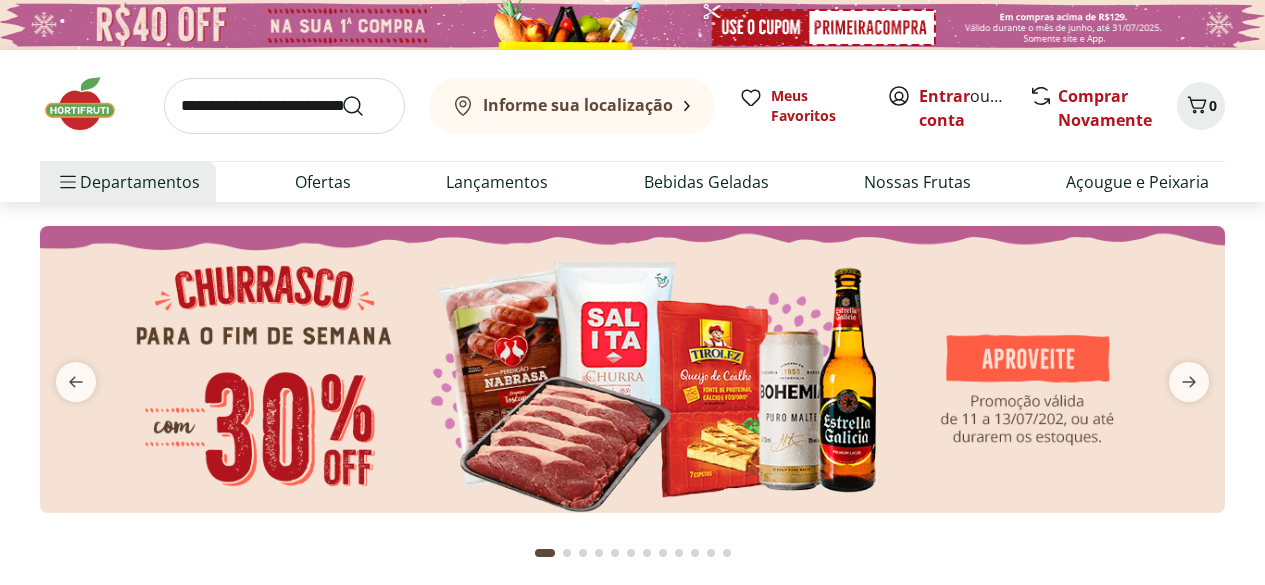 scroll, scrollTop: 0, scrollLeft: 0, axis: both 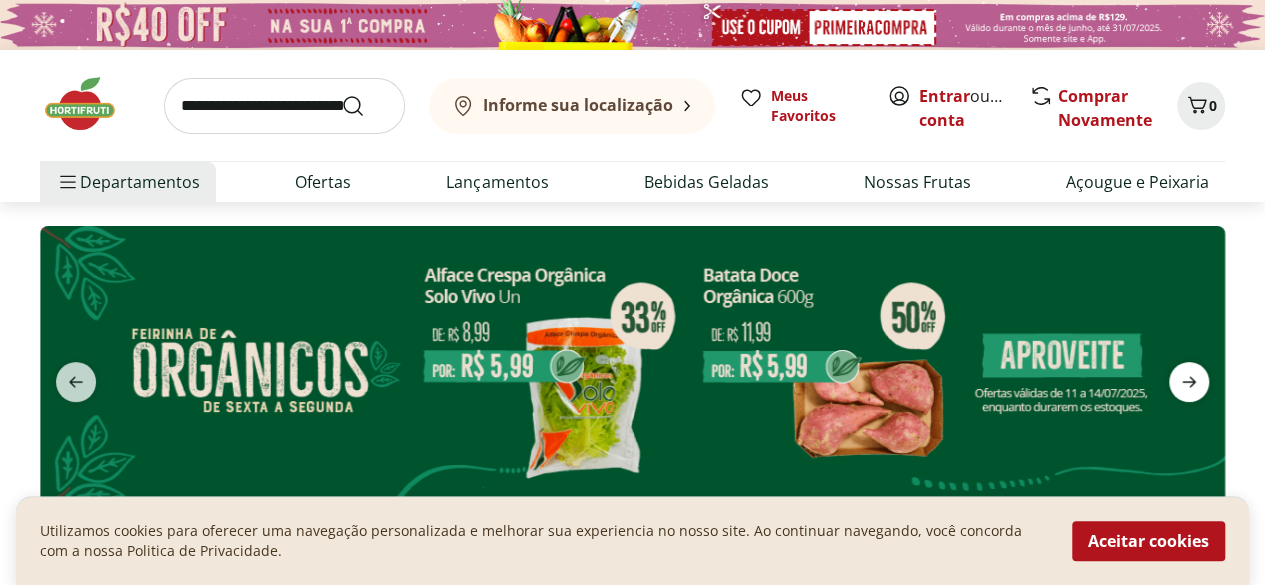 click 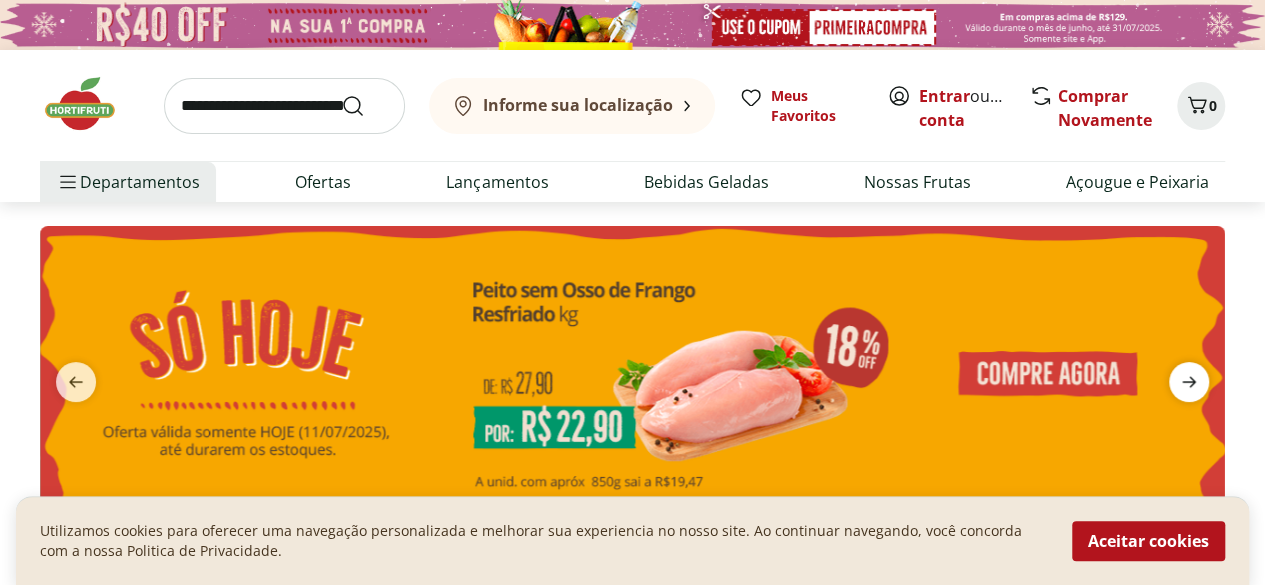 click 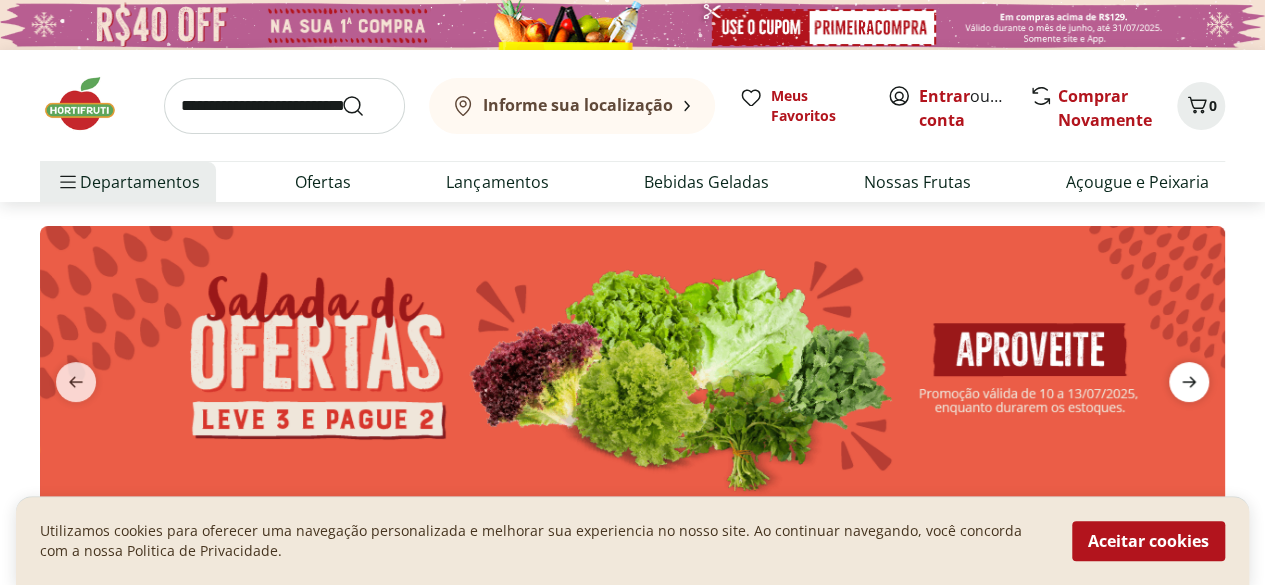 click 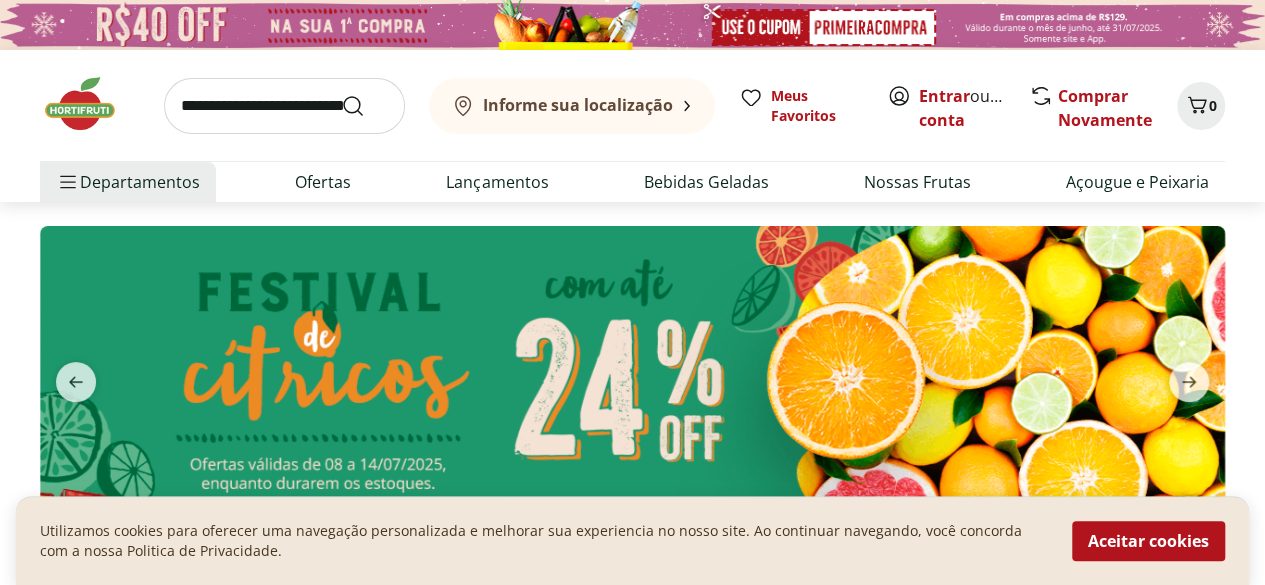 click at bounding box center [632, 369] 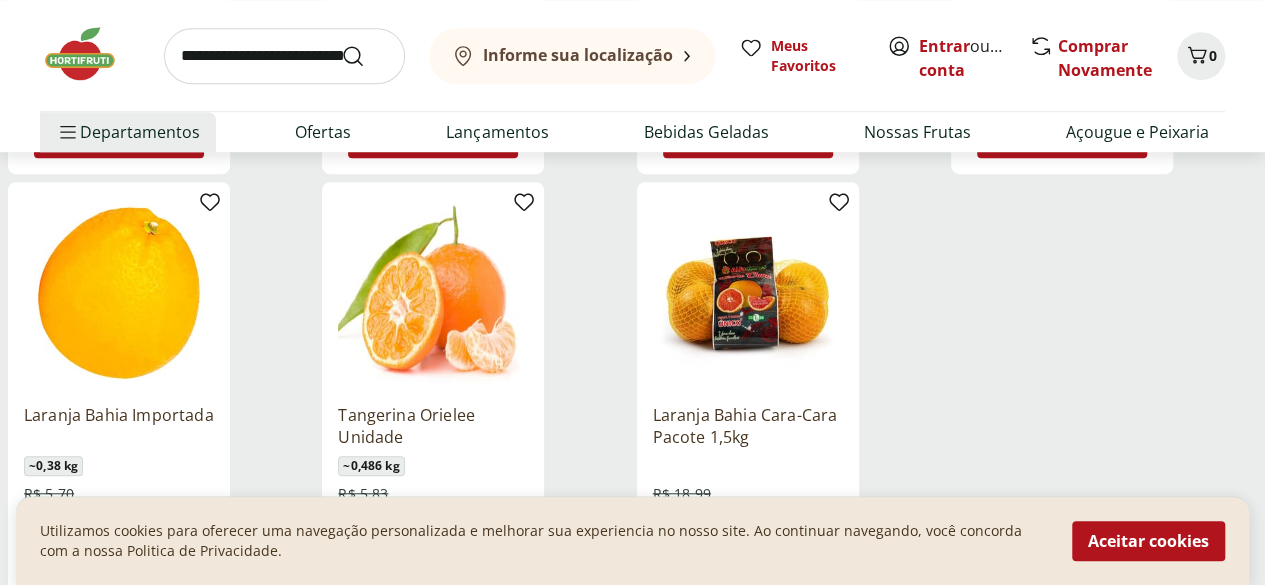 scroll, scrollTop: 698, scrollLeft: 0, axis: vertical 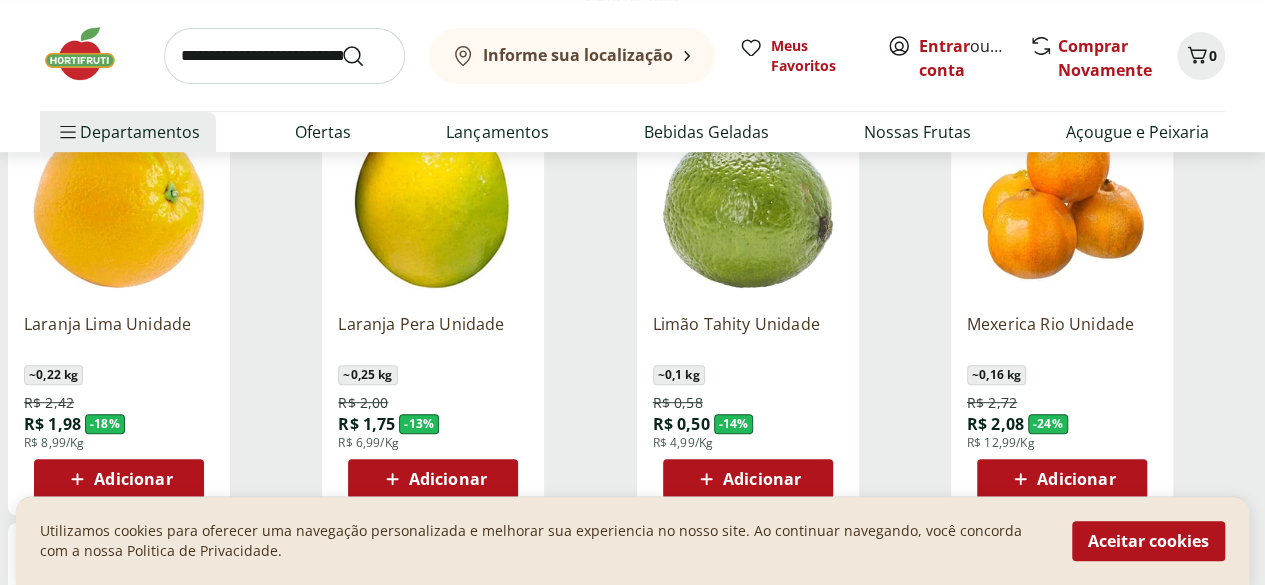 click on "Adicionar" at bounding box center [762, 479] 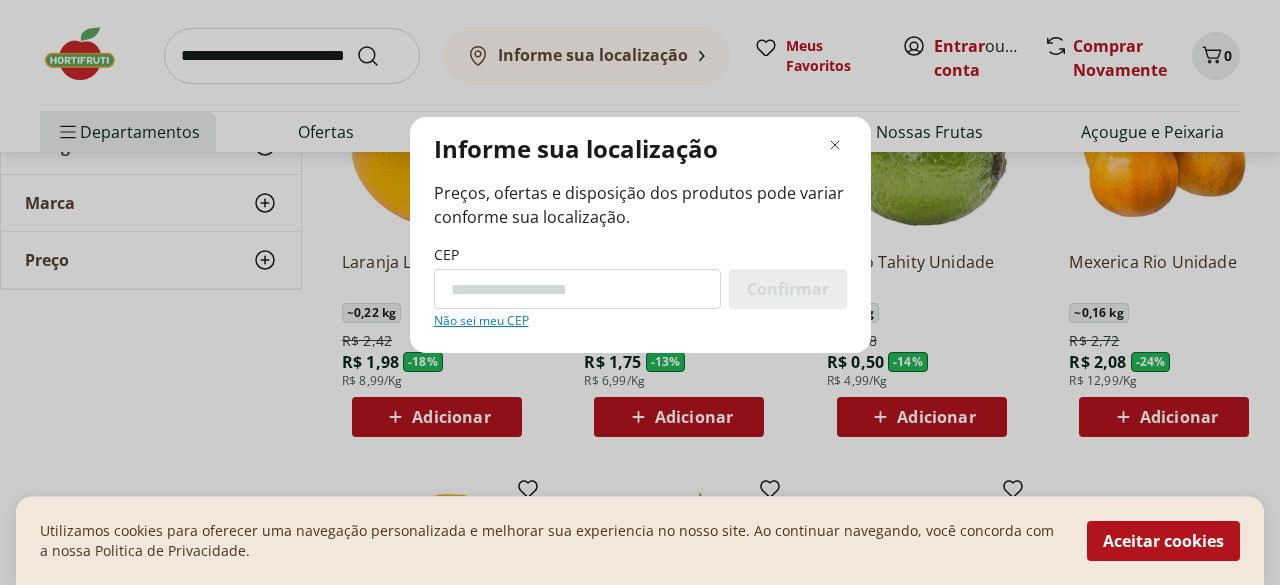 paste on "*********" 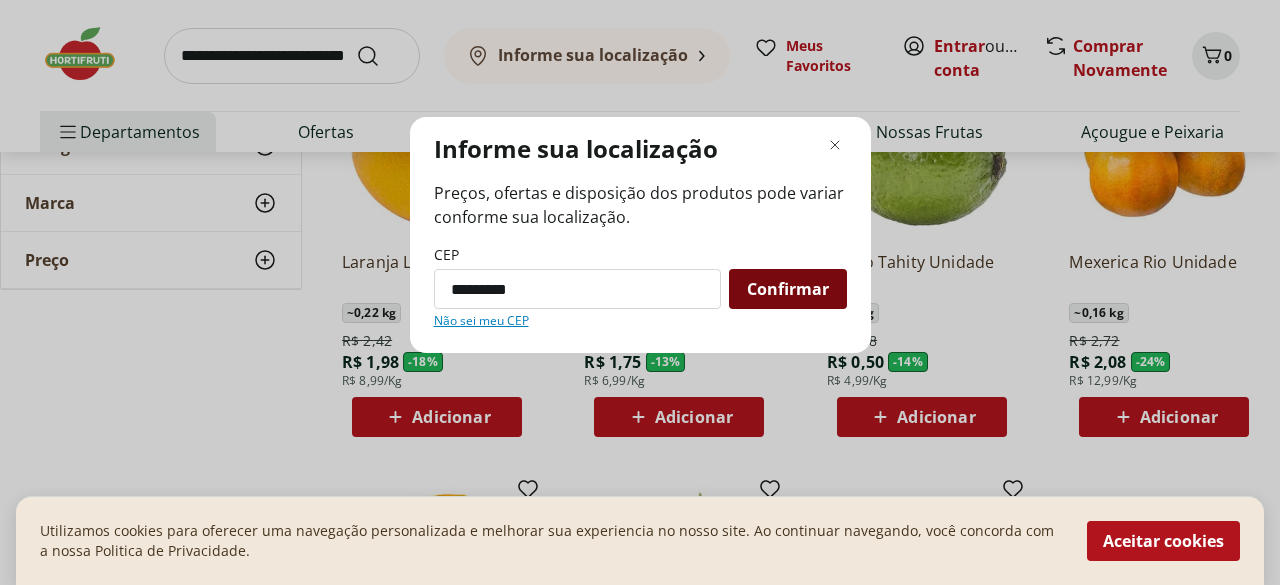 type on "*********" 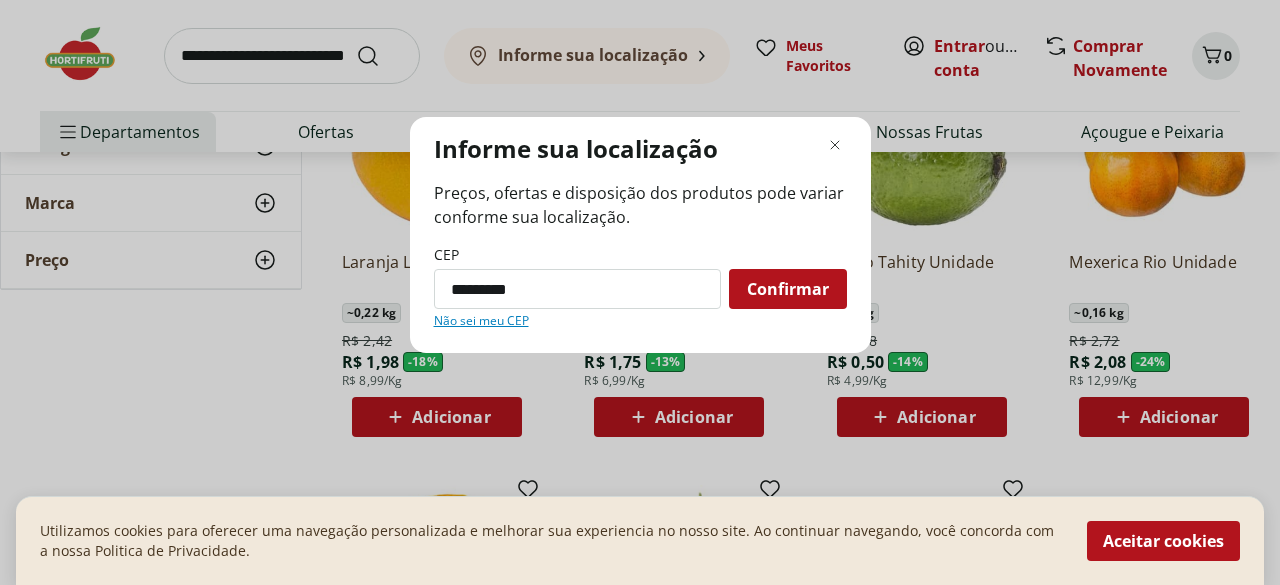 click on "Confirmar" at bounding box center [788, 289] 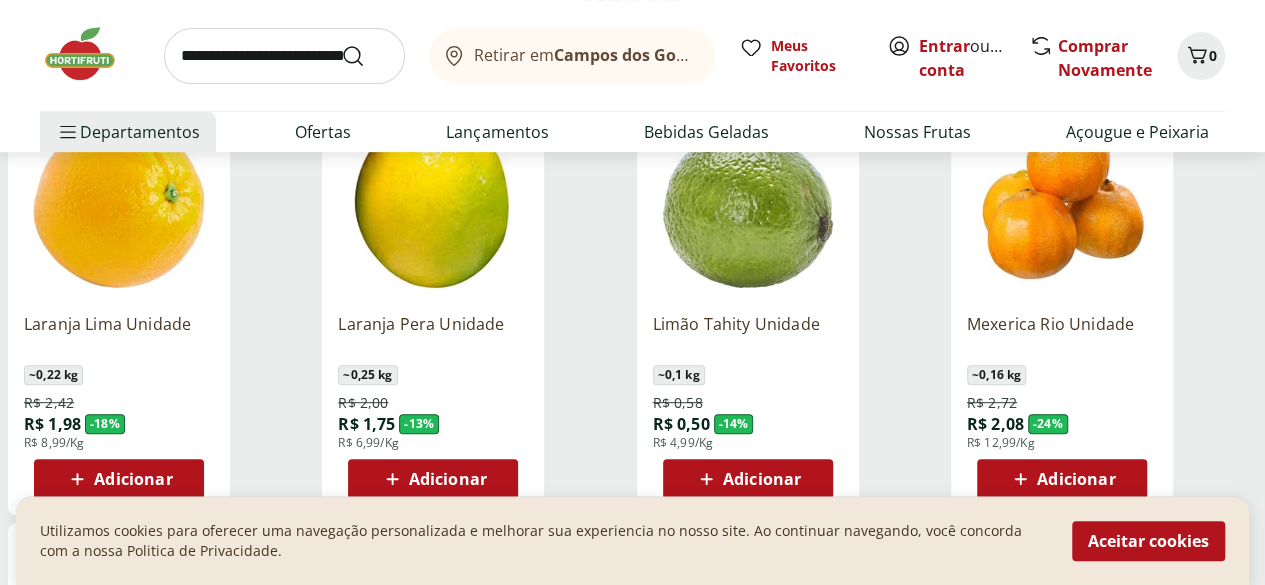 click on "Adicionar" at bounding box center [762, 479] 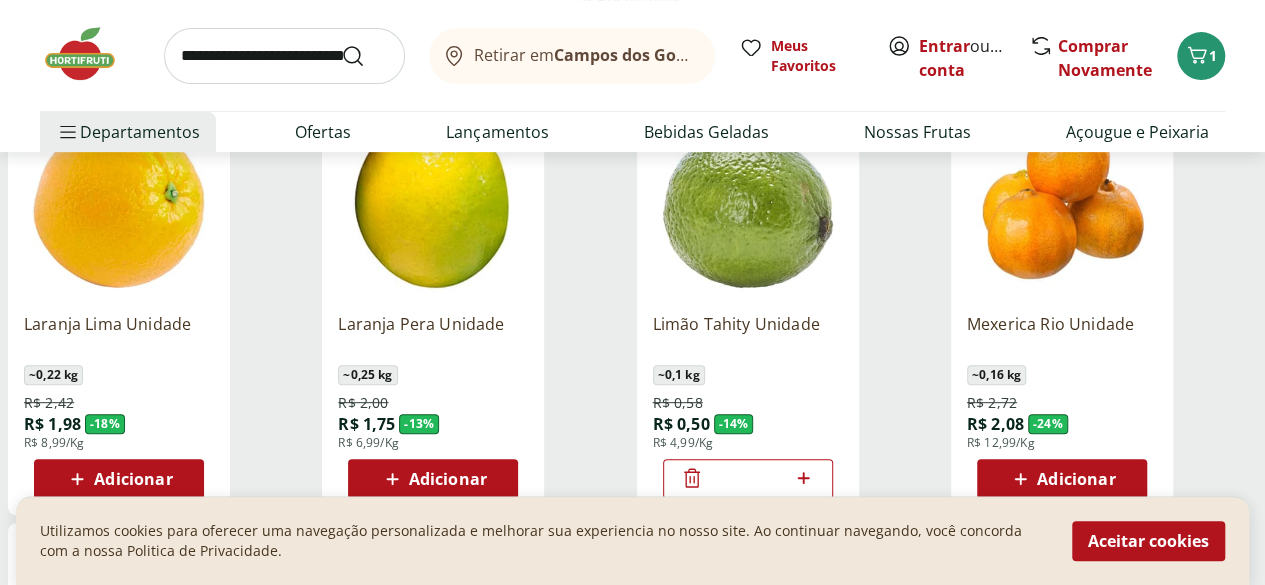 click 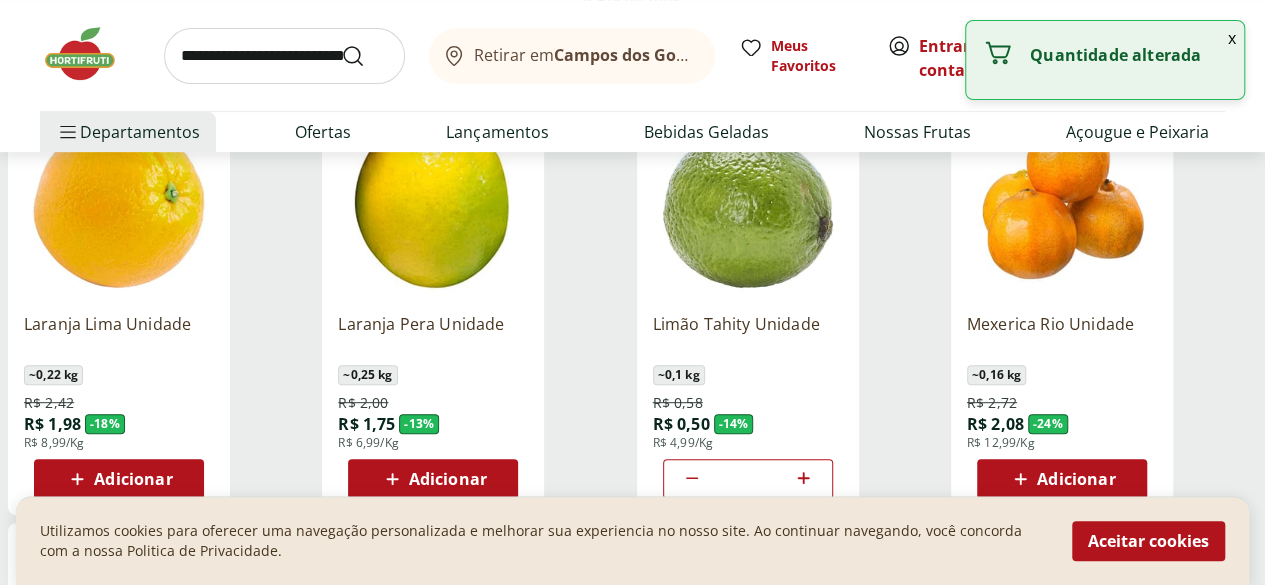 click 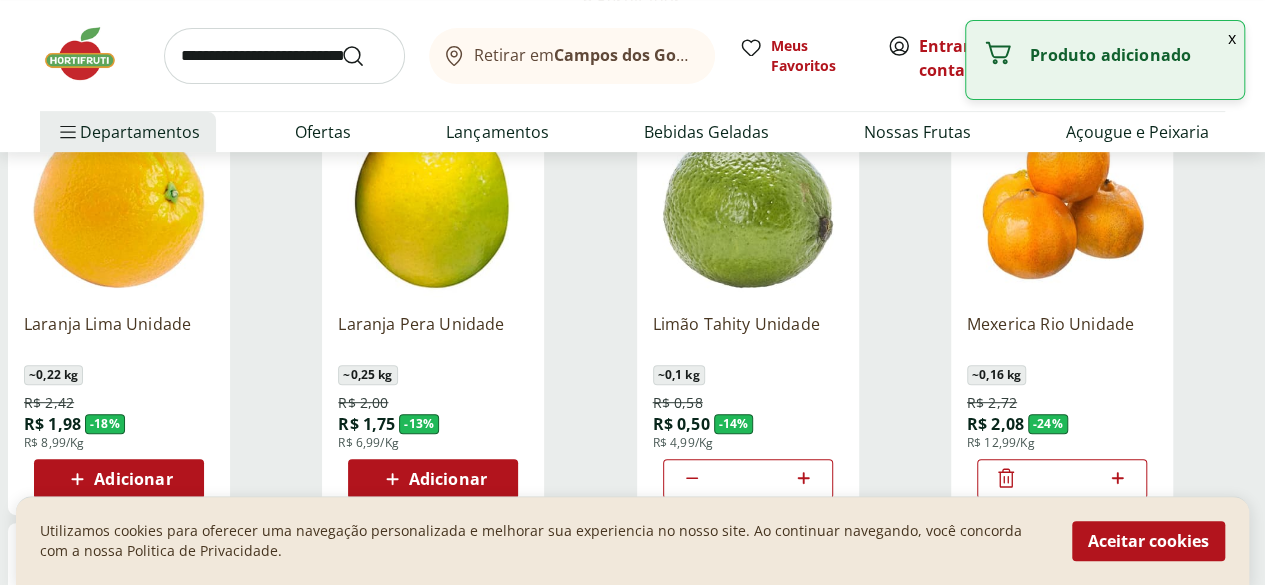 click 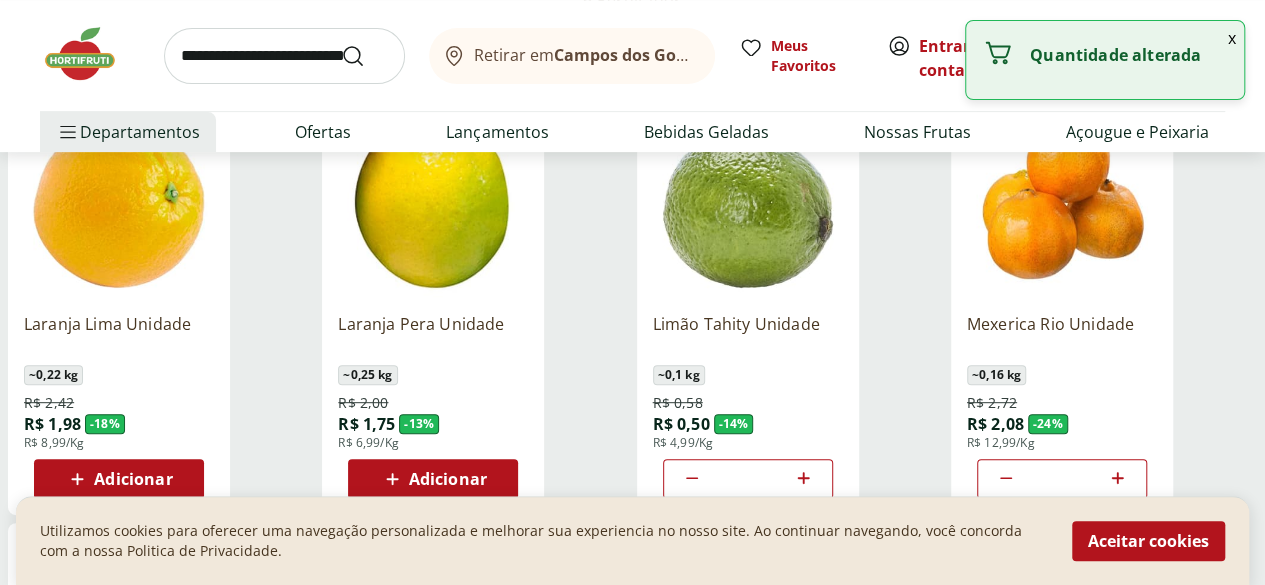 click 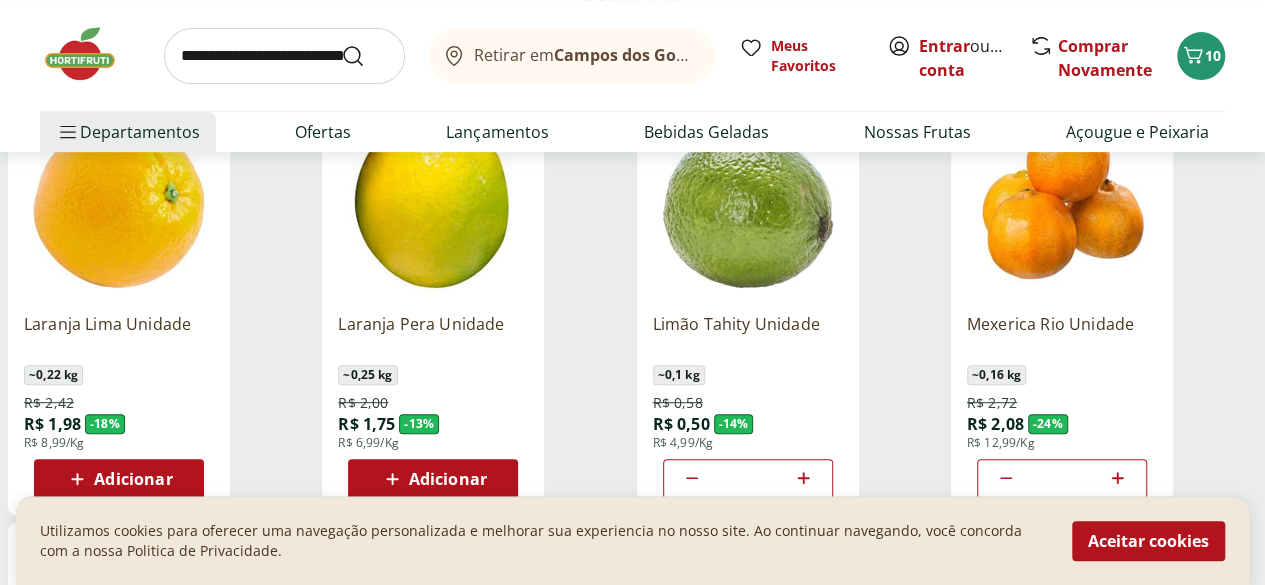 click on "Adicionar" at bounding box center [133, 479] 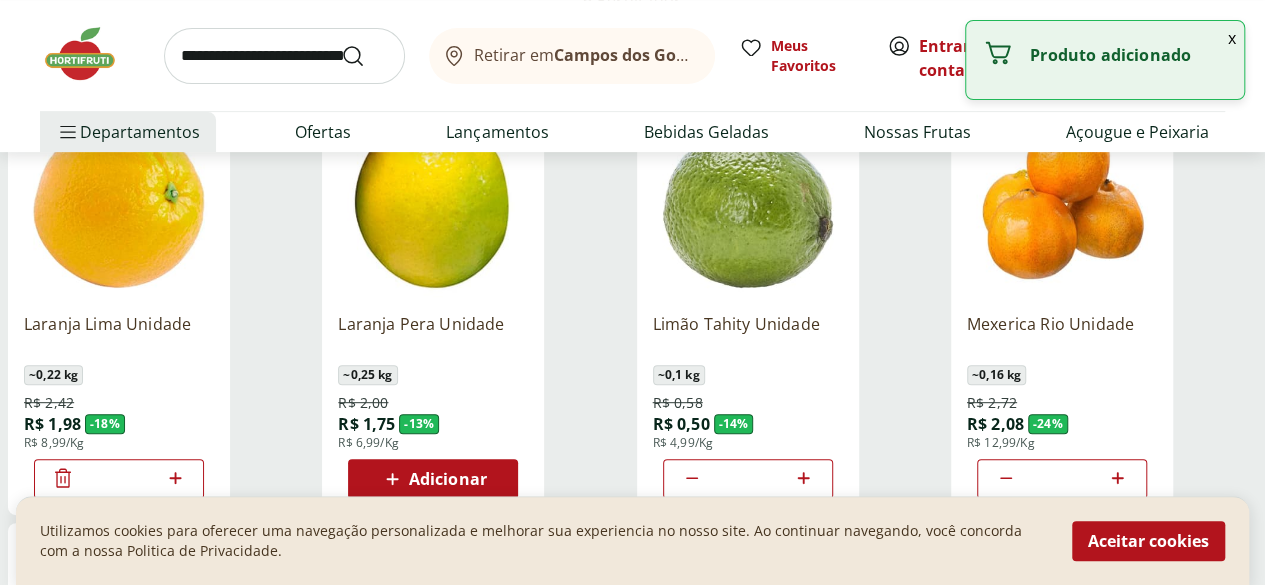 click 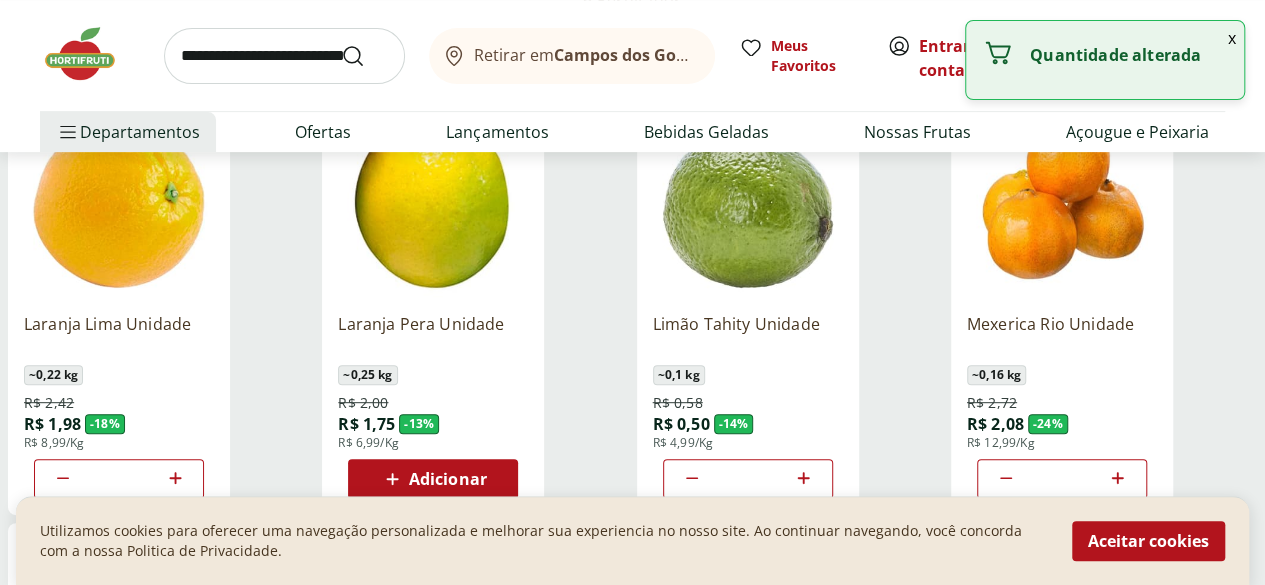 click 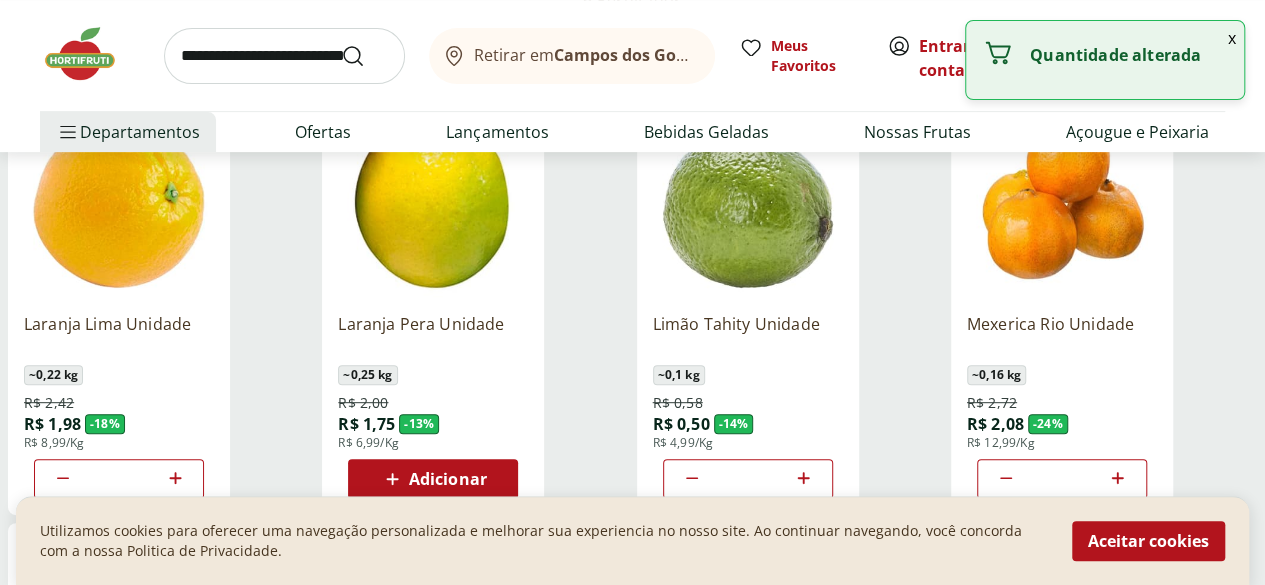 type on "*" 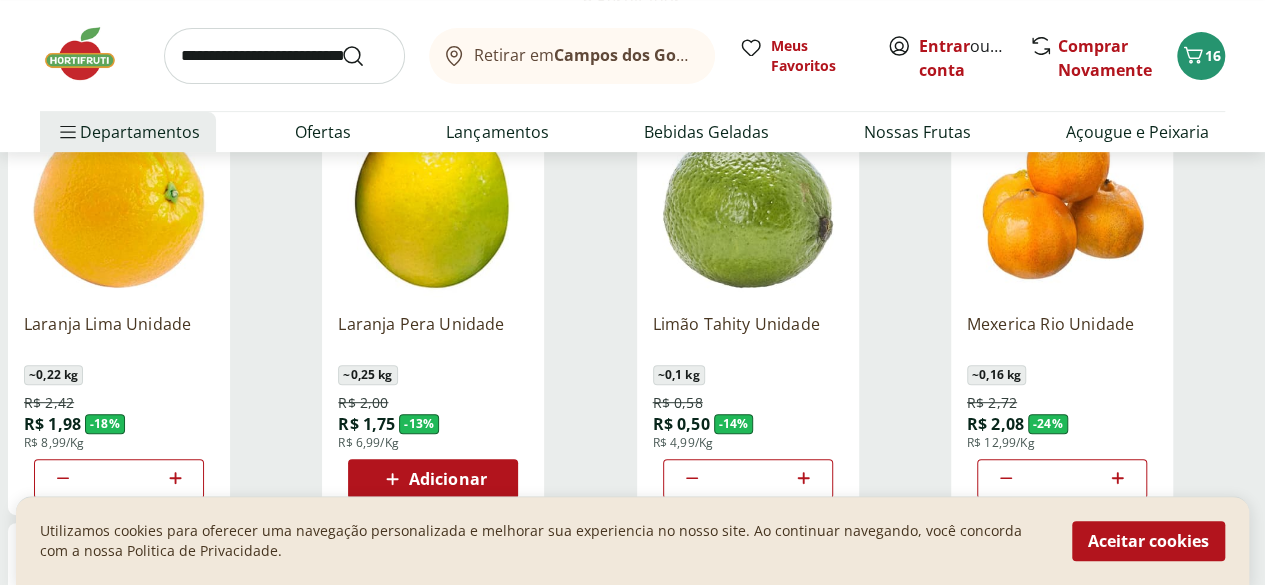 click at bounding box center (90, 54) 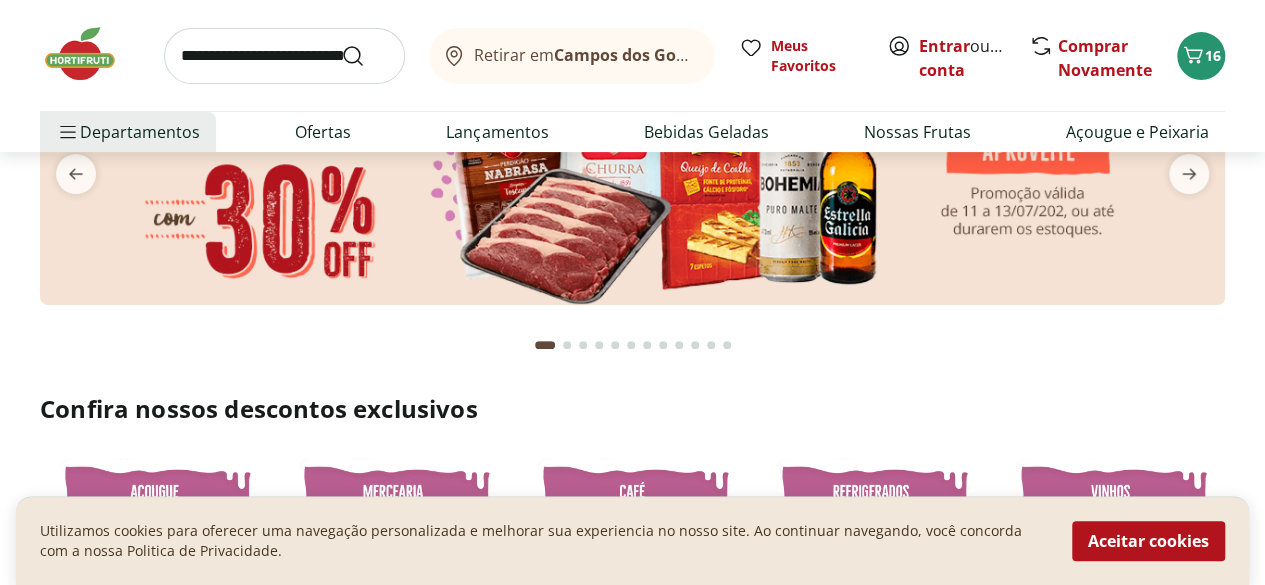 scroll, scrollTop: 139, scrollLeft: 0, axis: vertical 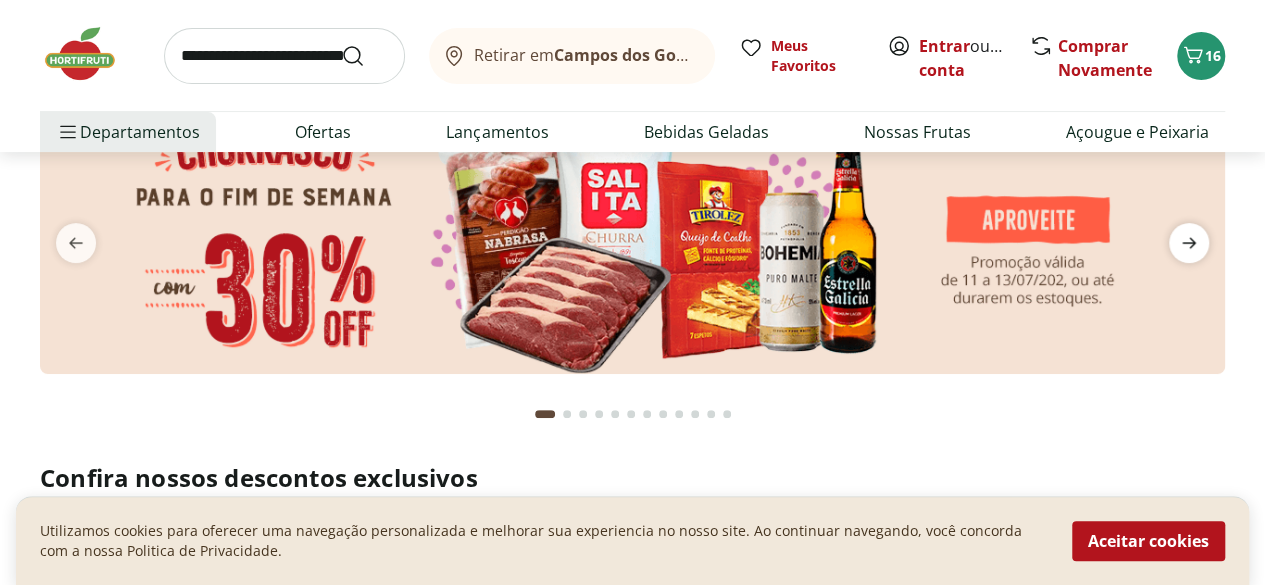 click 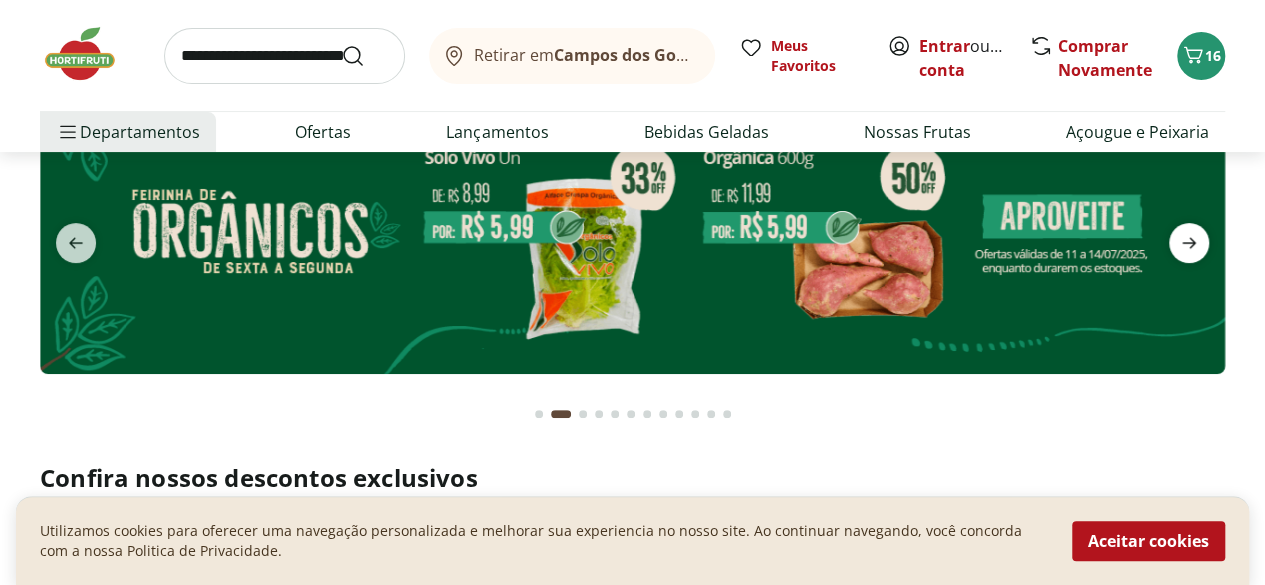 click 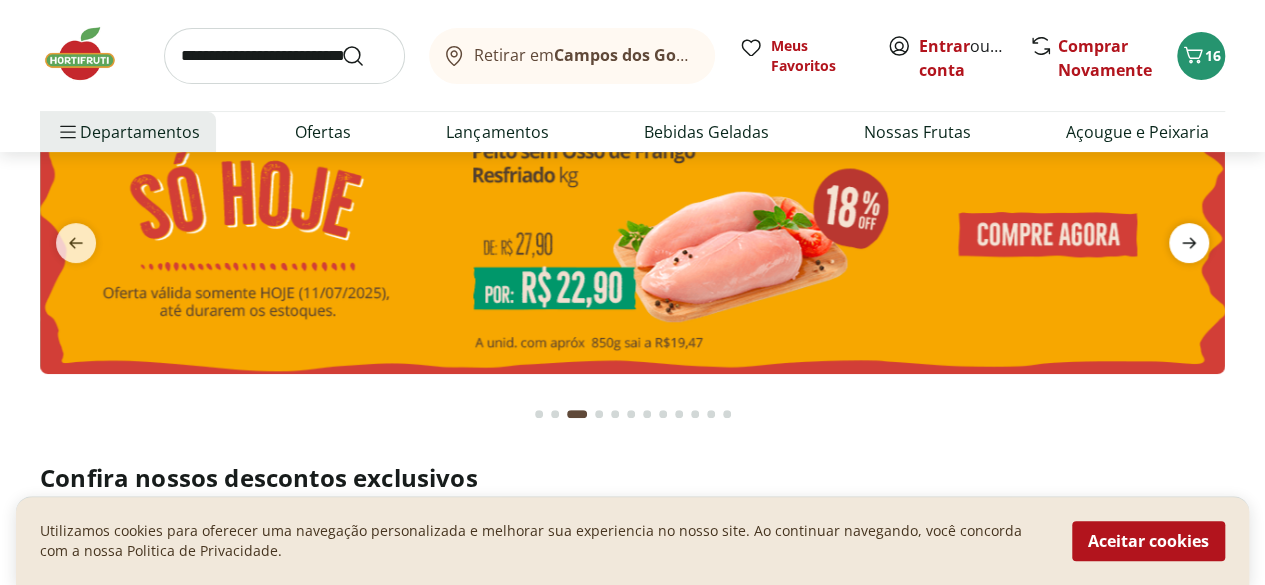 click 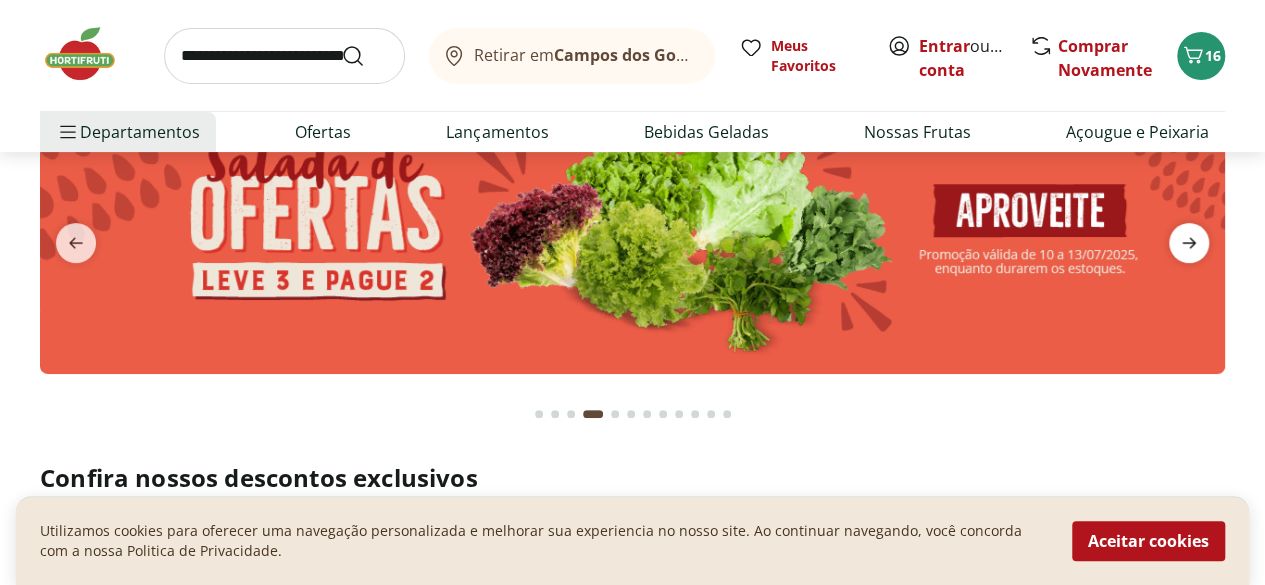 click 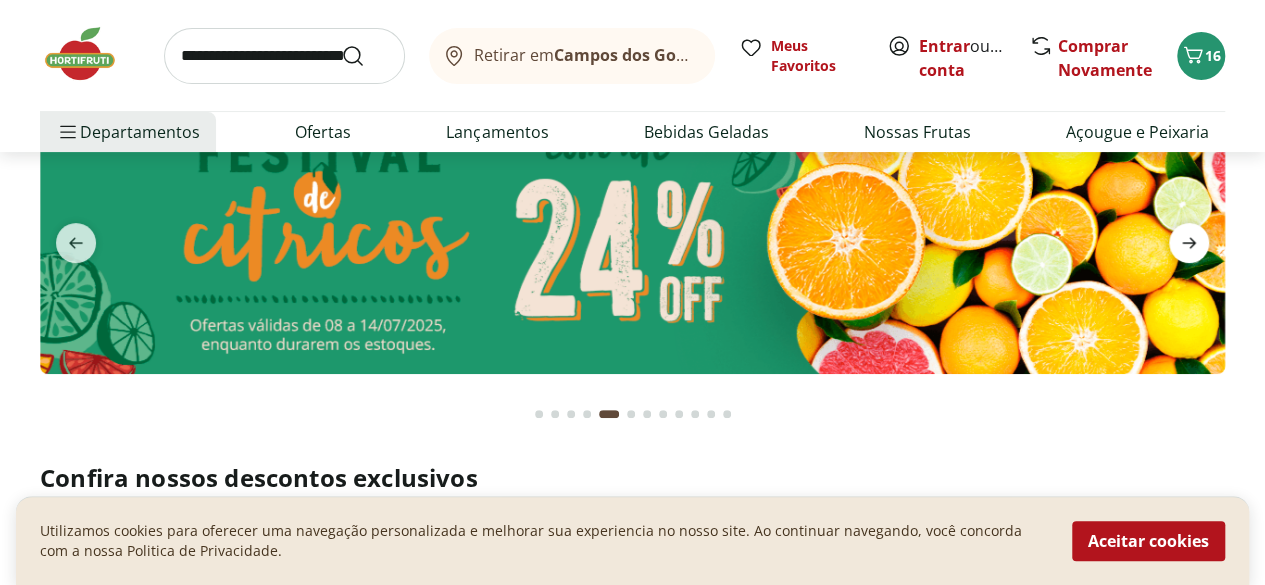 click 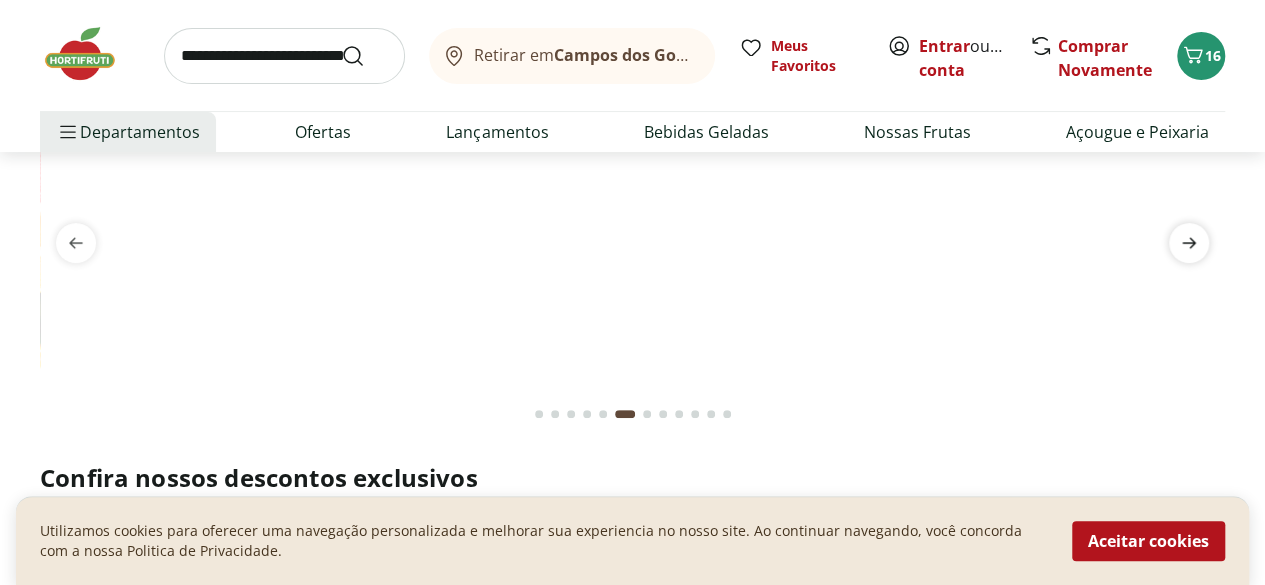 click 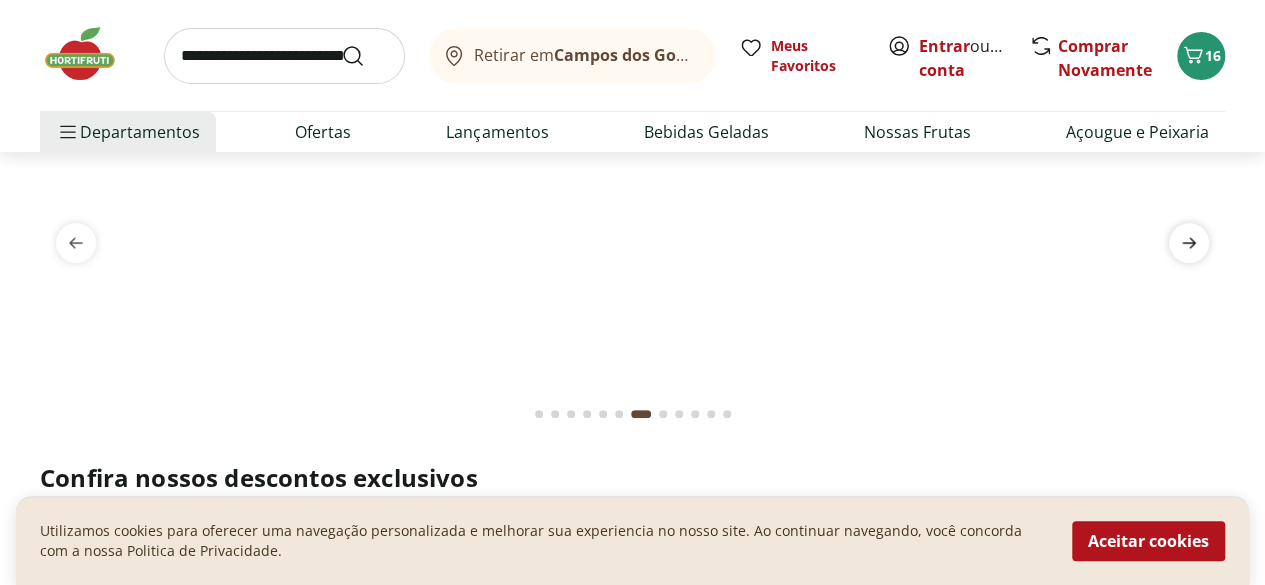 click 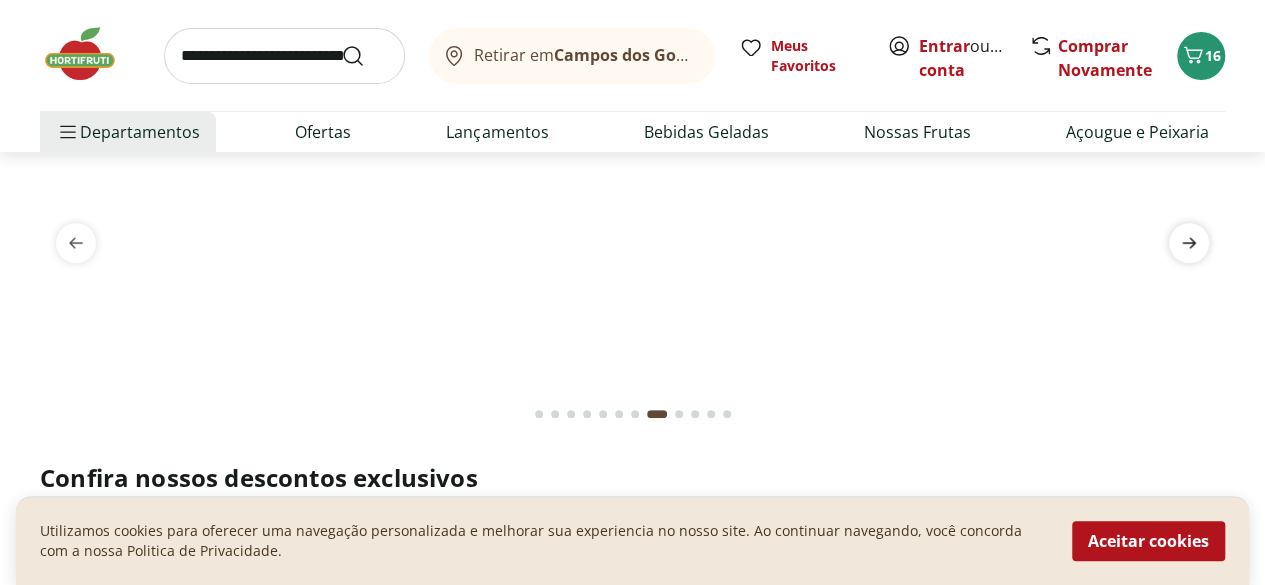 click 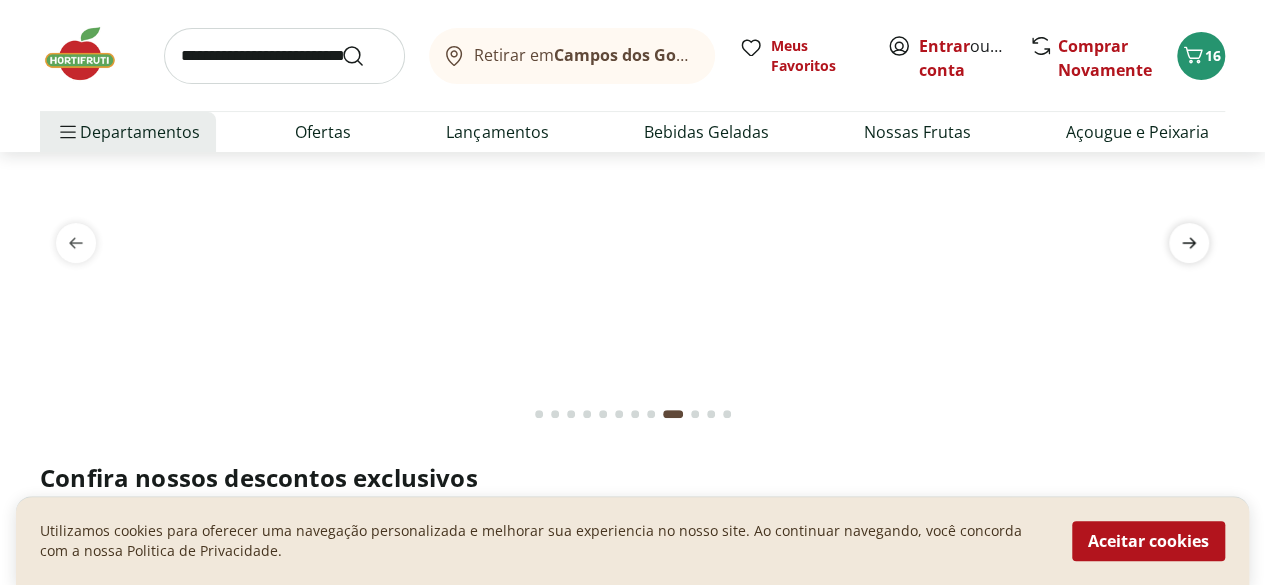 click 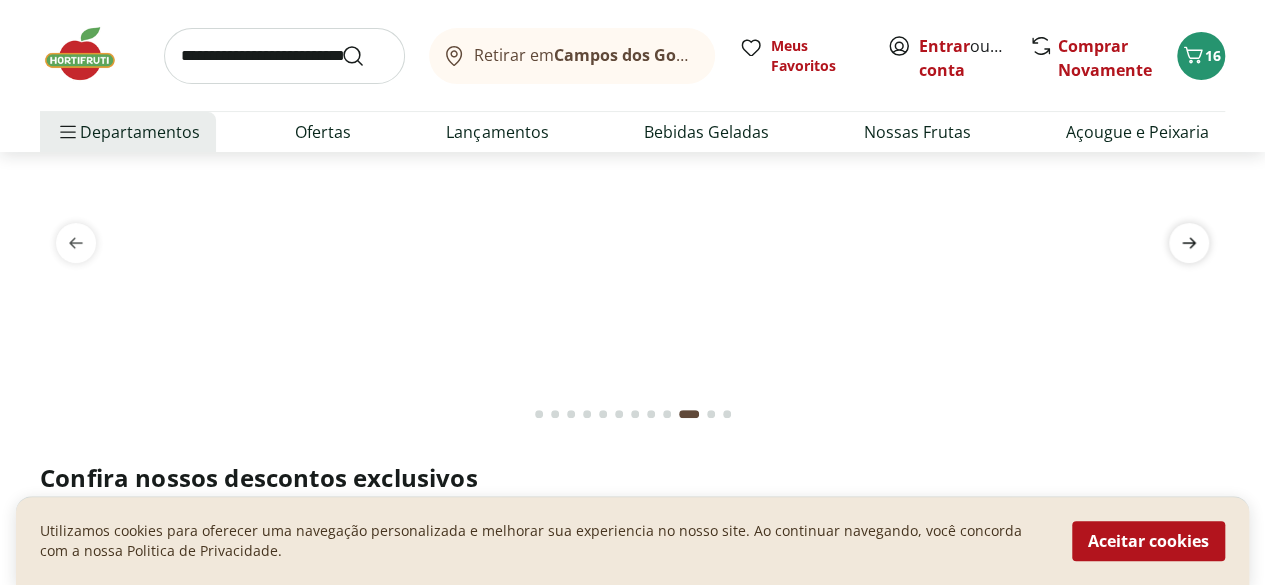 click 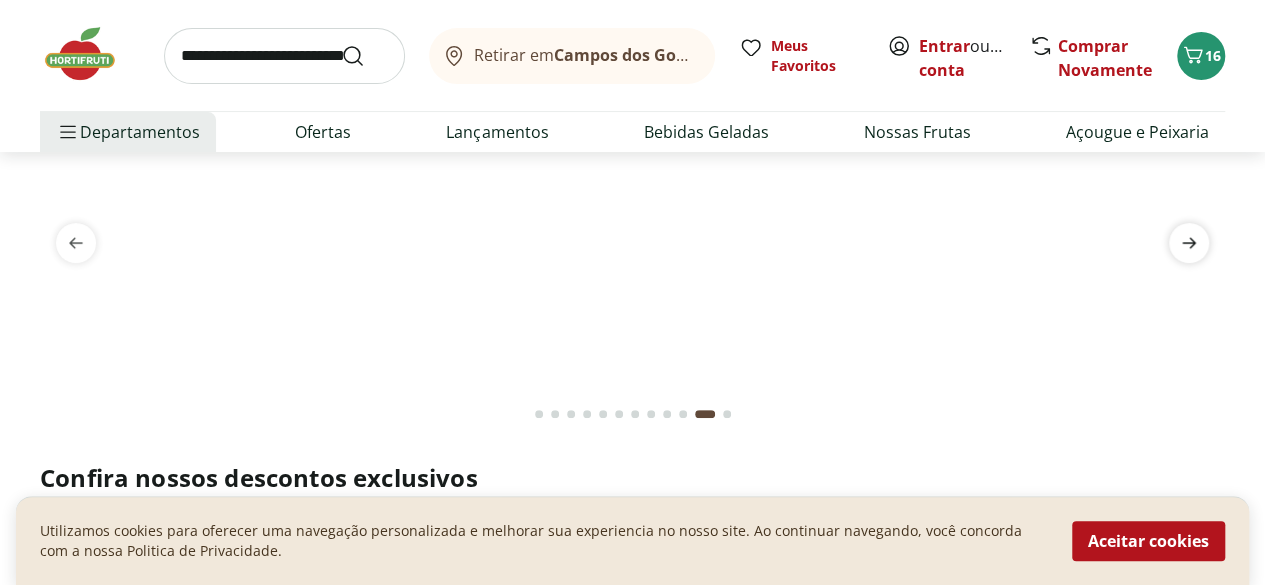 click 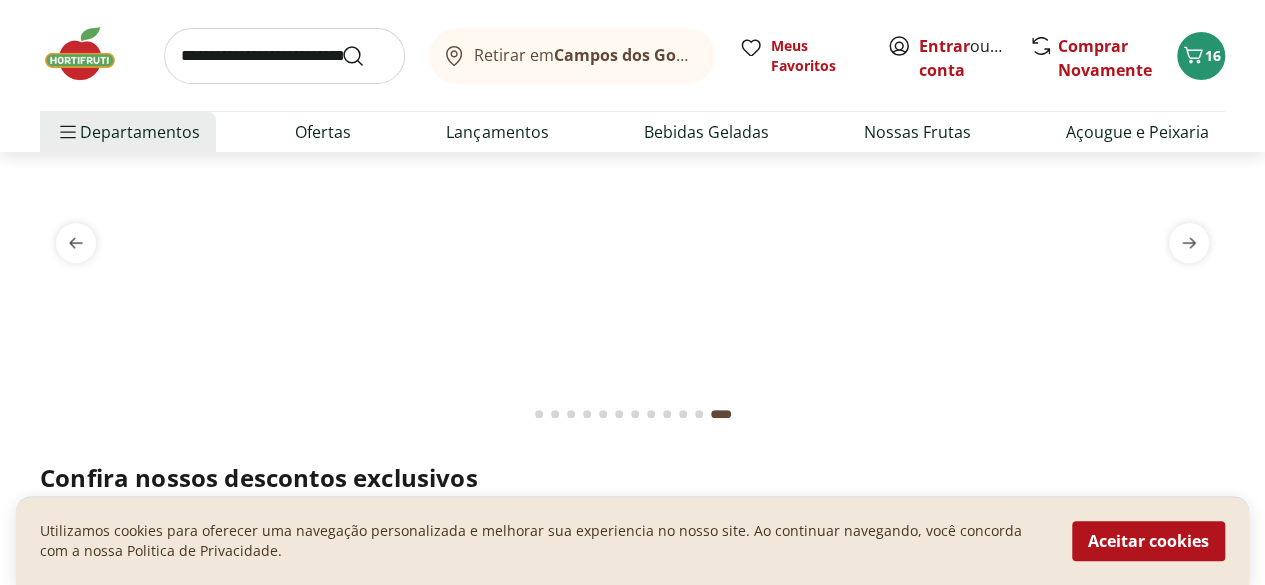click at bounding box center [90, 54] 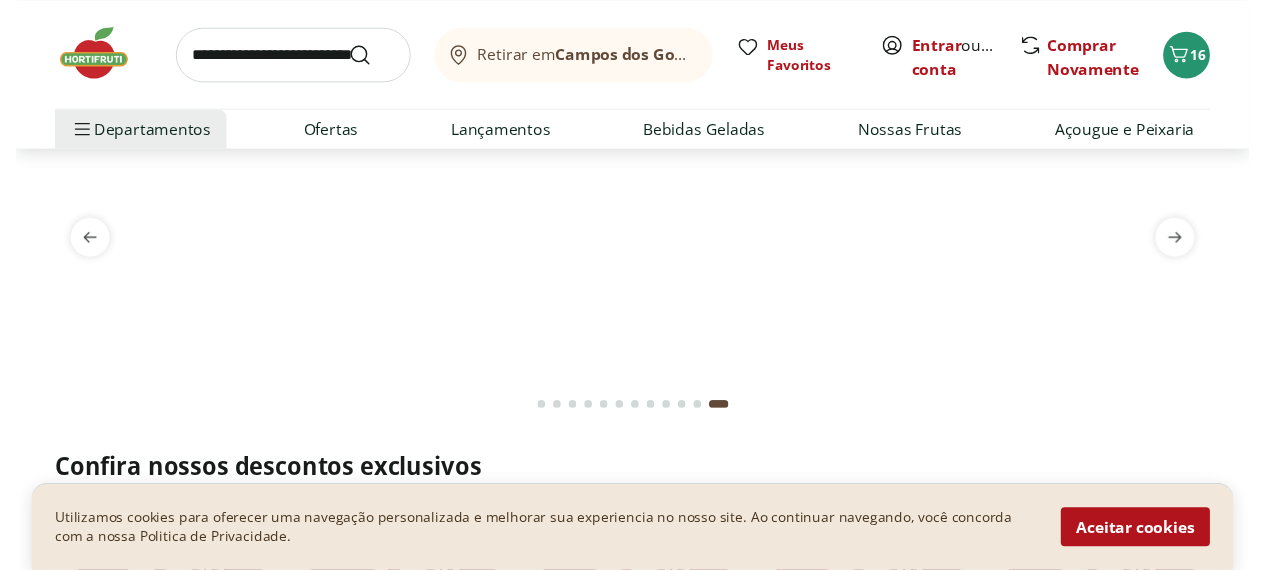 scroll, scrollTop: 0, scrollLeft: 0, axis: both 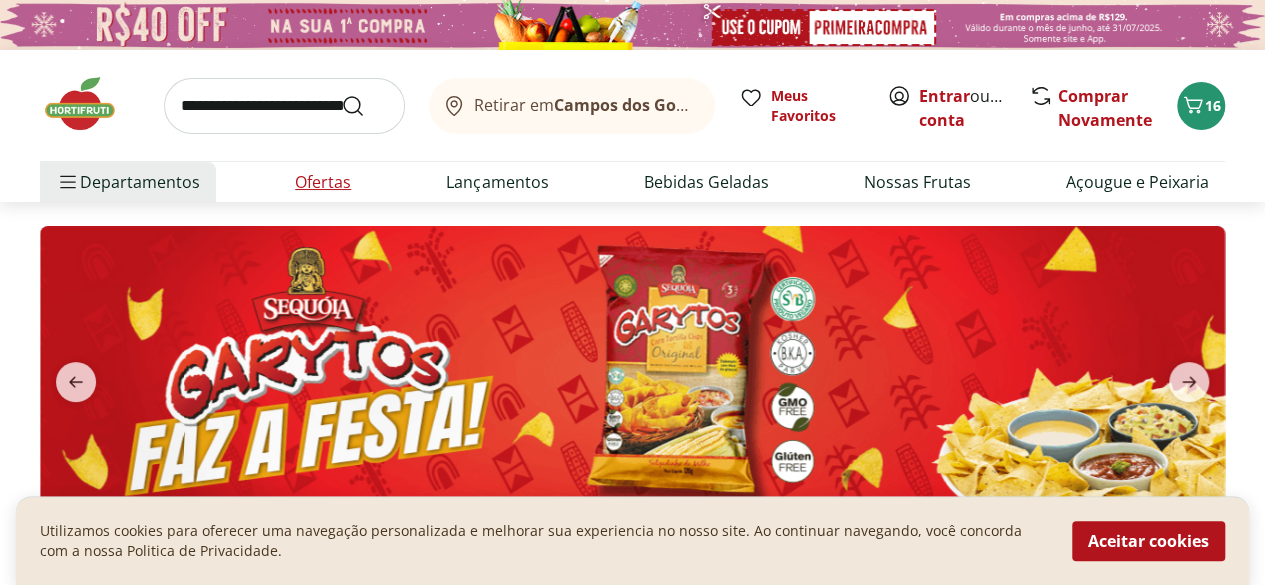 click on "Ofertas" at bounding box center [323, 182] 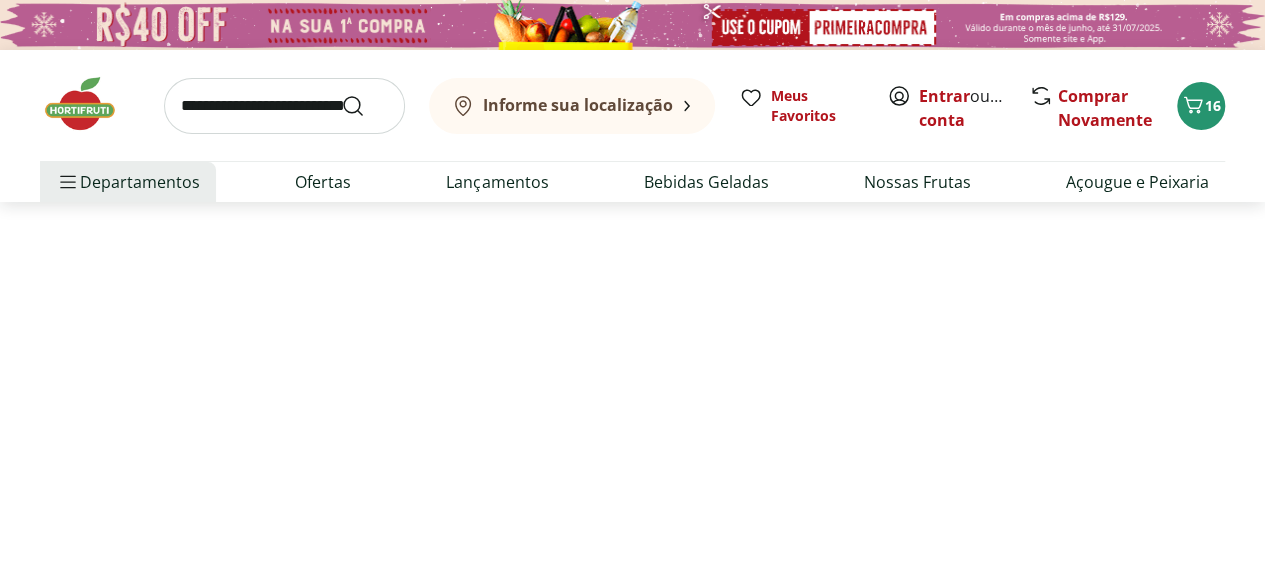 select on "**********" 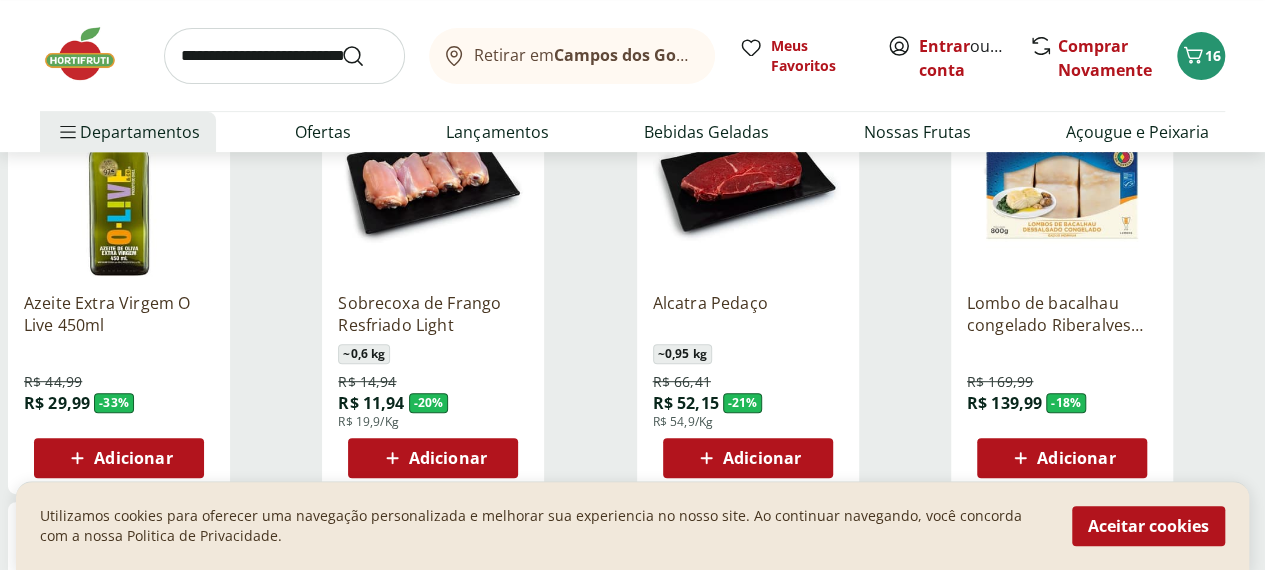 scroll, scrollTop: 334, scrollLeft: 0, axis: vertical 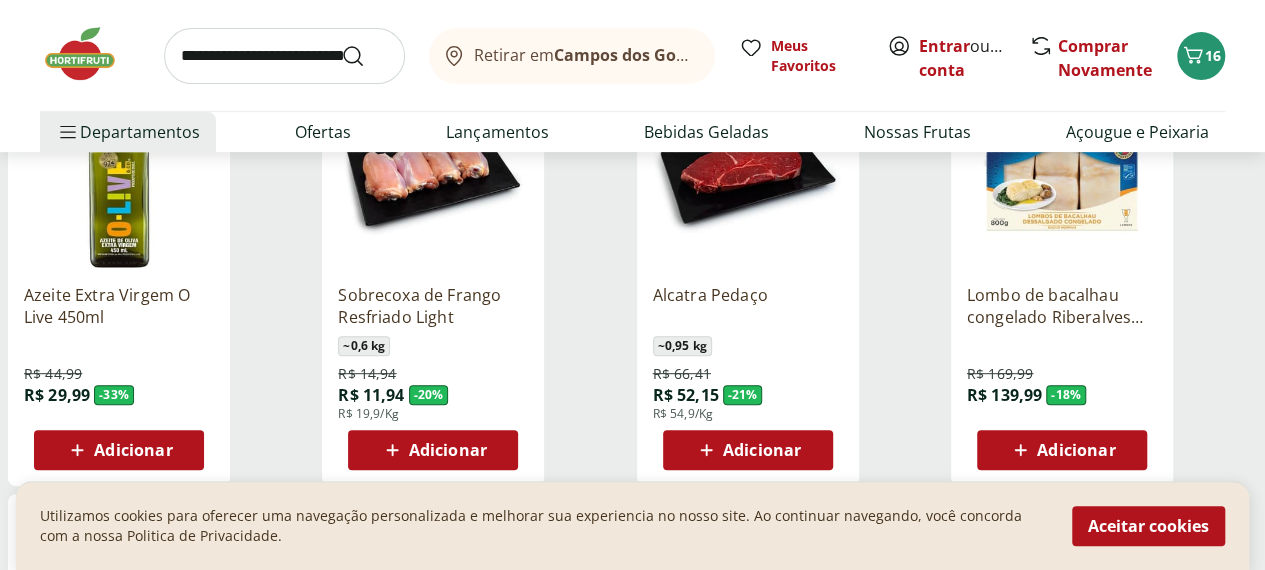 click on "Adicionar" at bounding box center (133, 450) 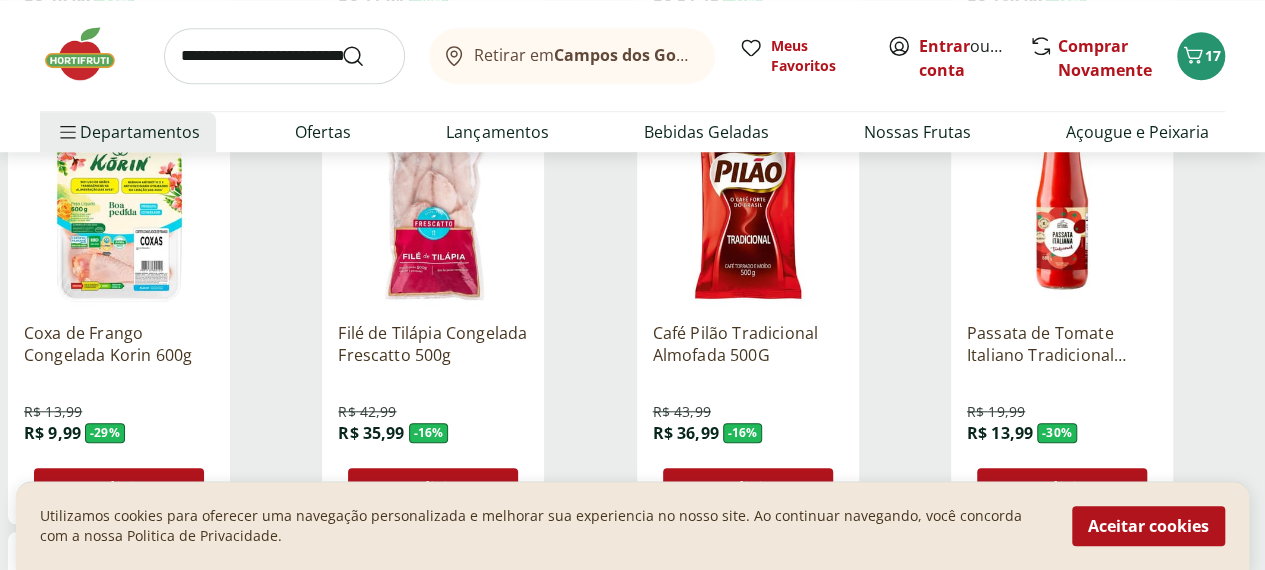 scroll, scrollTop: 194, scrollLeft: 0, axis: vertical 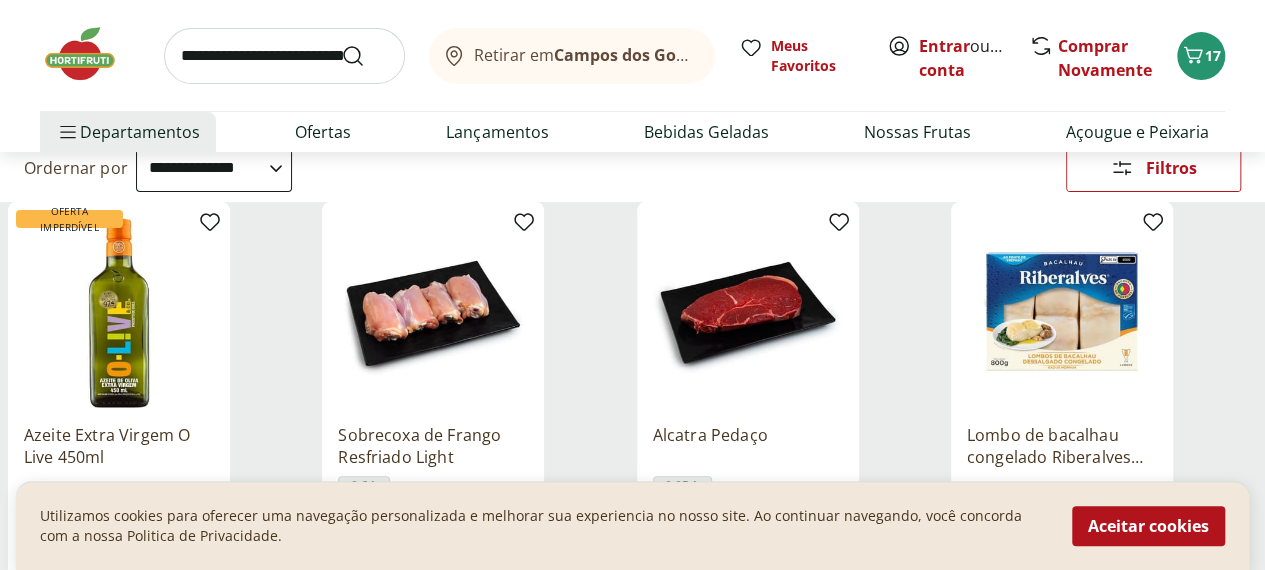 click at bounding box center [90, 54] 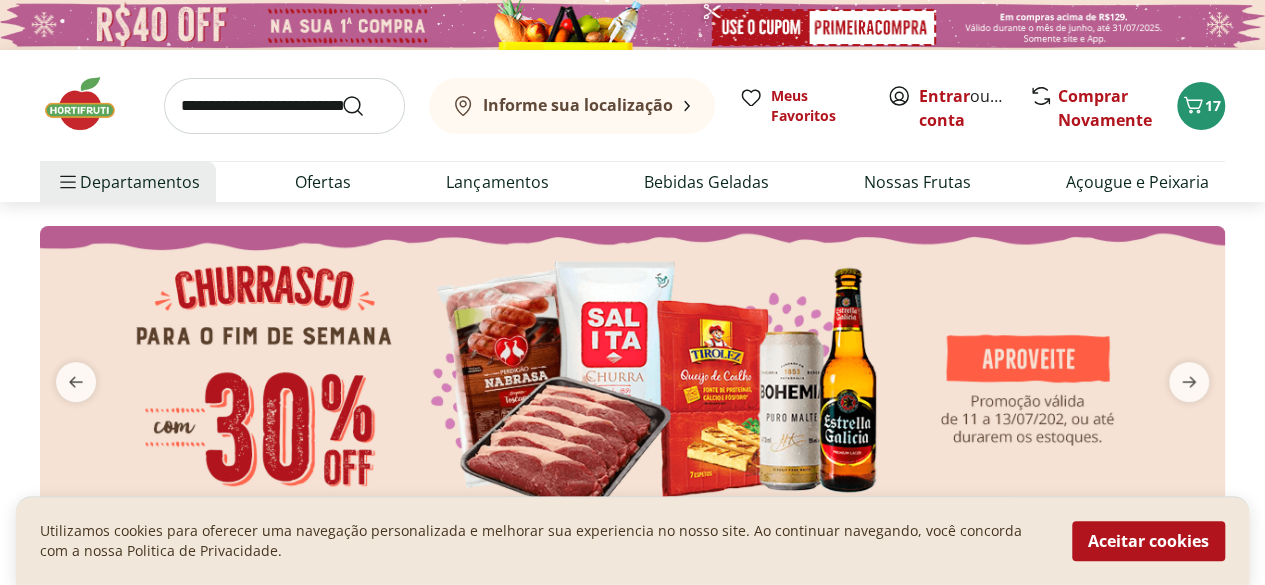type on "*" 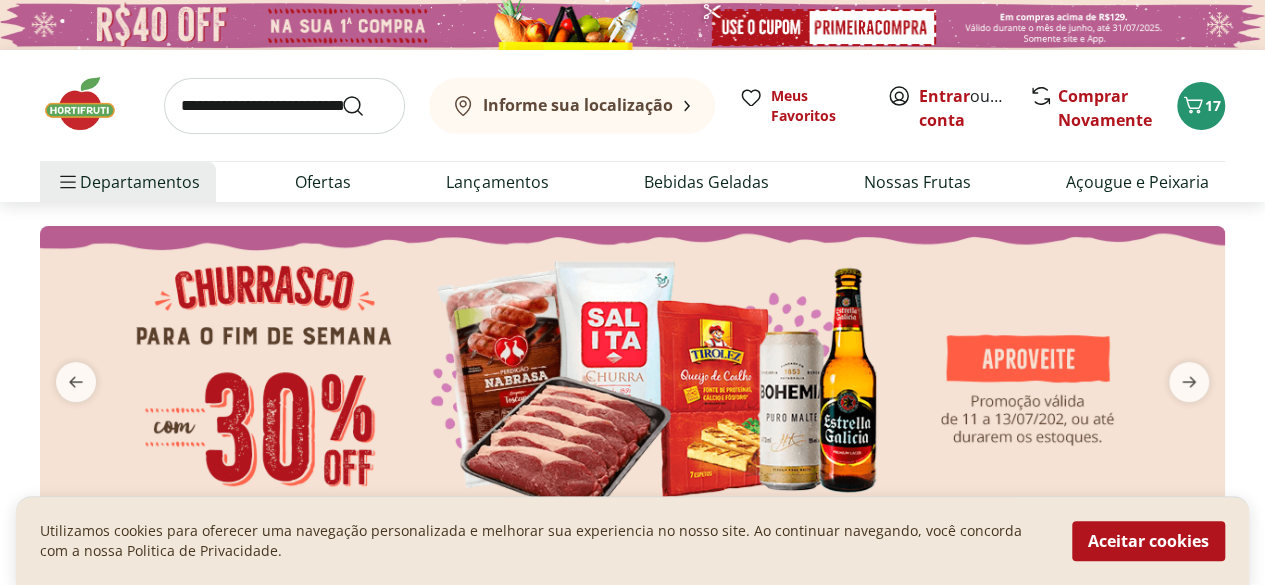 type on "*" 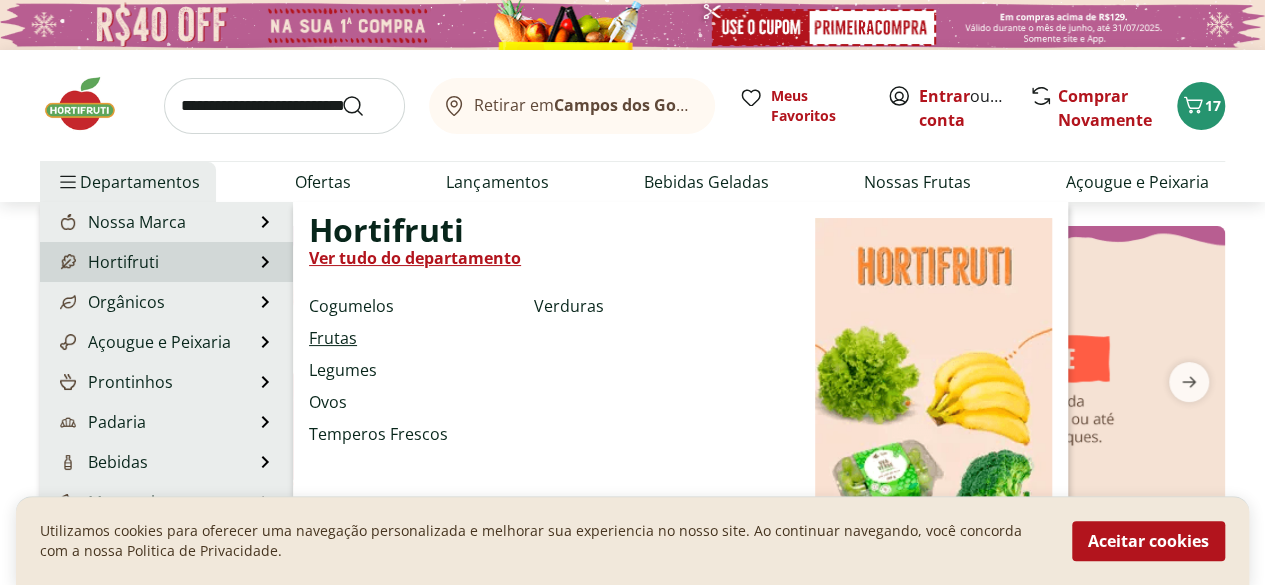 click on "Frutas" at bounding box center [333, 338] 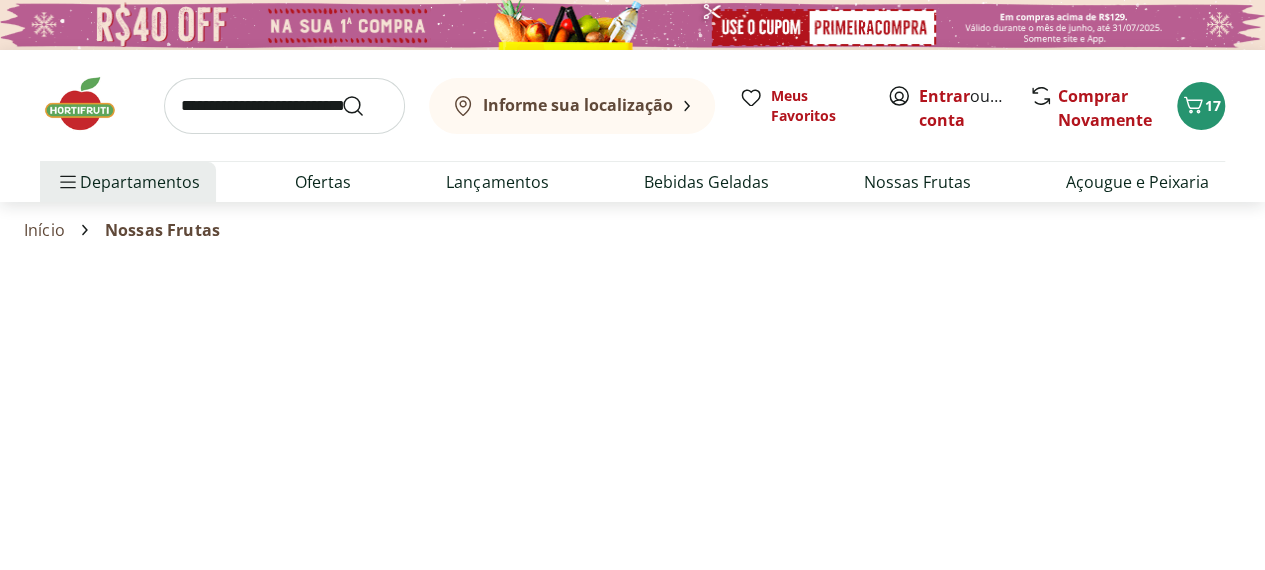 select on "**********" 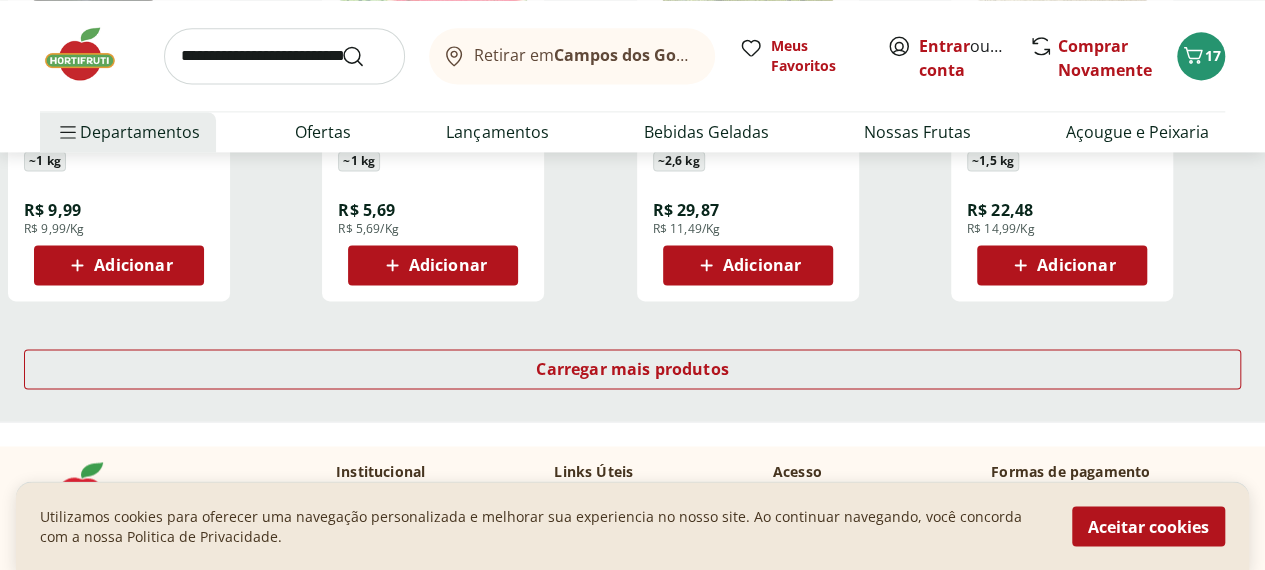 scroll, scrollTop: 1387, scrollLeft: 0, axis: vertical 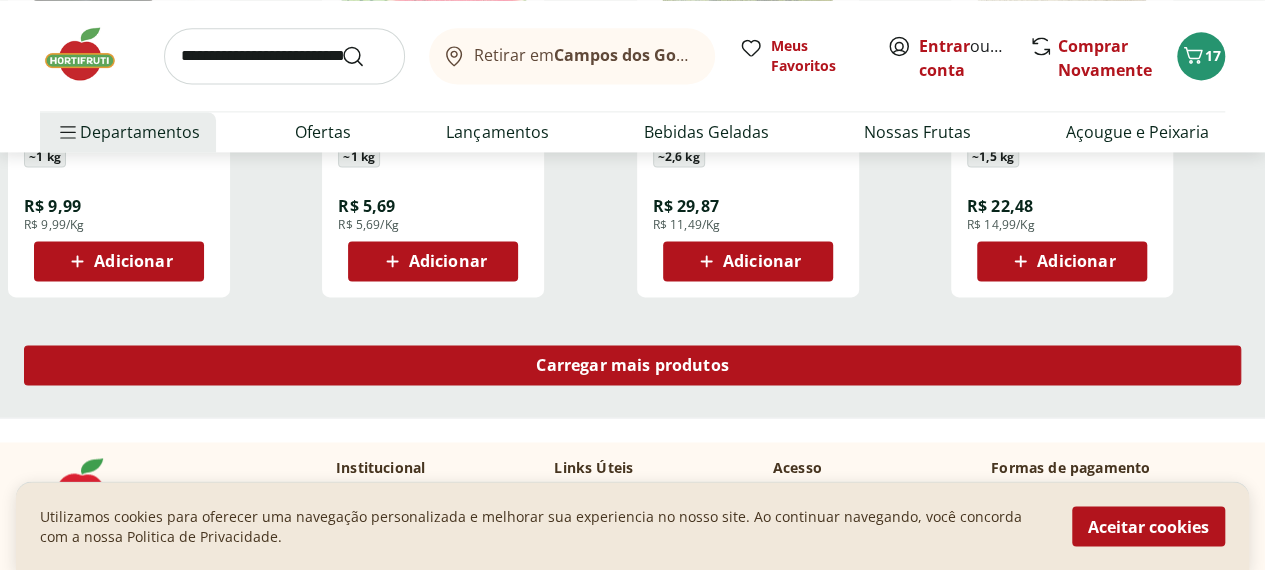 click on "Carregar mais produtos" at bounding box center [632, 365] 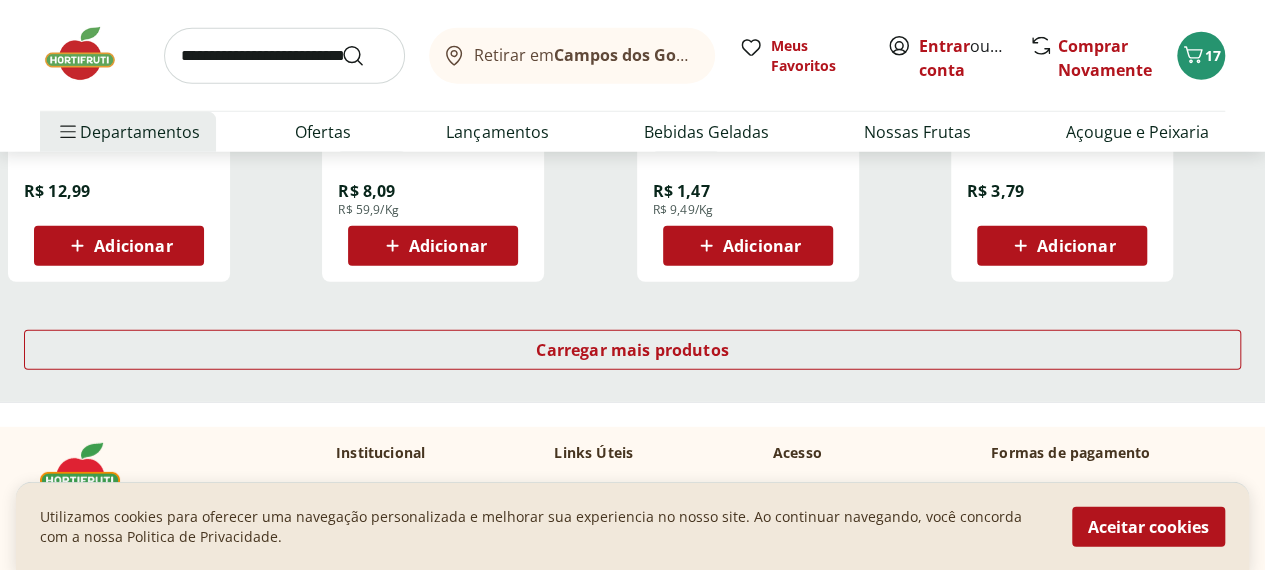 scroll, scrollTop: 2712, scrollLeft: 0, axis: vertical 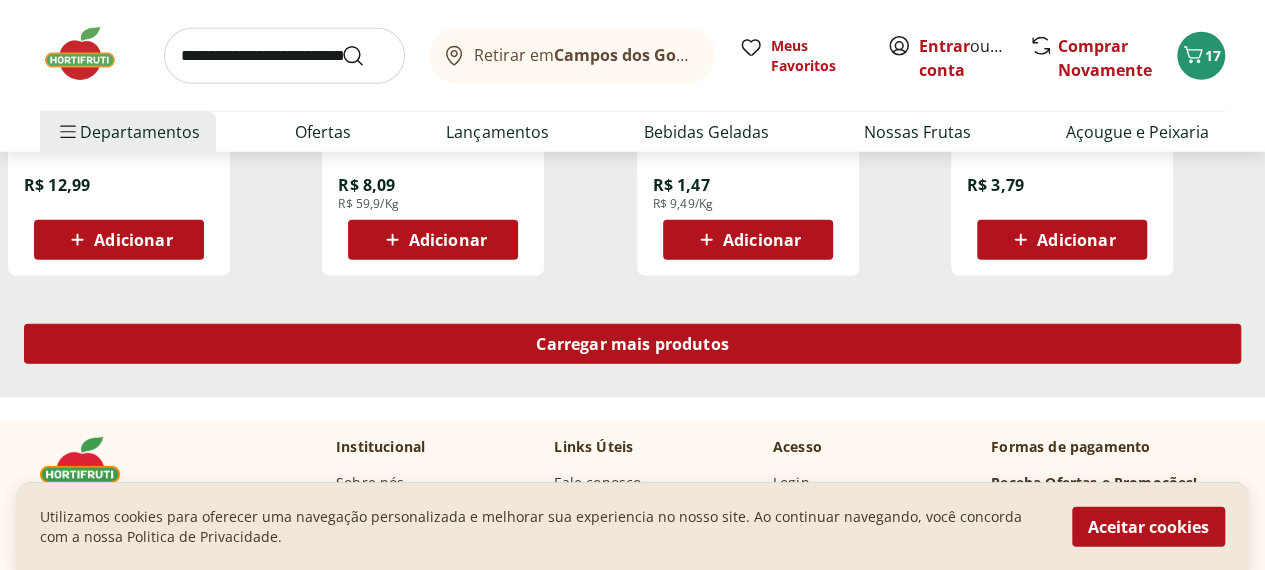 click on "Carregar mais produtos" at bounding box center [632, 344] 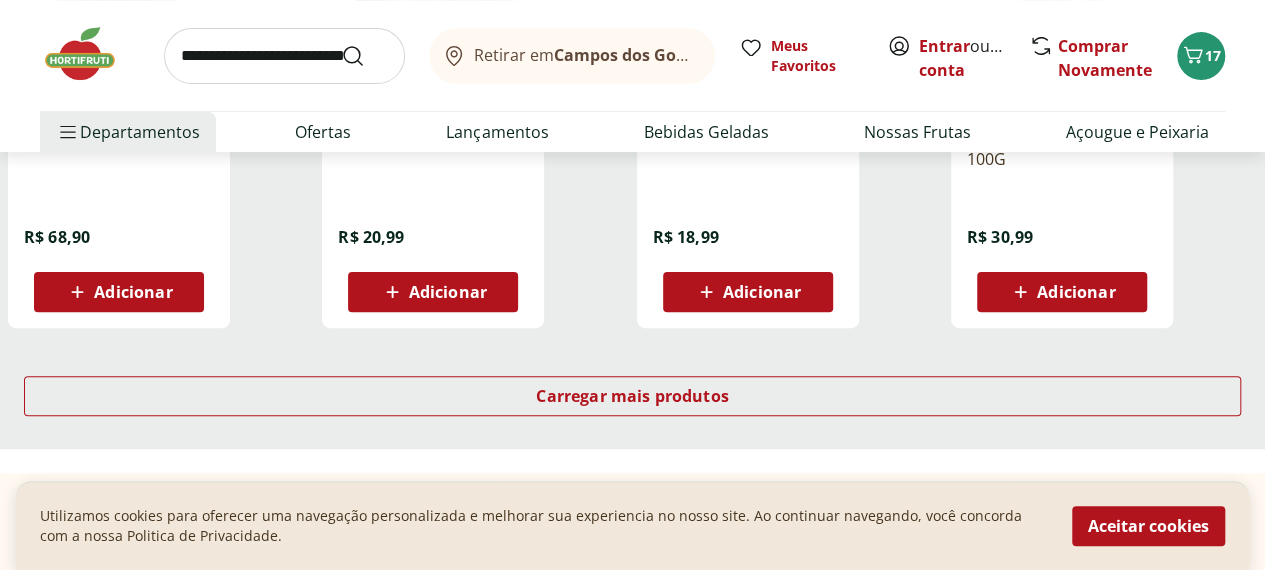scroll, scrollTop: 4017, scrollLeft: 0, axis: vertical 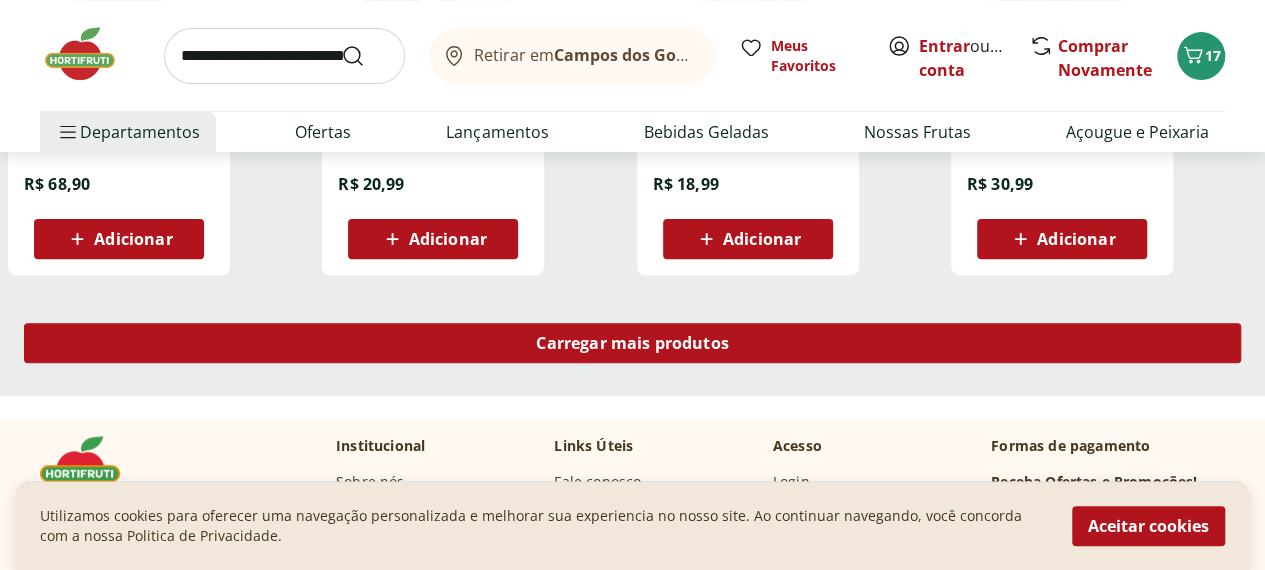 drag, startPoint x: 816, startPoint y: 297, endPoint x: 780, endPoint y: 279, distance: 40.24922 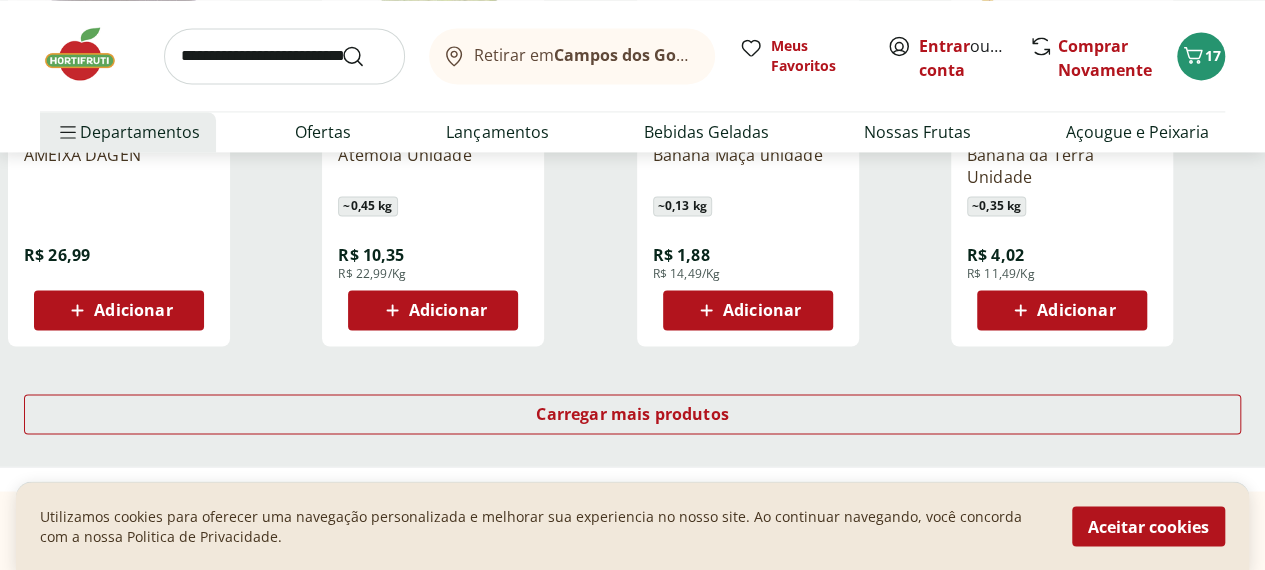 scroll, scrollTop: 5269, scrollLeft: 0, axis: vertical 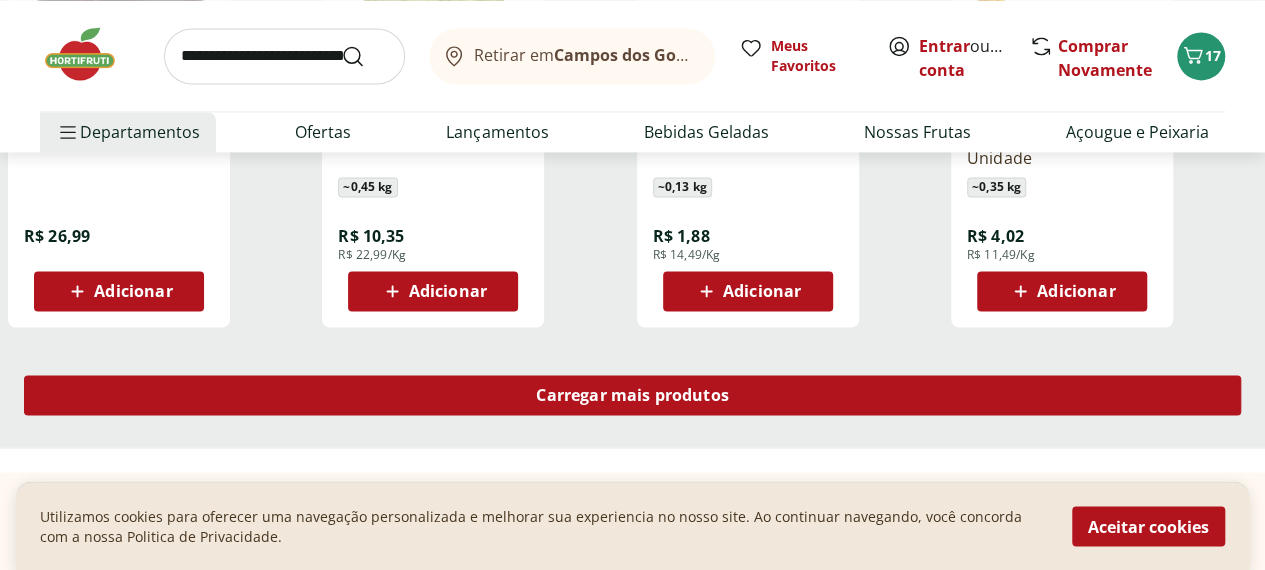 drag, startPoint x: 848, startPoint y: 332, endPoint x: 798, endPoint y: 336, distance: 50.159744 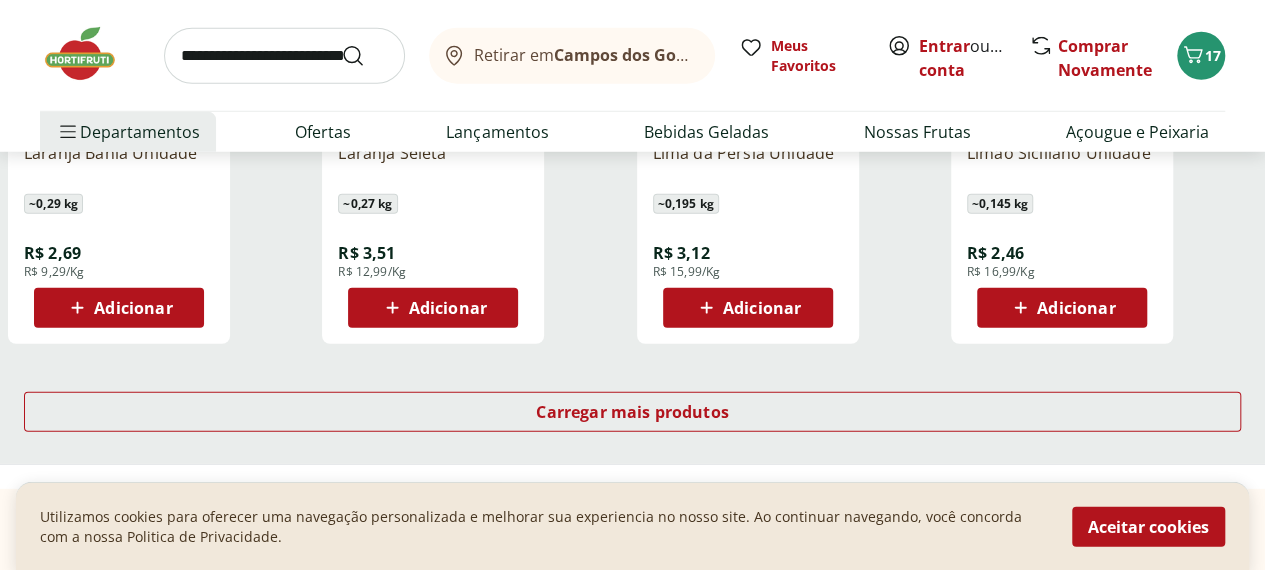 scroll, scrollTop: 6621, scrollLeft: 0, axis: vertical 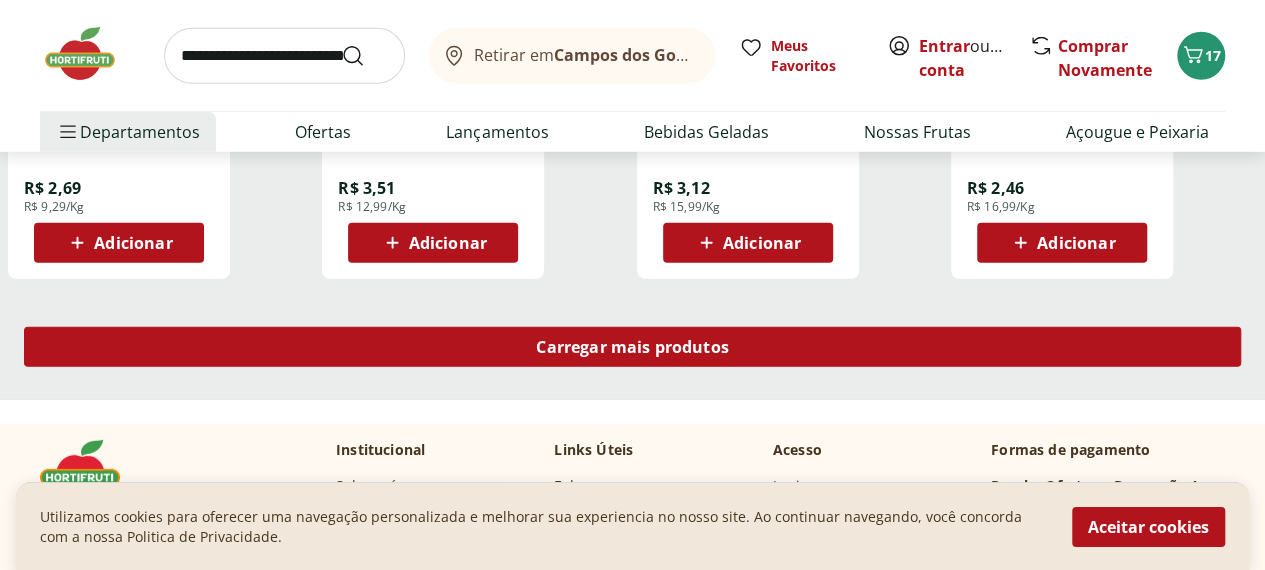 click on "Carregar mais produtos" at bounding box center [632, 347] 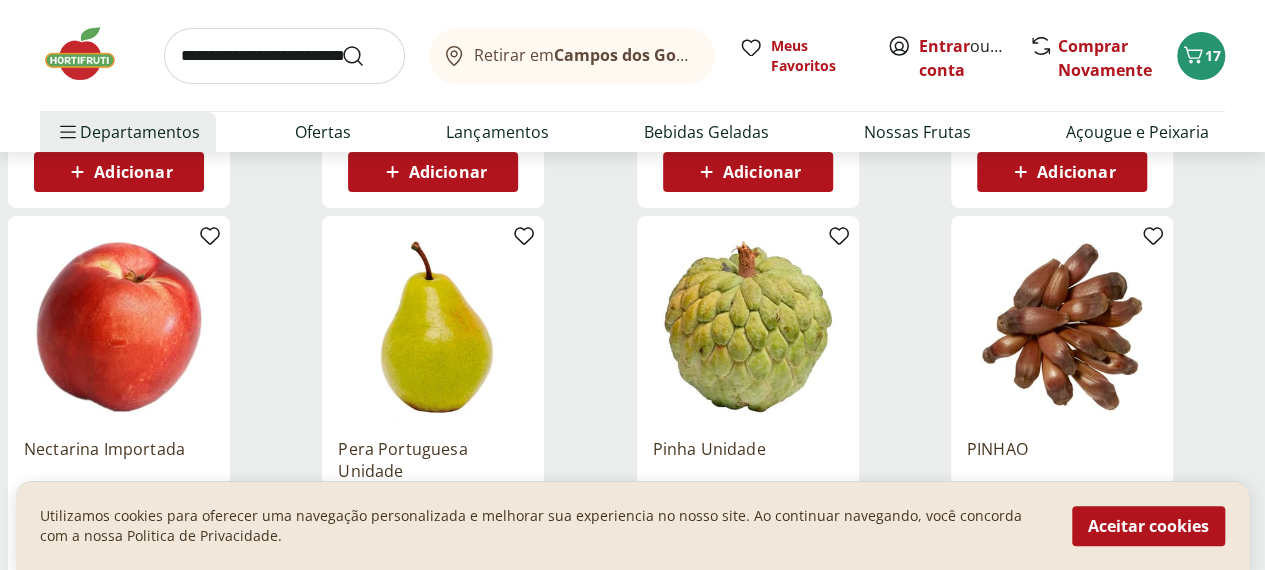 scroll, scrollTop: 7577, scrollLeft: 0, axis: vertical 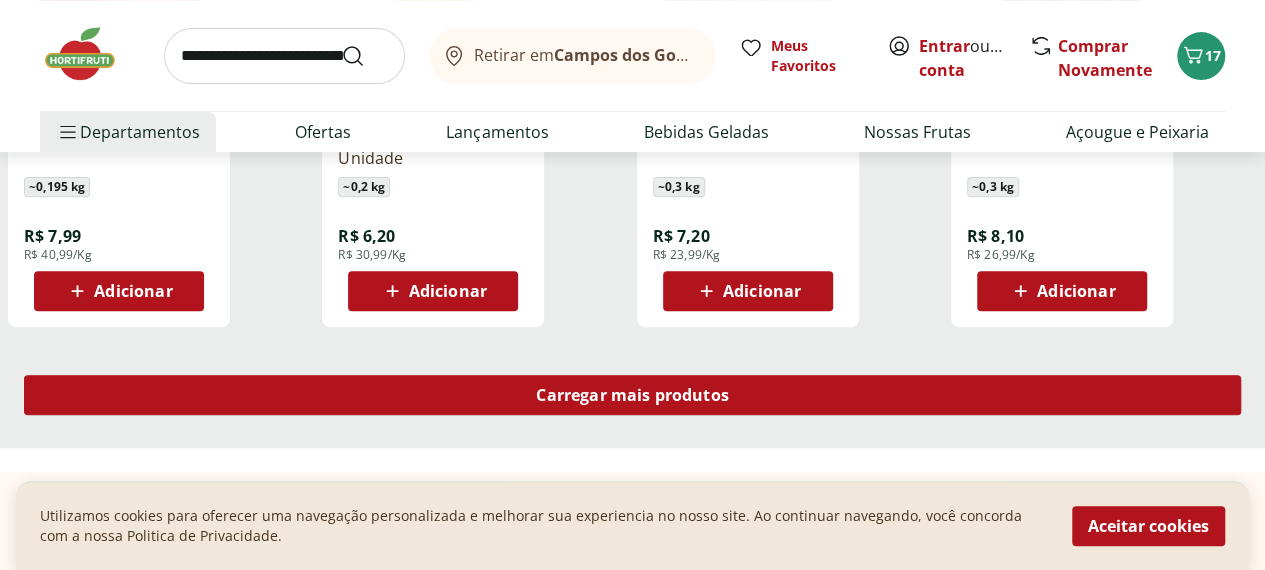 click on "Carregar mais produtos" at bounding box center [632, 395] 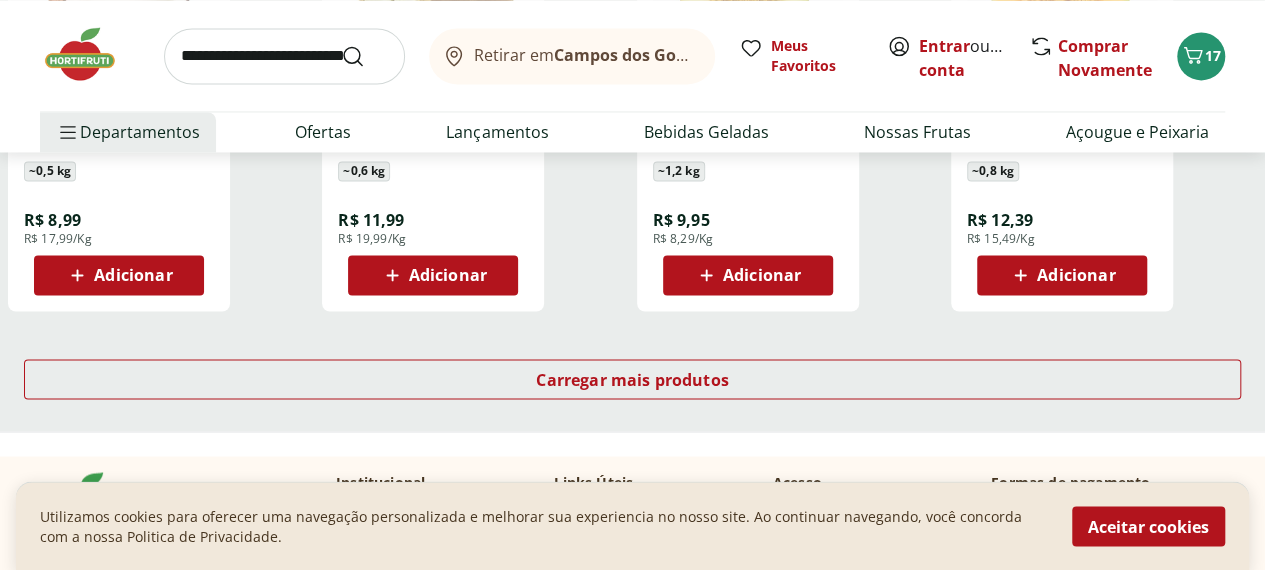 scroll, scrollTop: 9239, scrollLeft: 0, axis: vertical 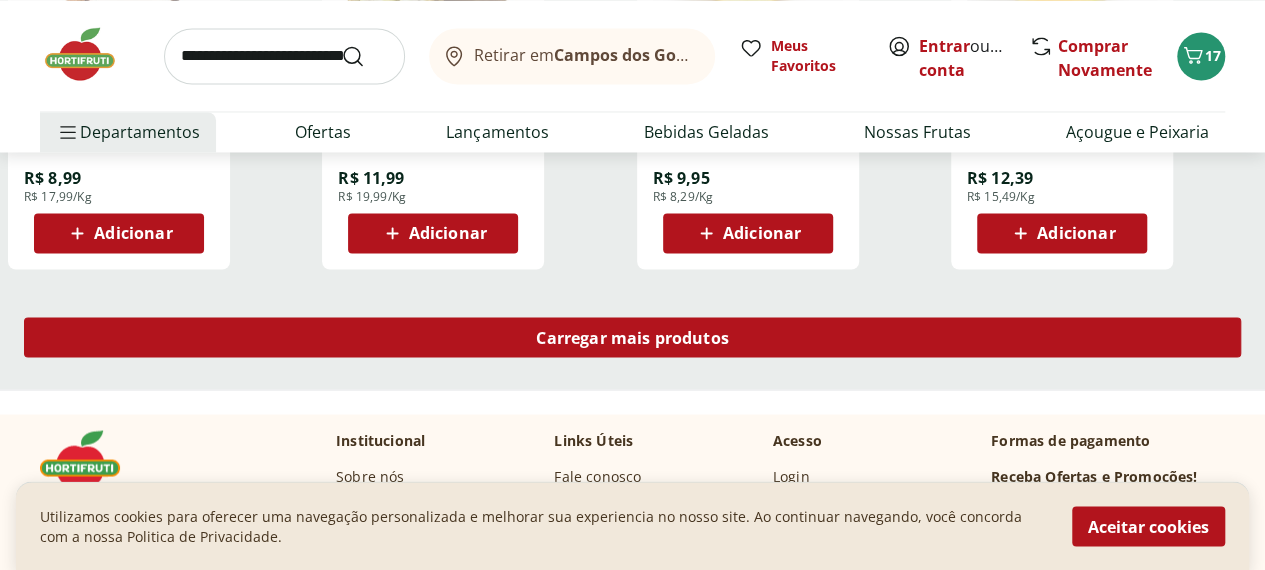 click on "Carregar mais produtos" at bounding box center [632, 341] 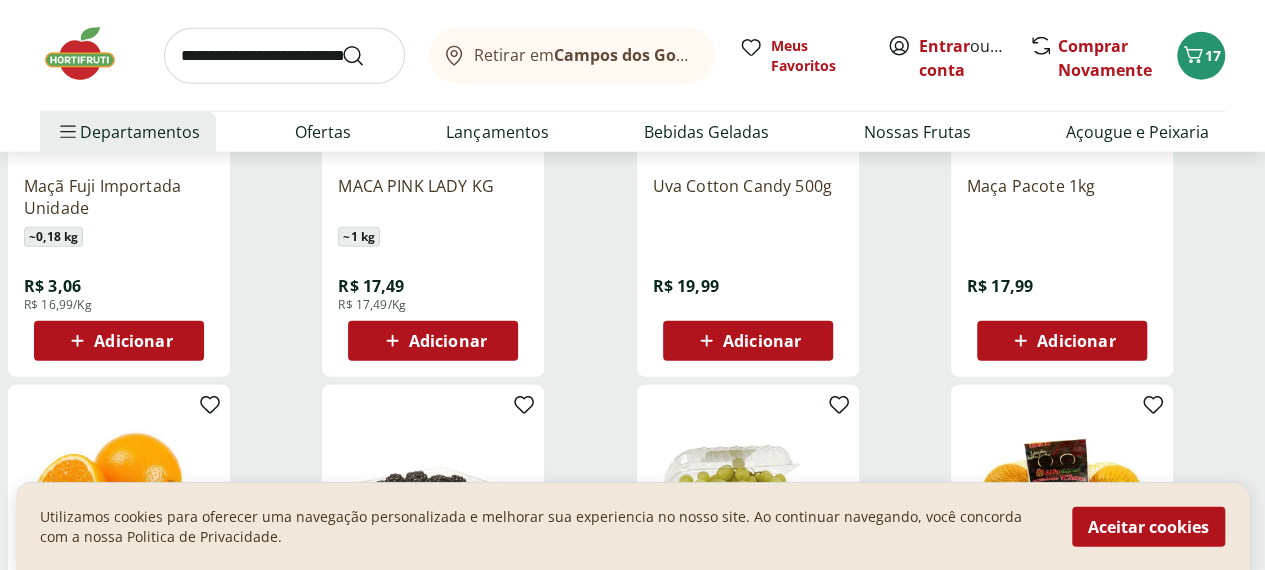 scroll, scrollTop: 9924, scrollLeft: 0, axis: vertical 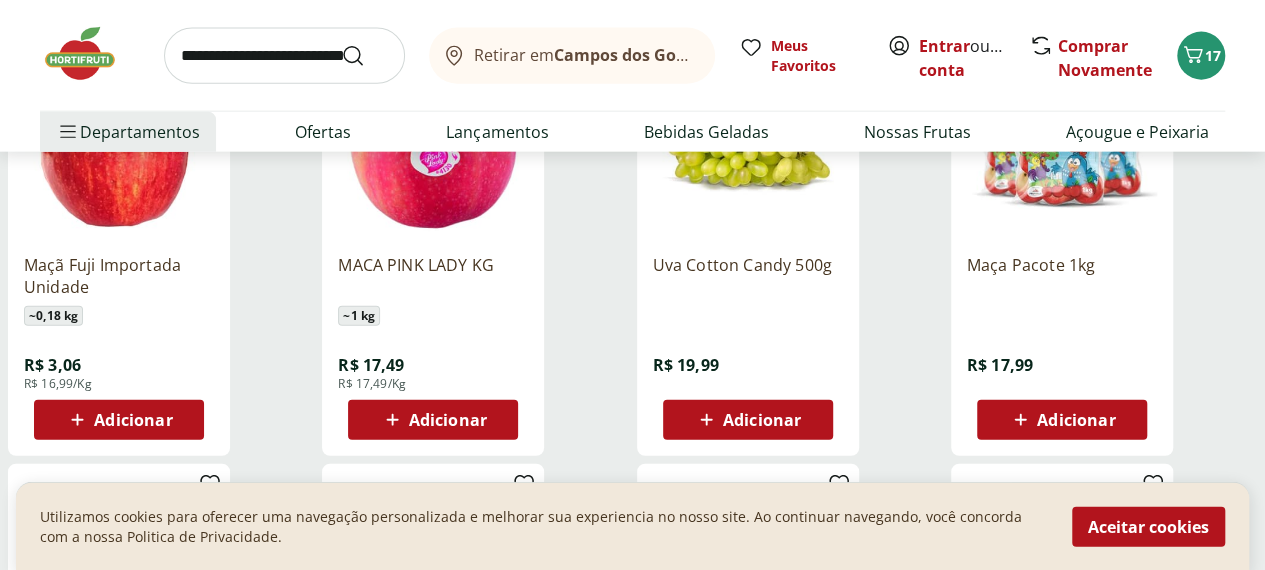 click on "Adicionar" at bounding box center [133, 420] 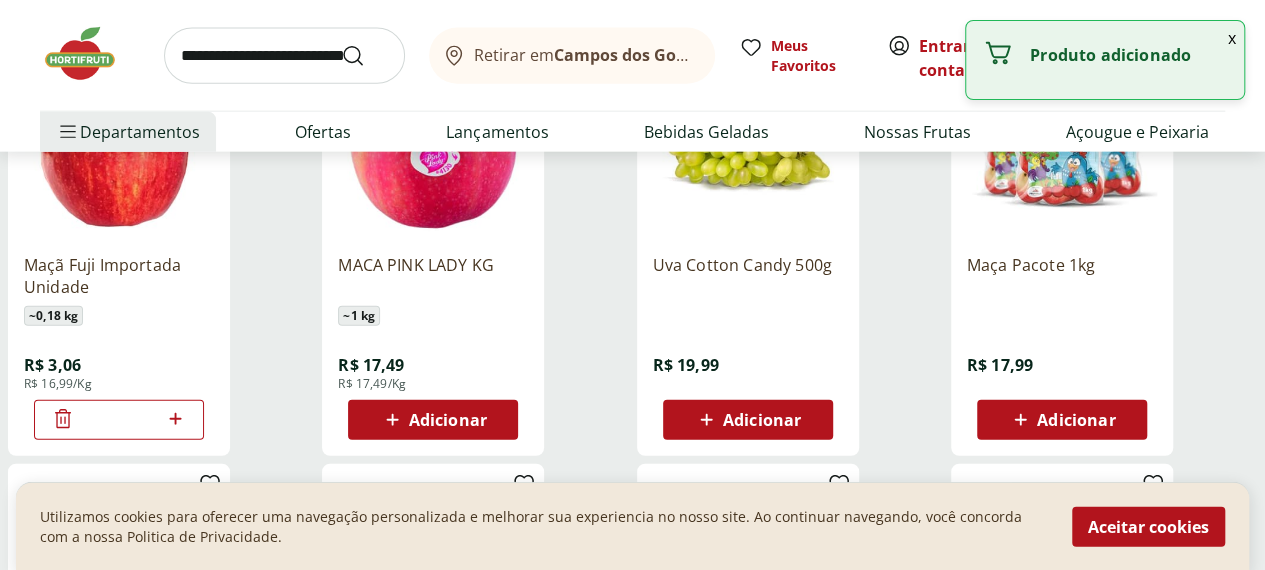click 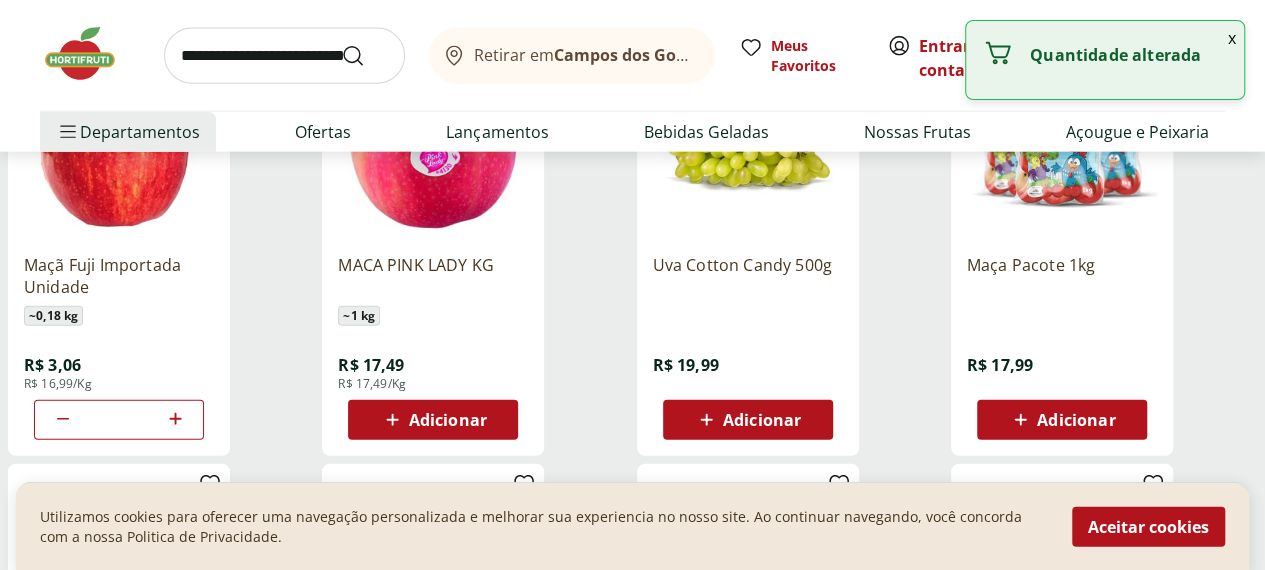 click 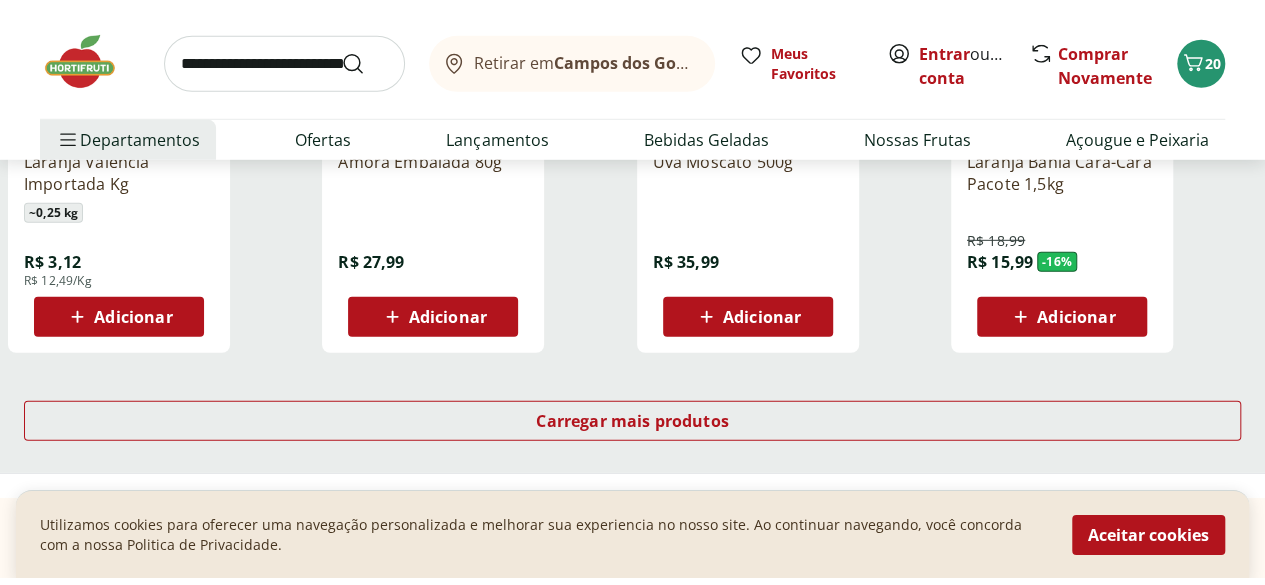 scroll, scrollTop: 10483, scrollLeft: 0, axis: vertical 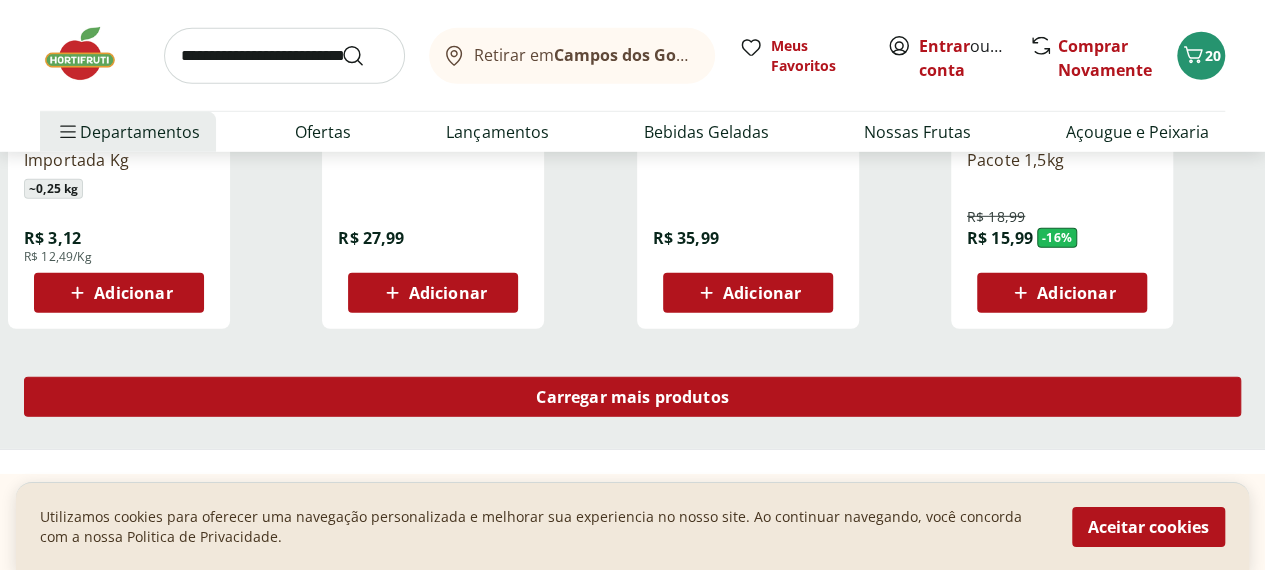 click on "Carregar mais produtos" at bounding box center (632, 397) 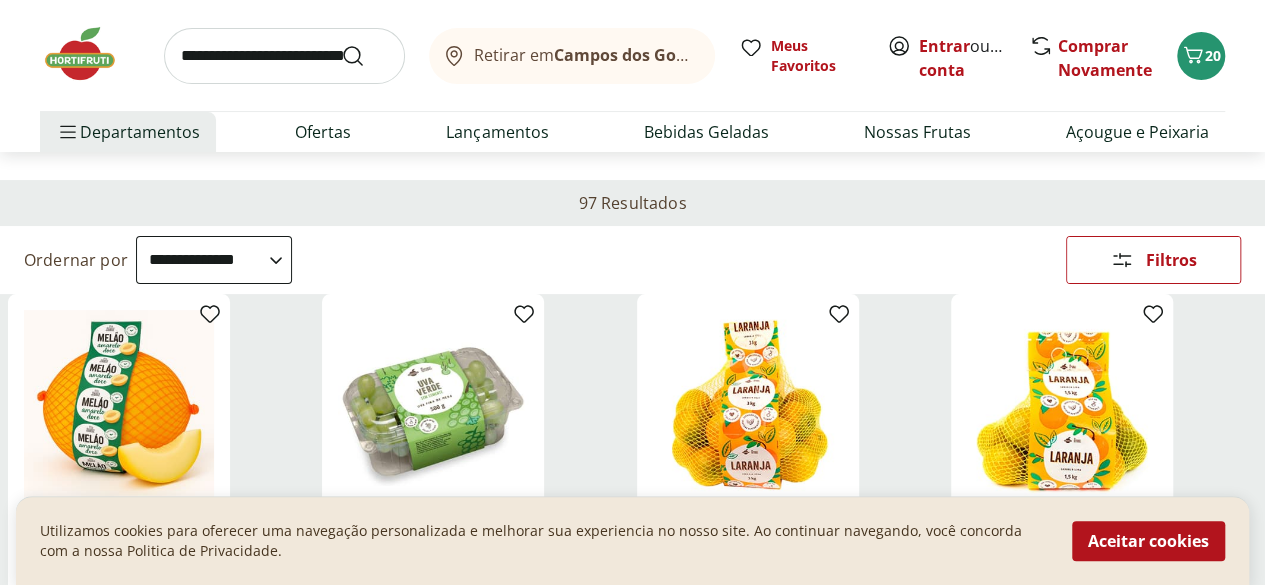 scroll, scrollTop: 0, scrollLeft: 0, axis: both 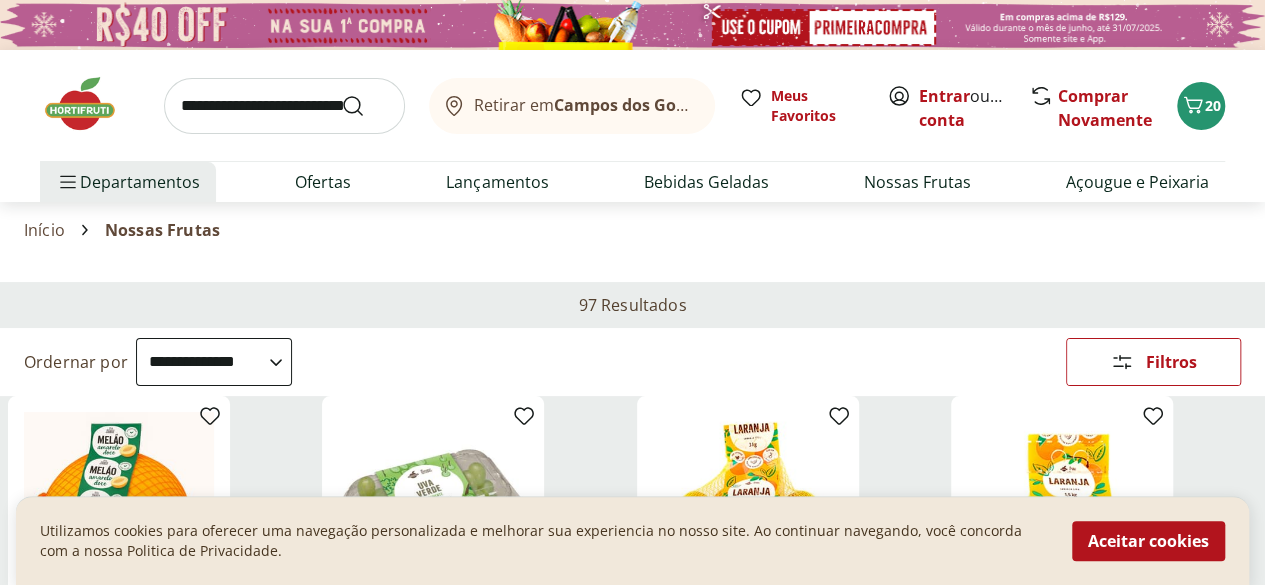 click on "Departamento" at bounding box center [0, 0] 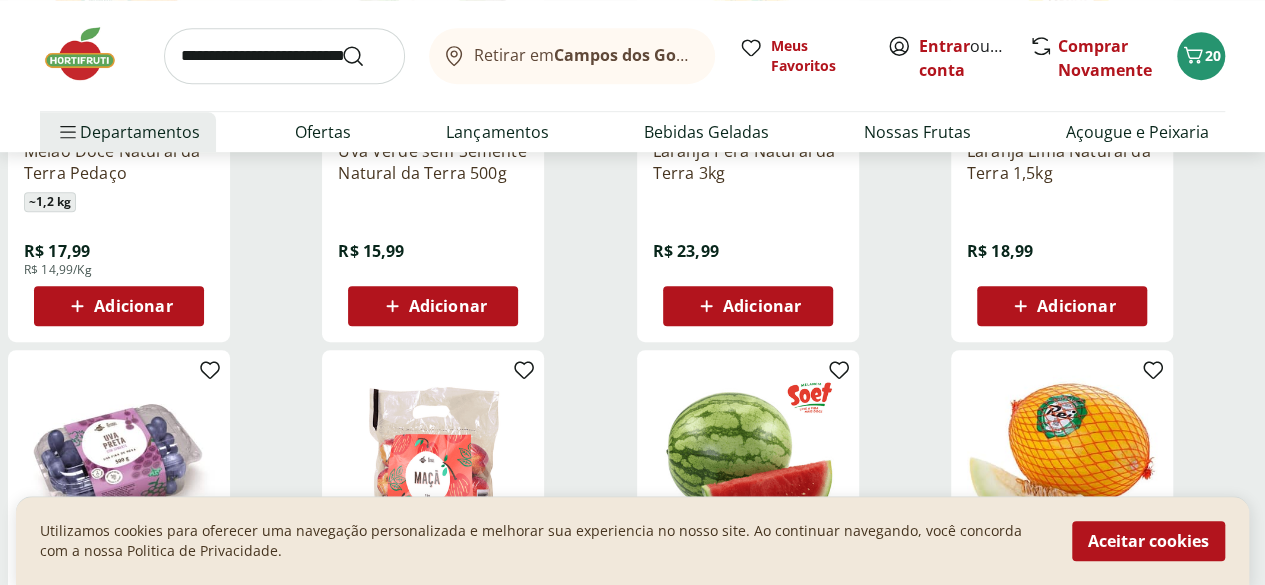 scroll, scrollTop: 400, scrollLeft: 0, axis: vertical 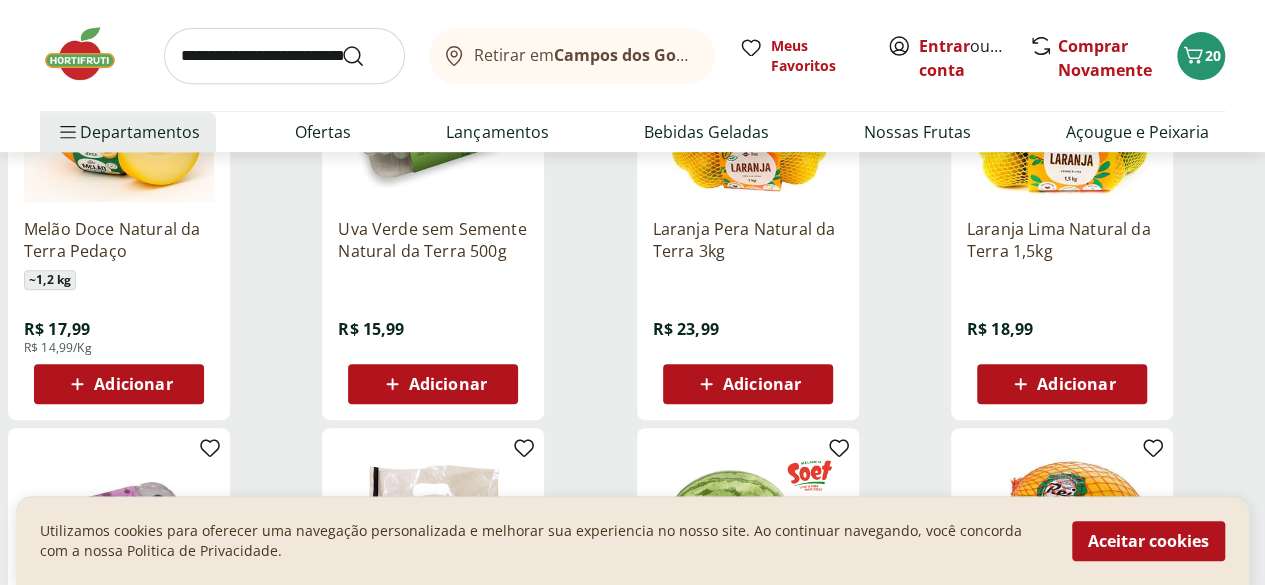 click 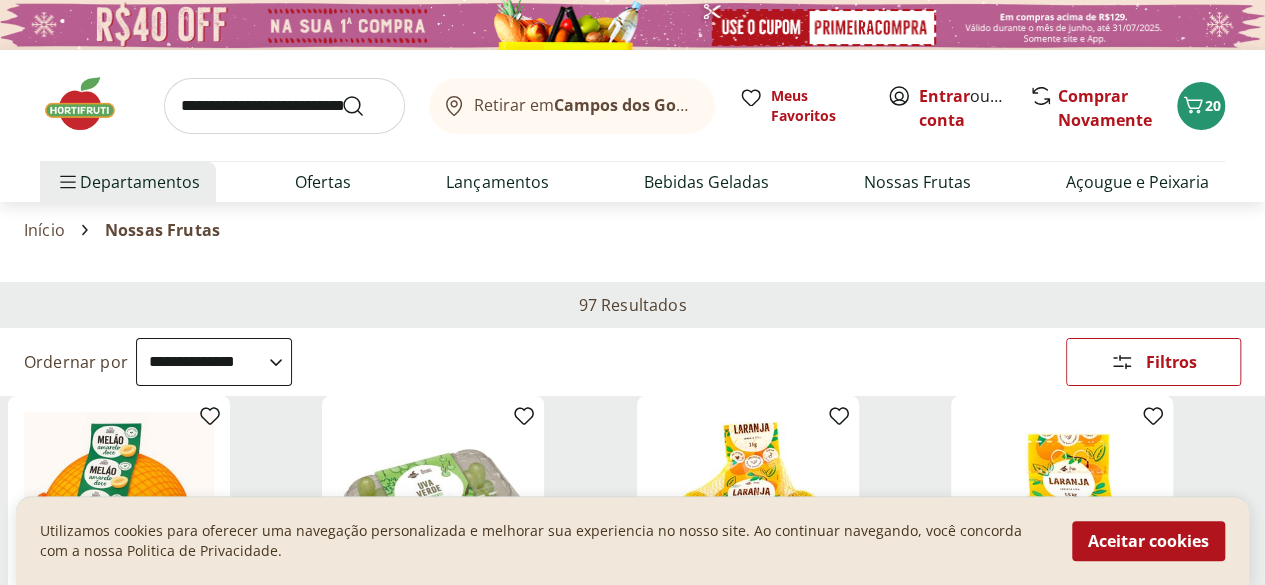 click on "Início" at bounding box center (44, 230) 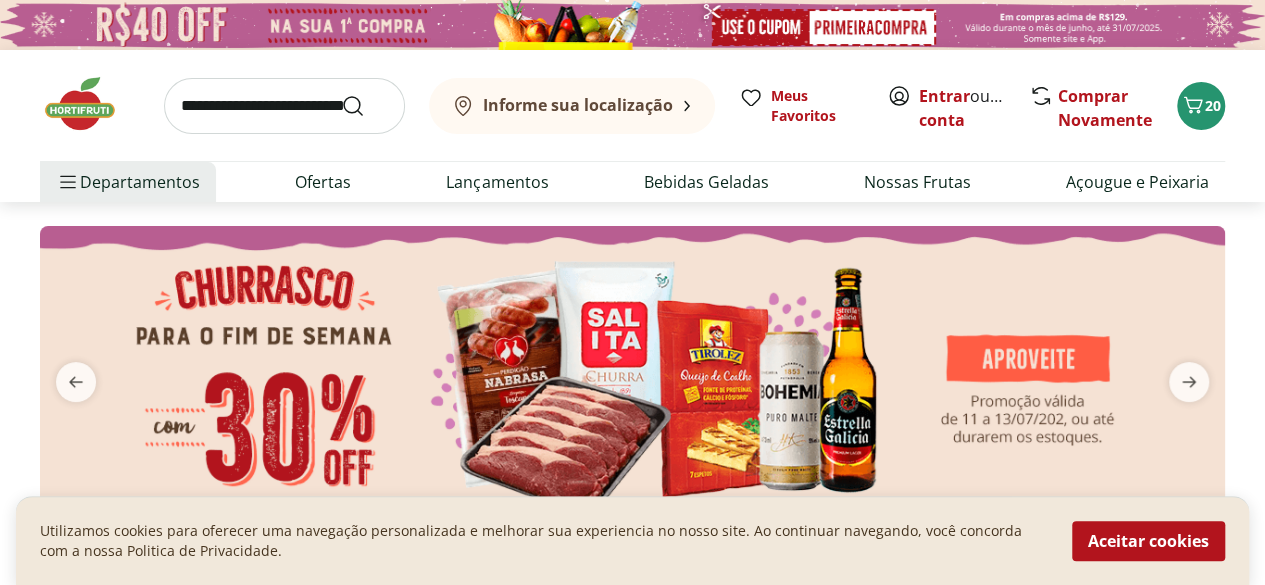 type on "*" 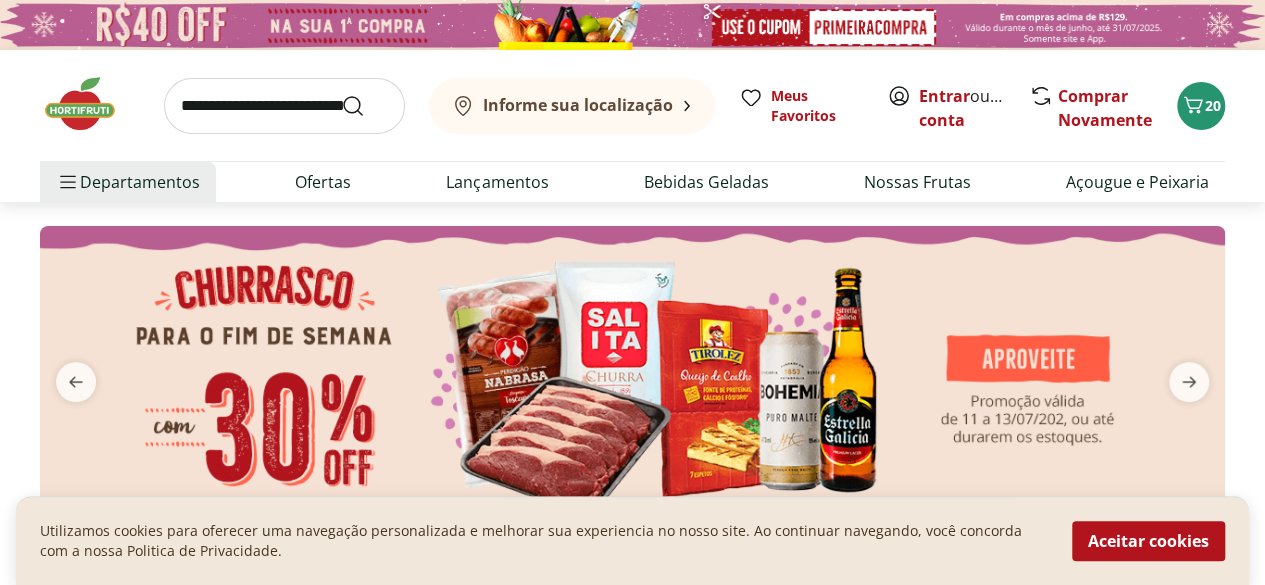 type on "*" 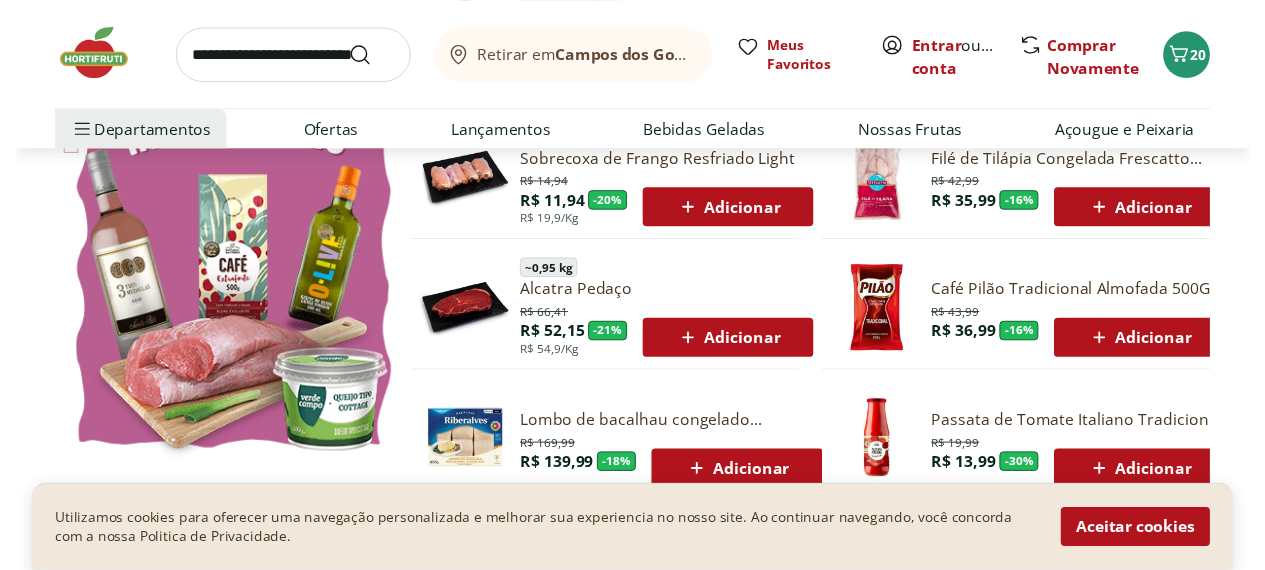 scroll, scrollTop: 0, scrollLeft: 0, axis: both 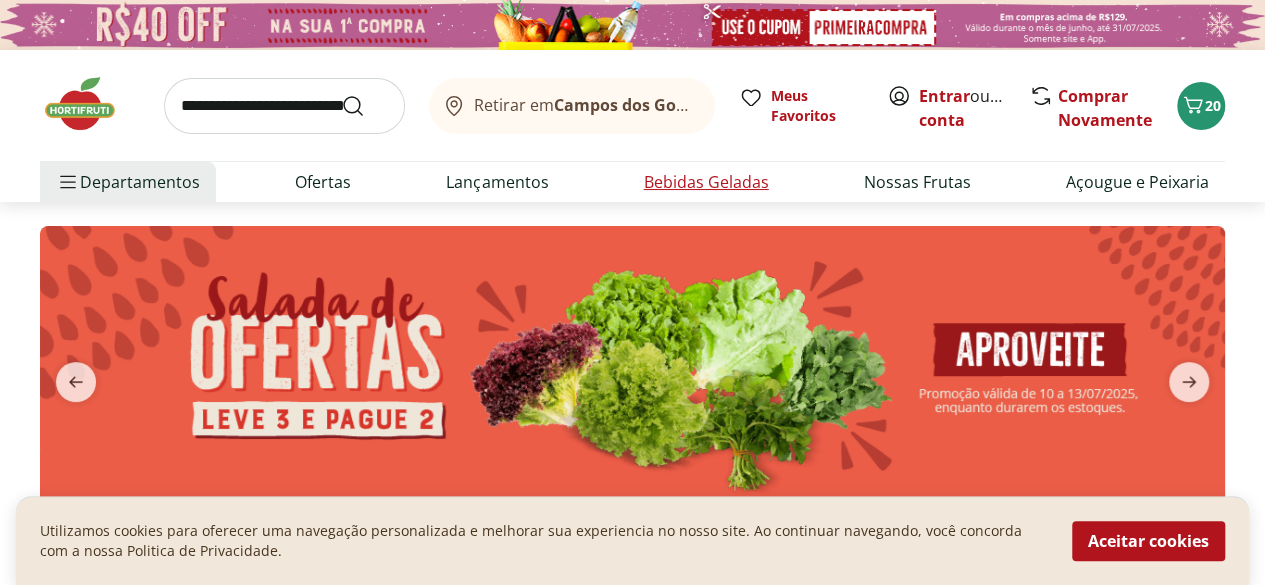 click on "Bebidas Geladas" at bounding box center [706, 182] 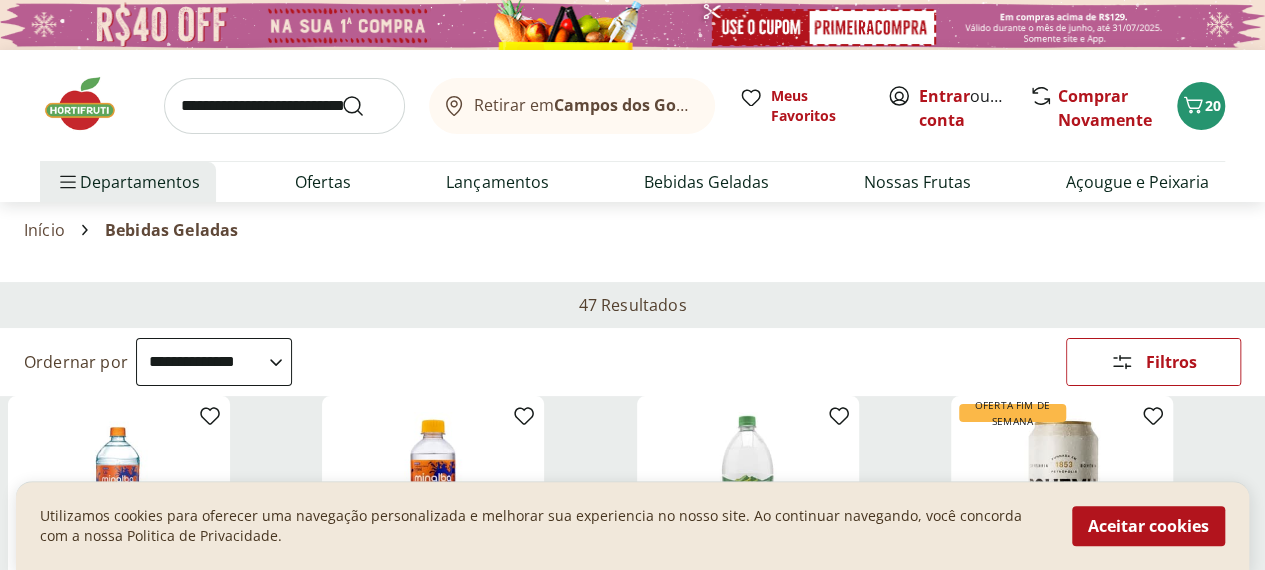 click on "**********" at bounding box center (214, 362) 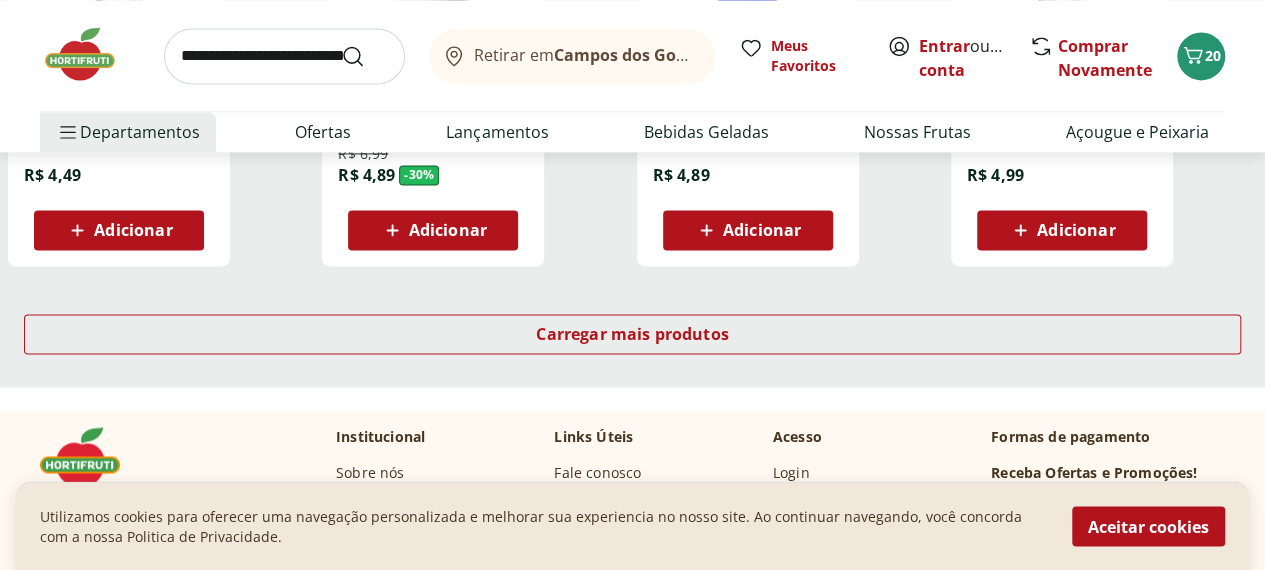 scroll, scrollTop: 1444, scrollLeft: 0, axis: vertical 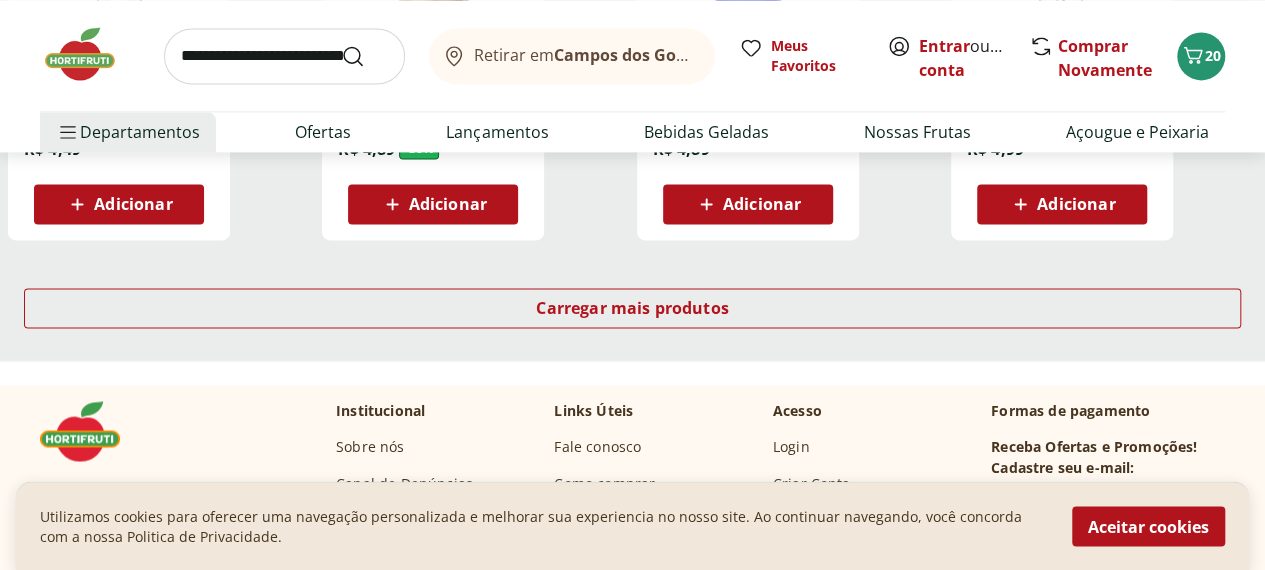 click on "Carregar mais produtos" at bounding box center (632, 312) 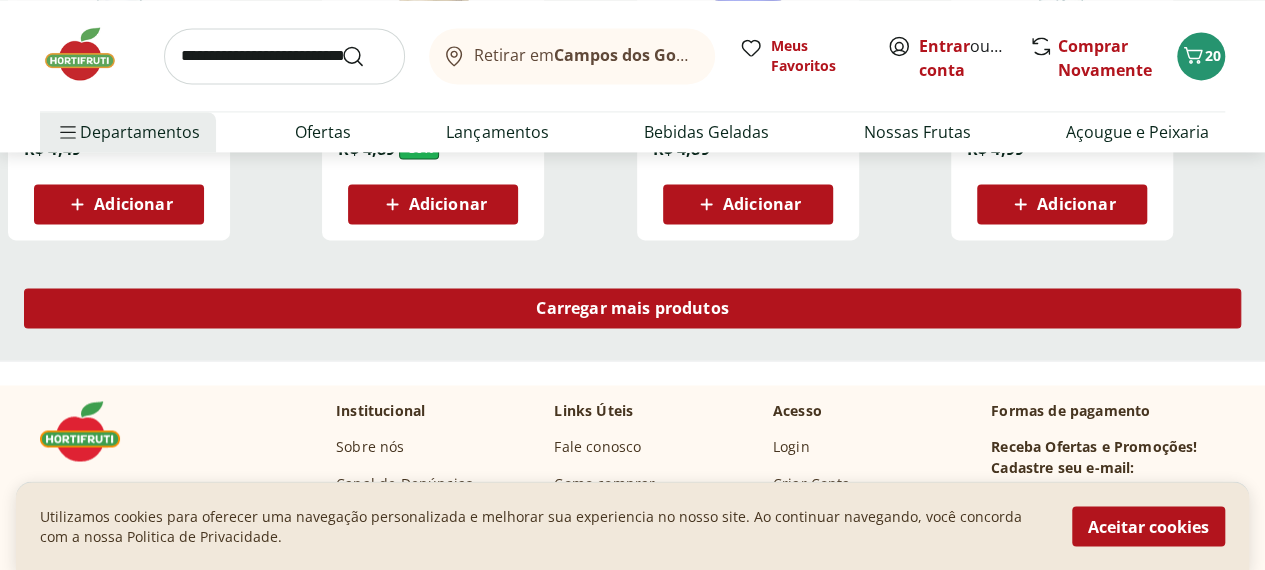 click on "Carregar mais produtos" at bounding box center (632, 308) 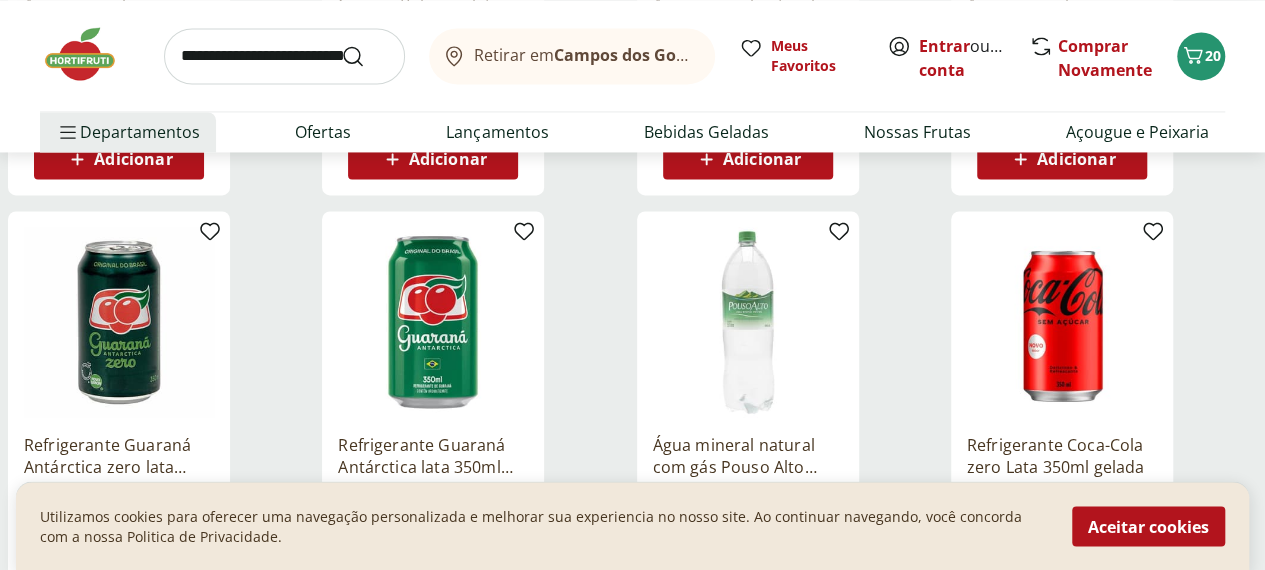scroll, scrollTop: 0, scrollLeft: 0, axis: both 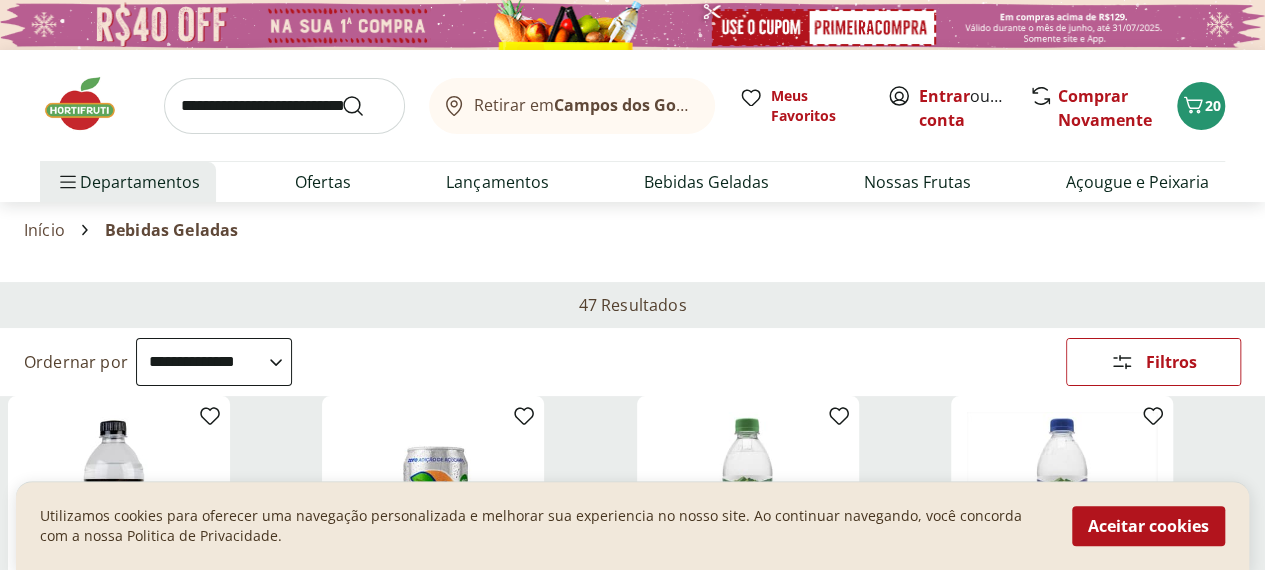 click on "Departamento" at bounding box center [0, 0] 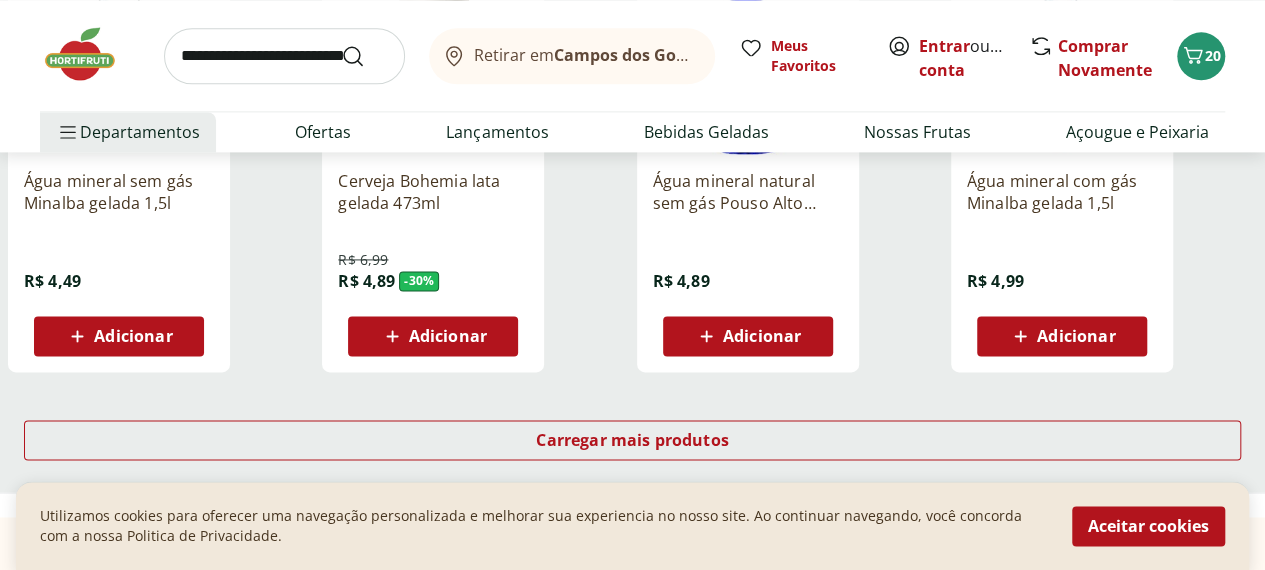 scroll, scrollTop: 1317, scrollLeft: 0, axis: vertical 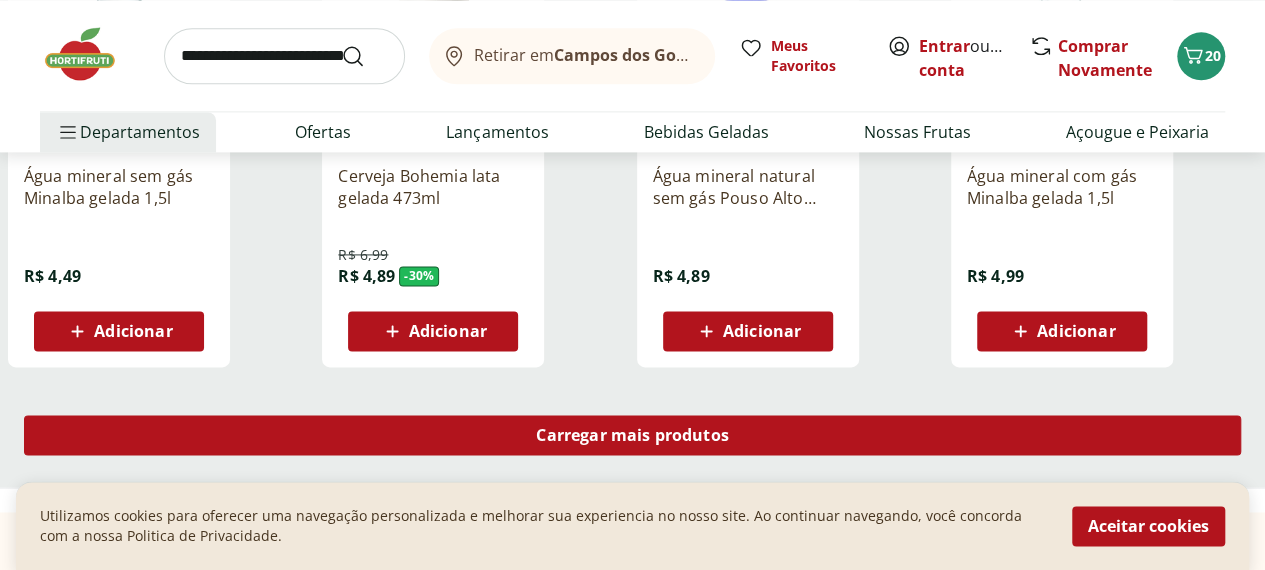 click on "Carregar mais produtos" at bounding box center [632, 435] 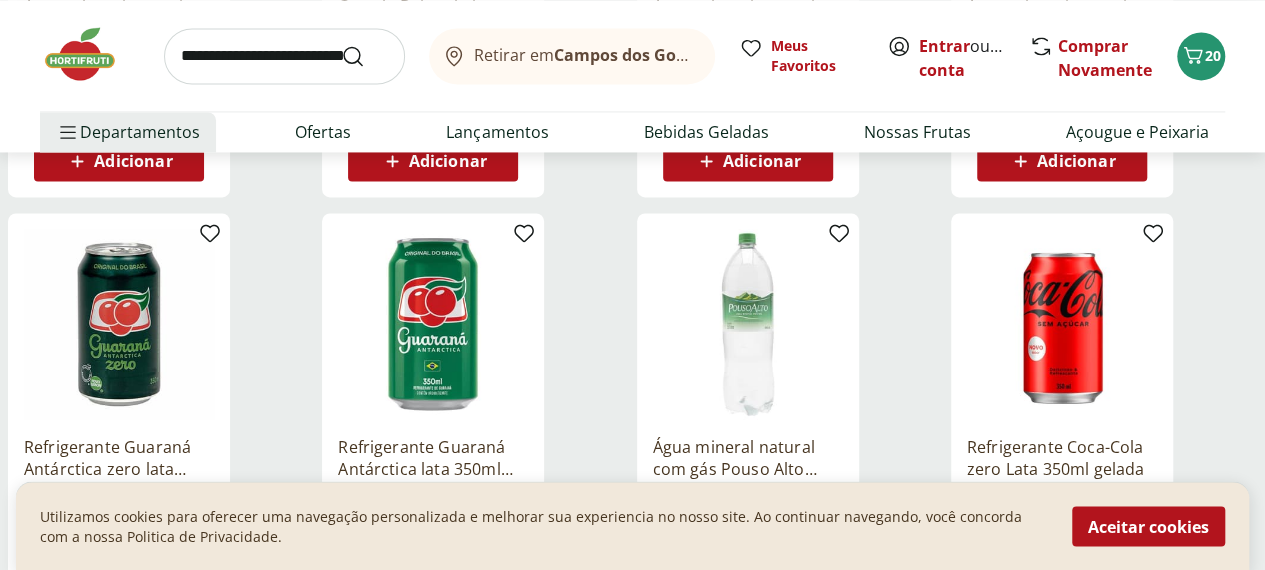 scroll, scrollTop: 1547, scrollLeft: 0, axis: vertical 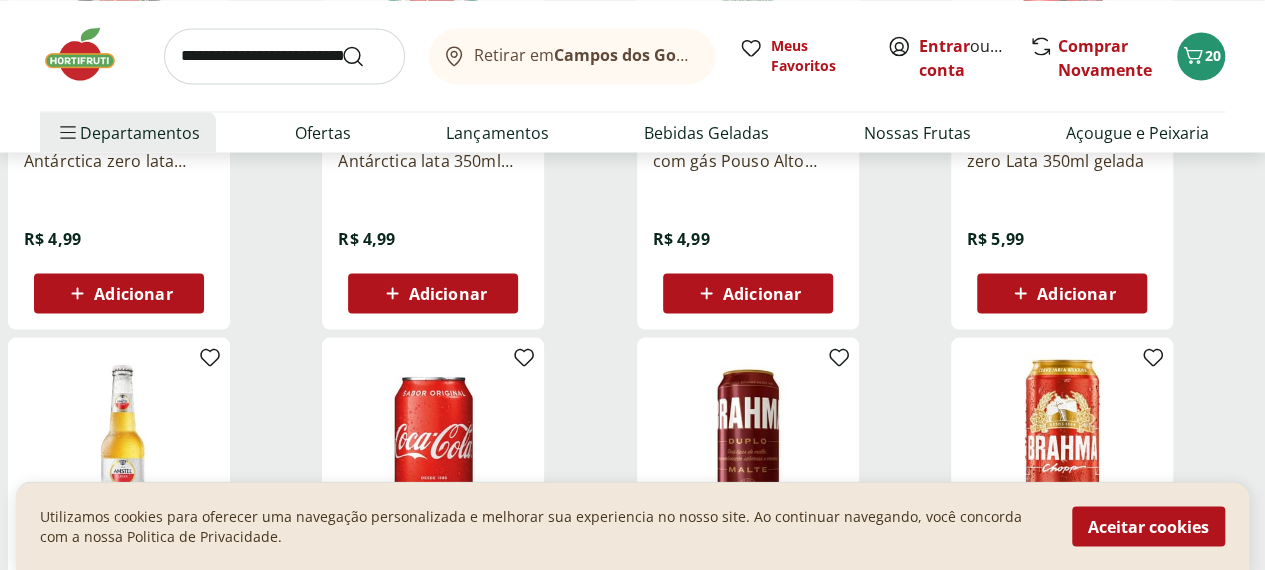 click on "Adicionar" at bounding box center (448, 293) 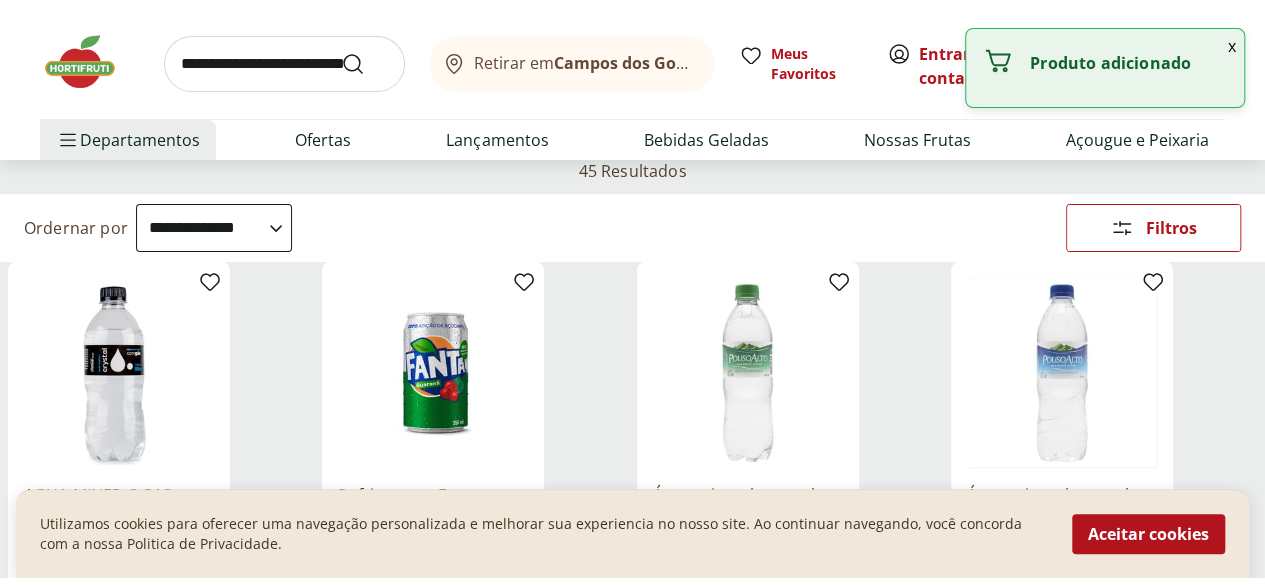 scroll, scrollTop: 0, scrollLeft: 0, axis: both 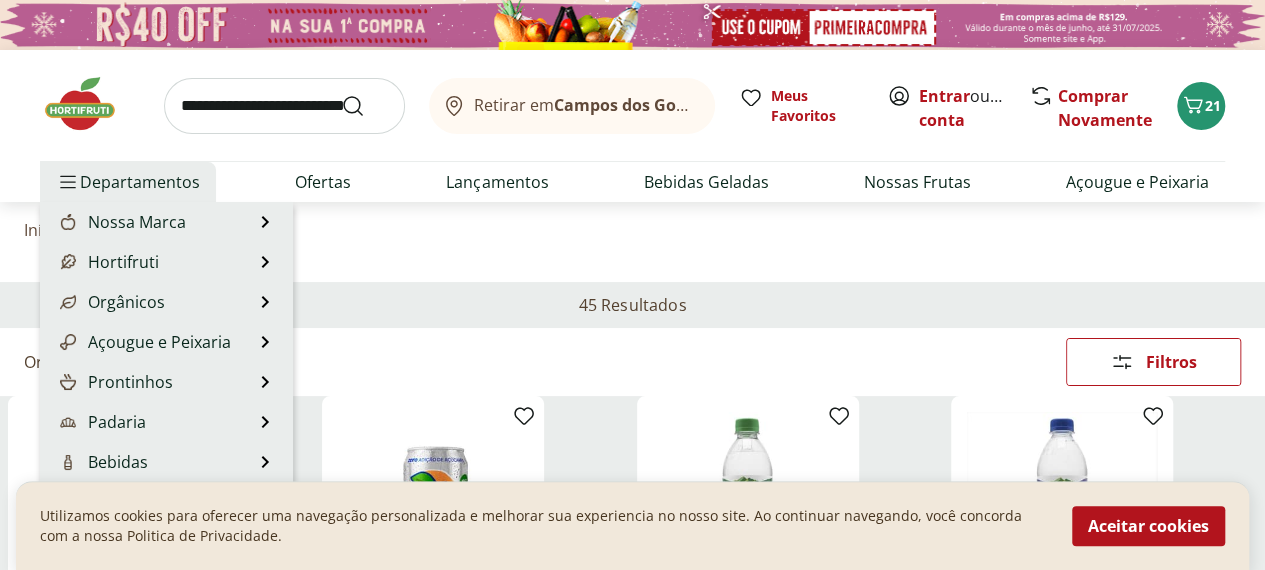 click on "Departamentos" at bounding box center (128, 182) 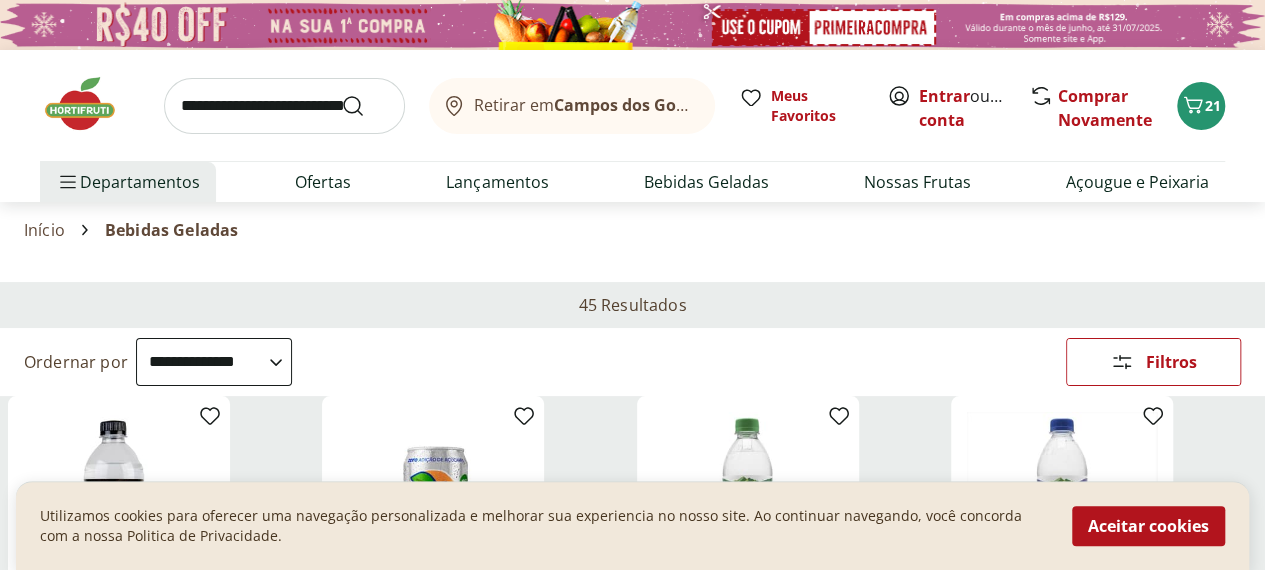 click on "Bebidas   45" at bounding box center [0, 0] 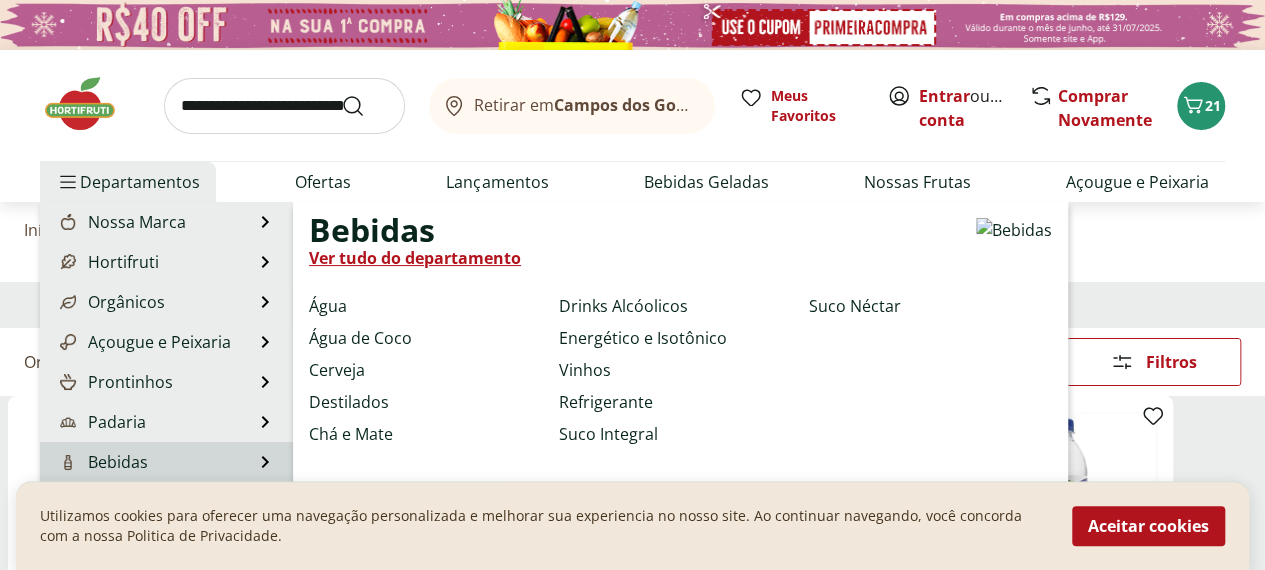click on "Água Água de Coco Cerveja Destilados Chá e Mate Drinks Alcóolicos Energético e Isotônico Vinhos Refrigerante Suco Integral Suco Néctar" at bounding box center (498, 385) 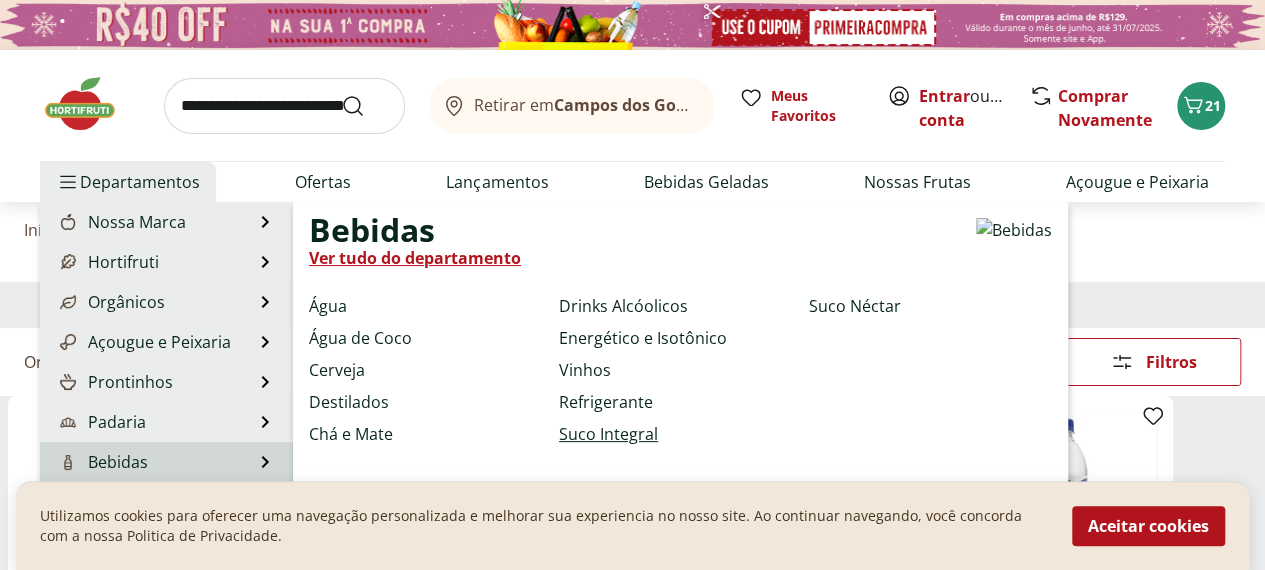 click on "Suco Integral" at bounding box center [608, 434] 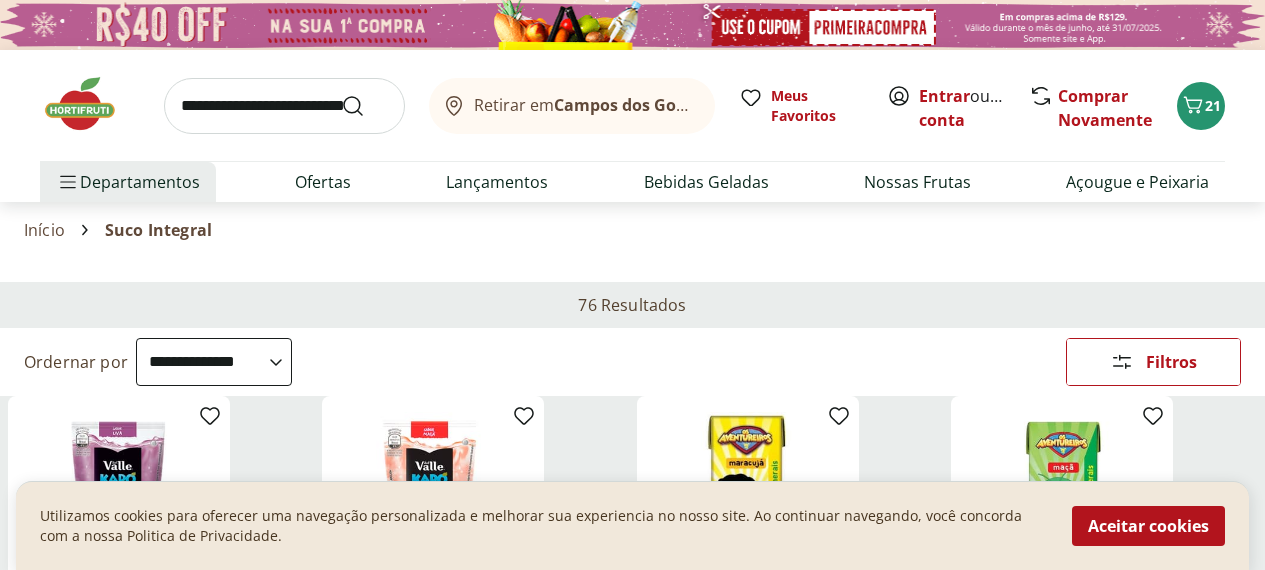 select on "*********" 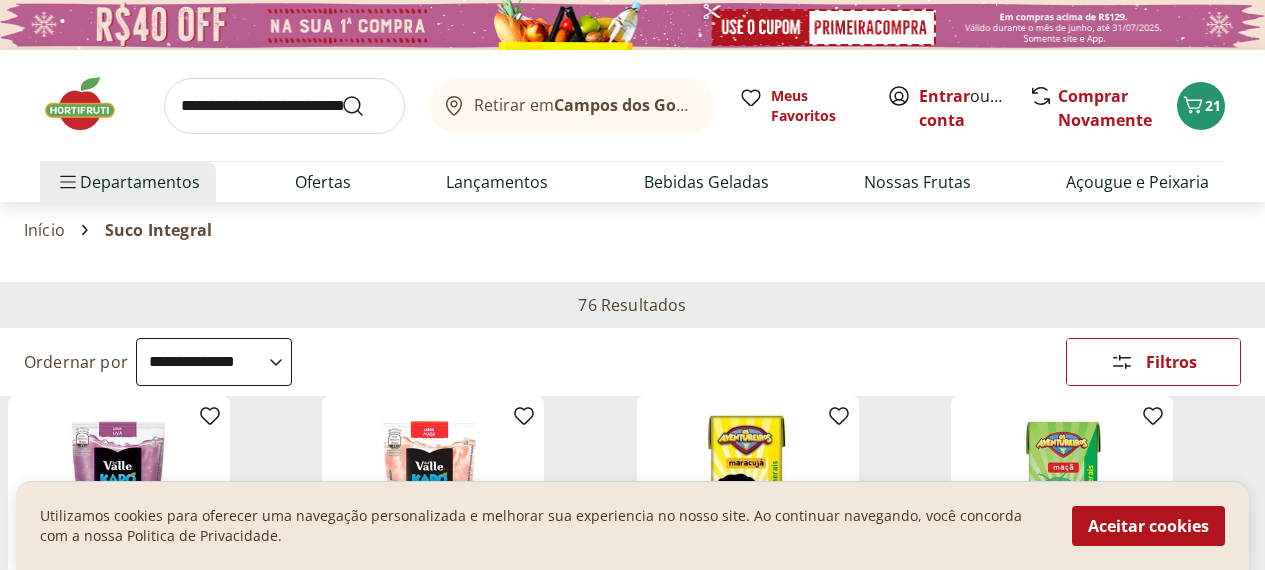 scroll, scrollTop: 956, scrollLeft: 0, axis: vertical 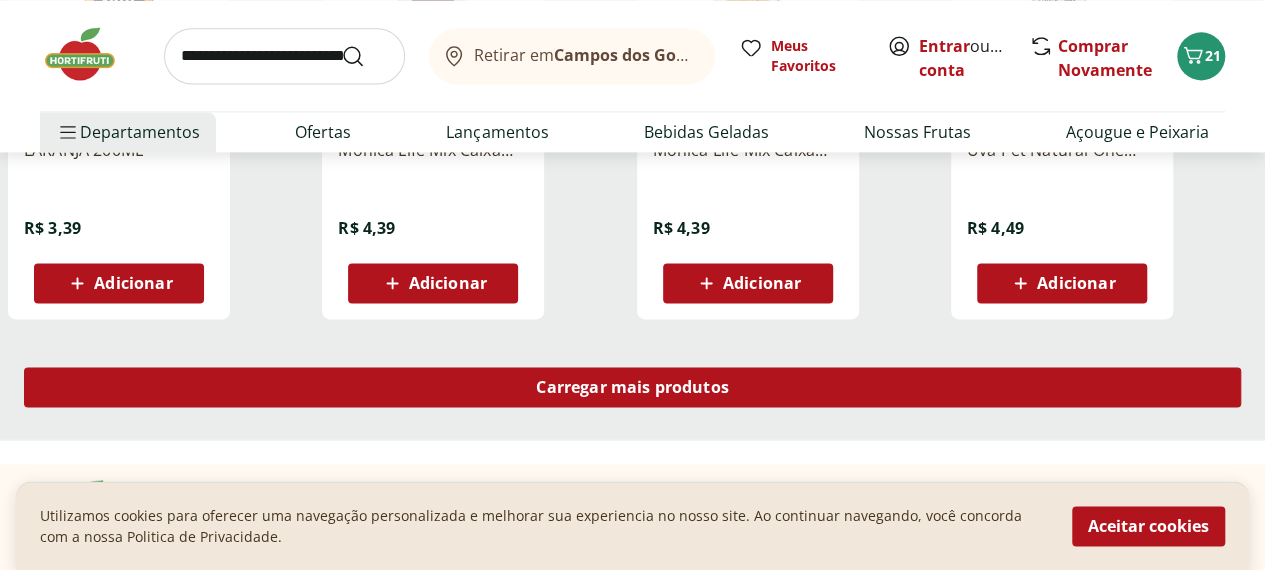 click on "Carregar mais produtos" at bounding box center (632, 387) 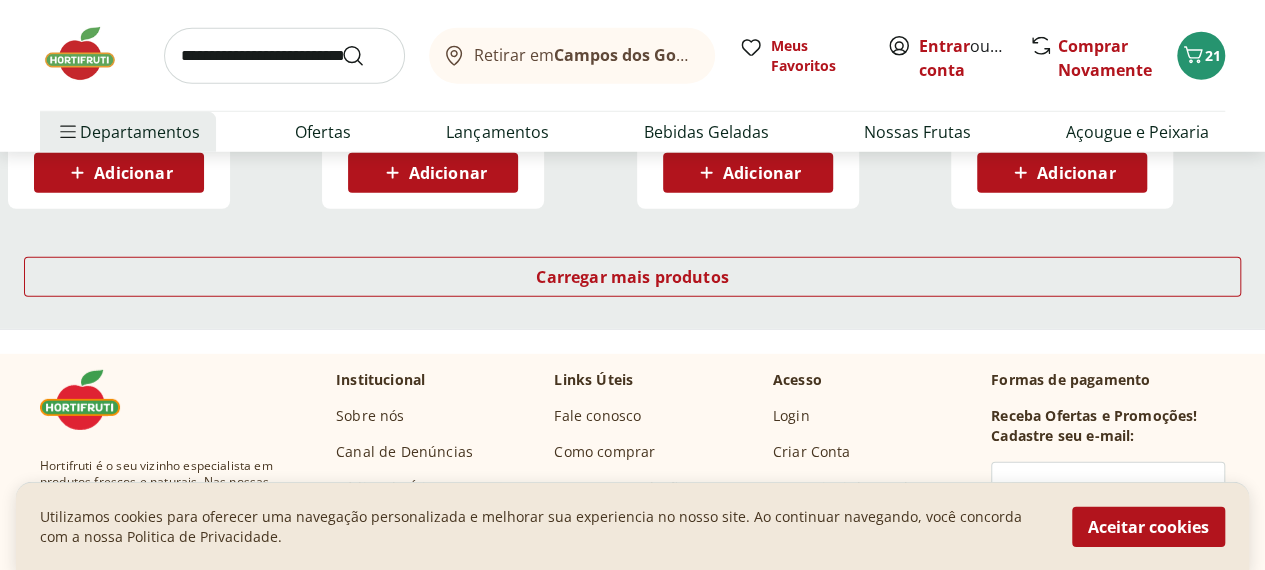 scroll, scrollTop: 2767, scrollLeft: 0, axis: vertical 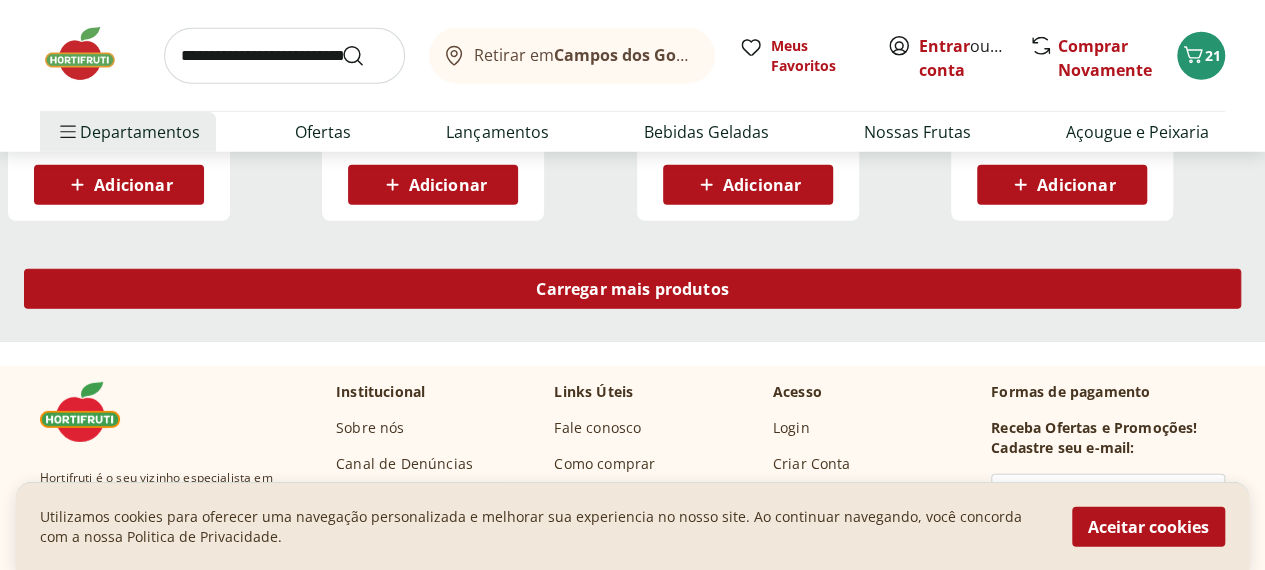 click on "Carregar mais produtos" at bounding box center [632, 289] 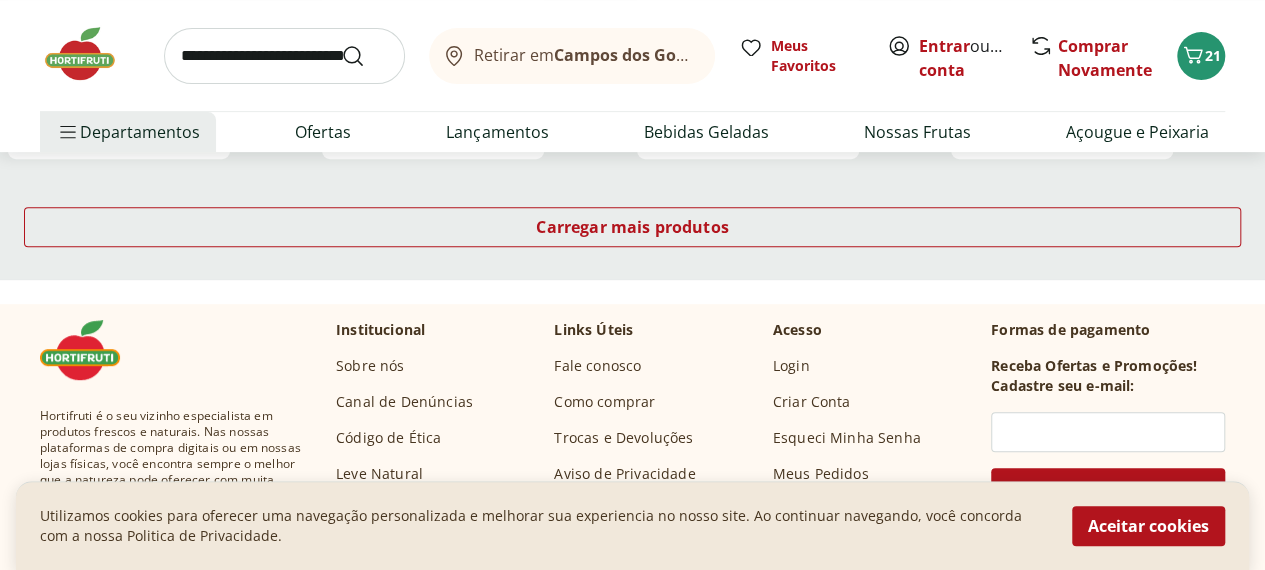 scroll, scrollTop: 4141, scrollLeft: 0, axis: vertical 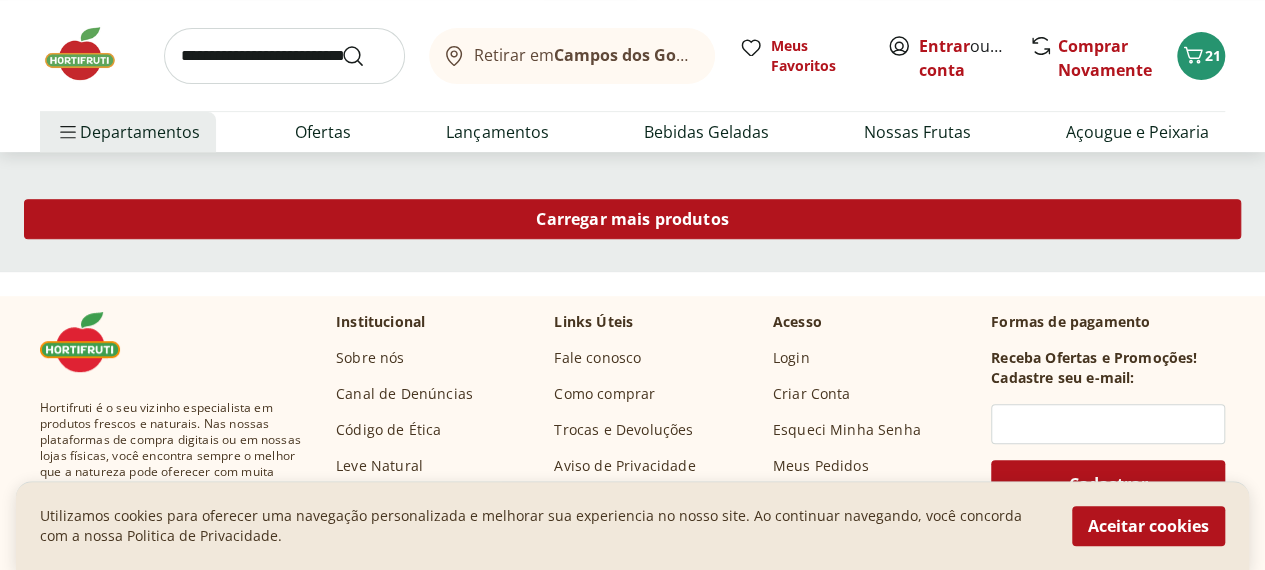 click on "Carregar mais produtos" at bounding box center (632, 219) 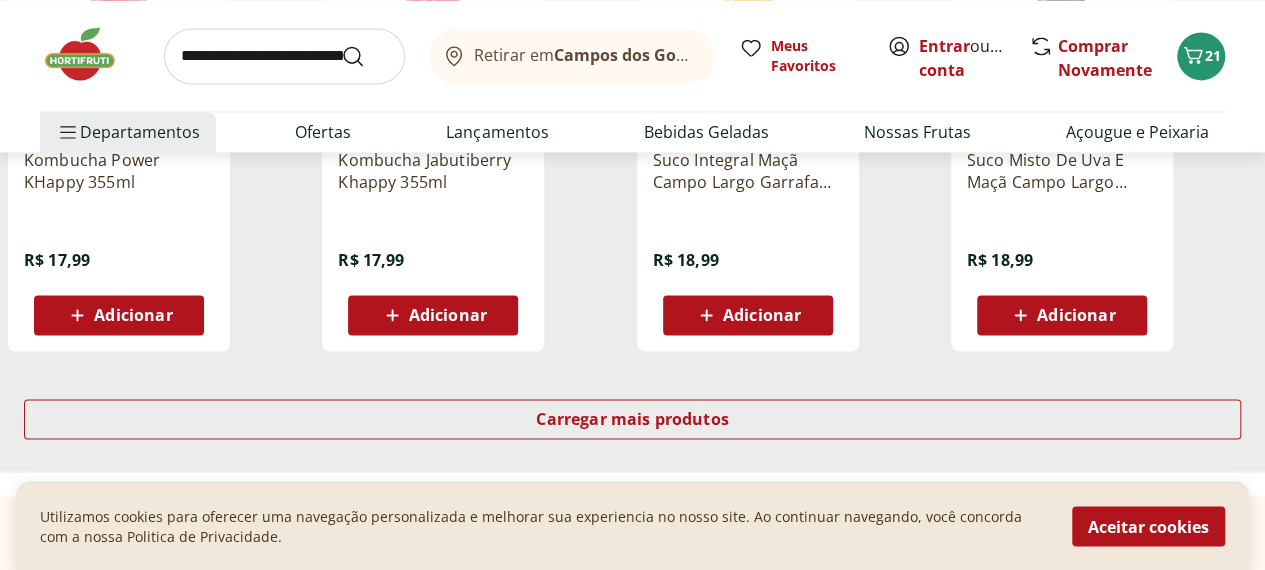 scroll, scrollTop: 5291, scrollLeft: 0, axis: vertical 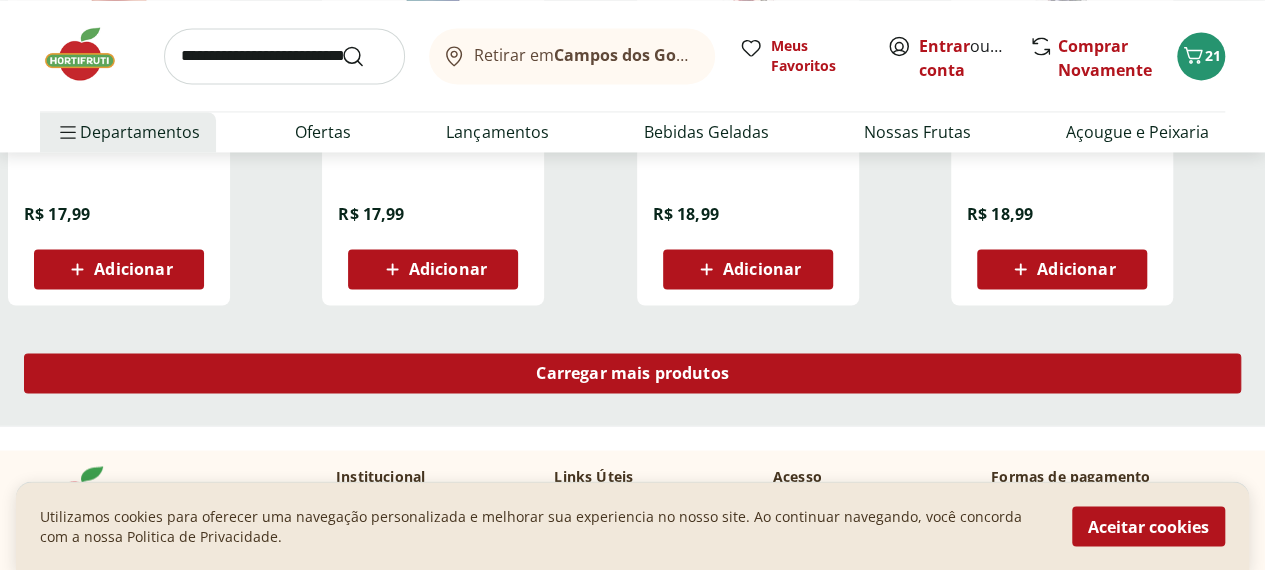 click on "Carregar mais produtos" at bounding box center [632, 373] 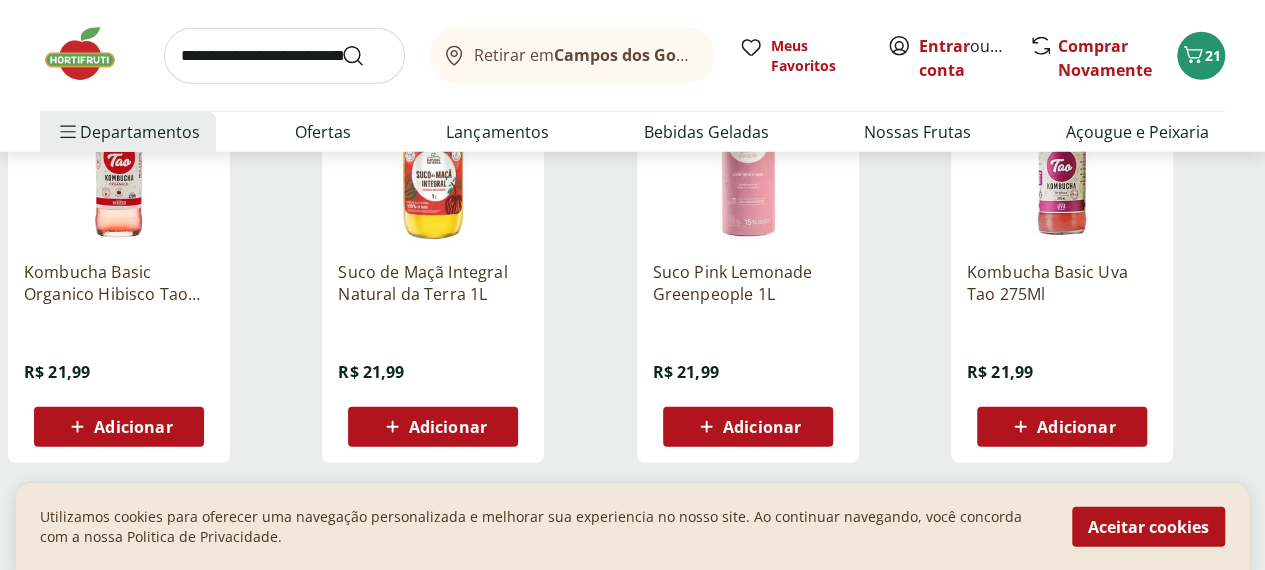 scroll, scrollTop: 6534, scrollLeft: 0, axis: vertical 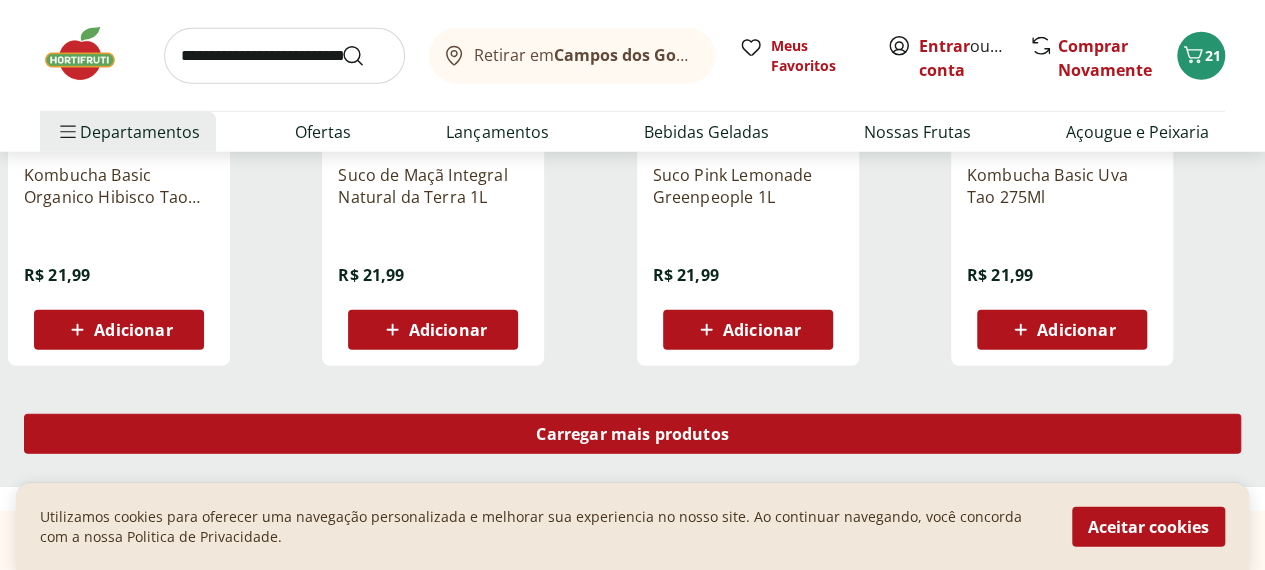 click on "Carregar mais produtos" at bounding box center [632, 434] 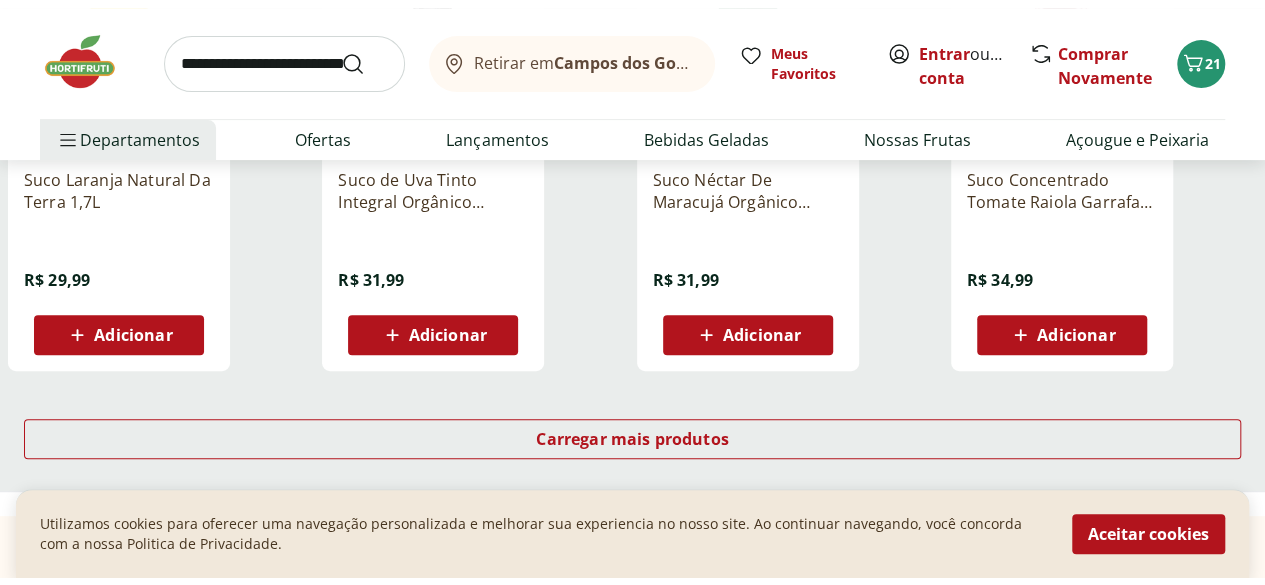 scroll, scrollTop: 7878, scrollLeft: 0, axis: vertical 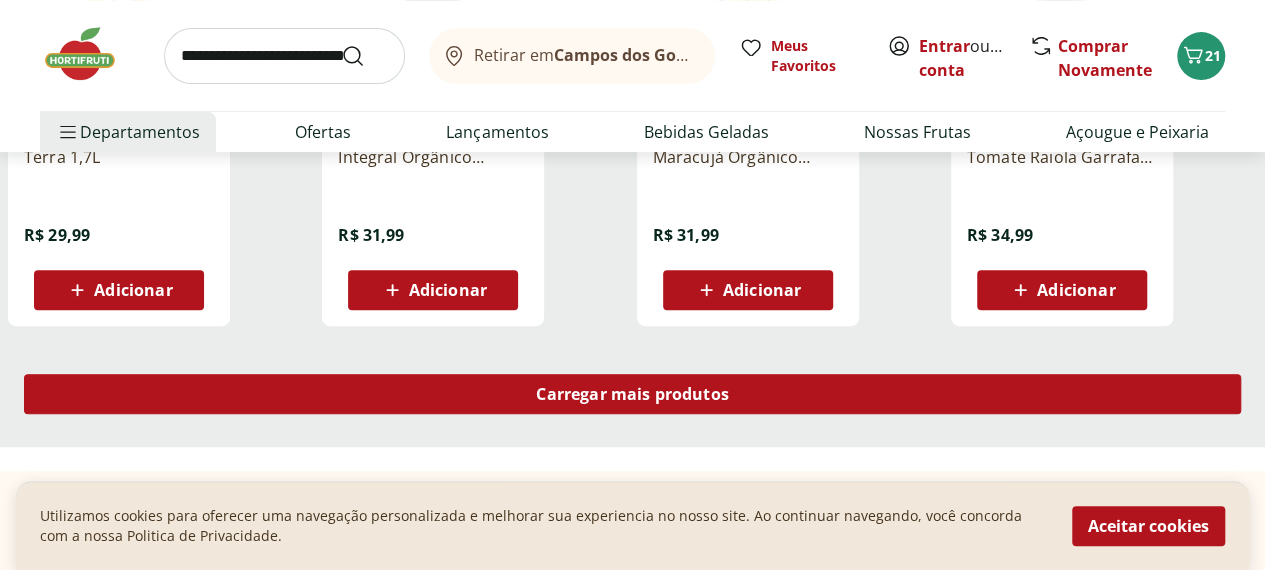 click on "Carregar mais produtos" at bounding box center (632, 394) 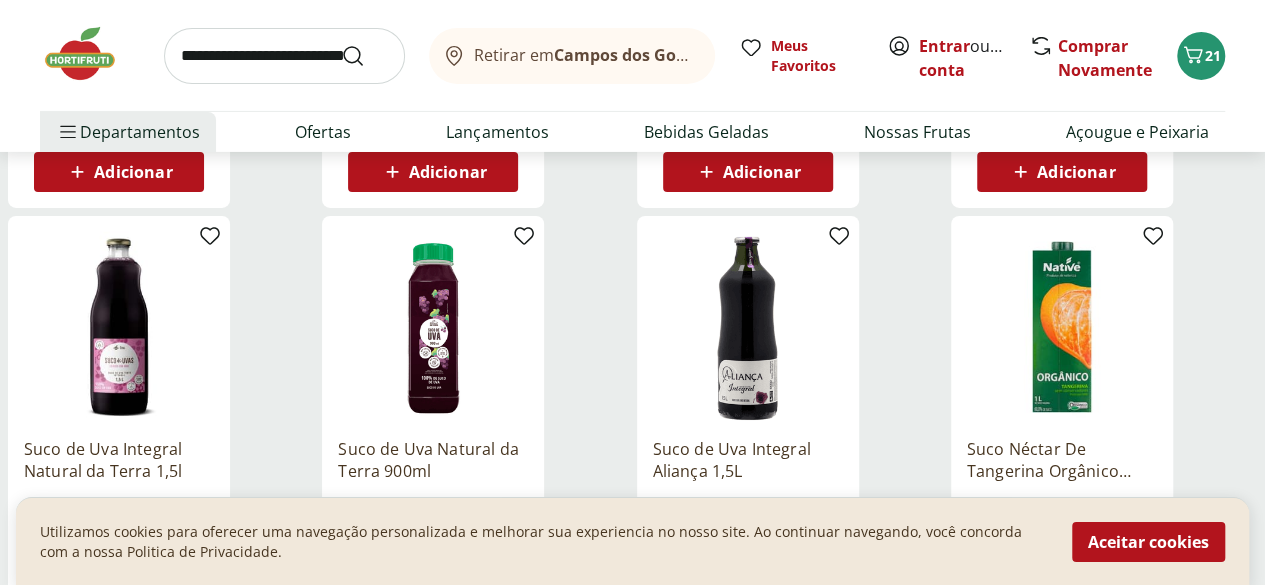 scroll, scrollTop: 7095, scrollLeft: 0, axis: vertical 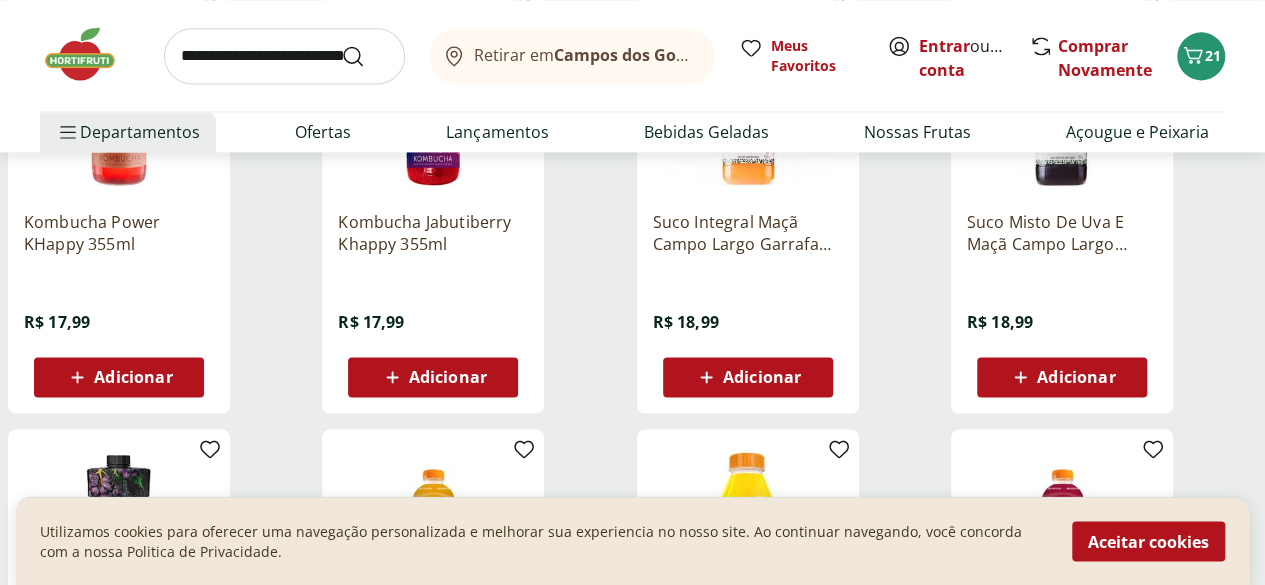 click at bounding box center [90, 54] 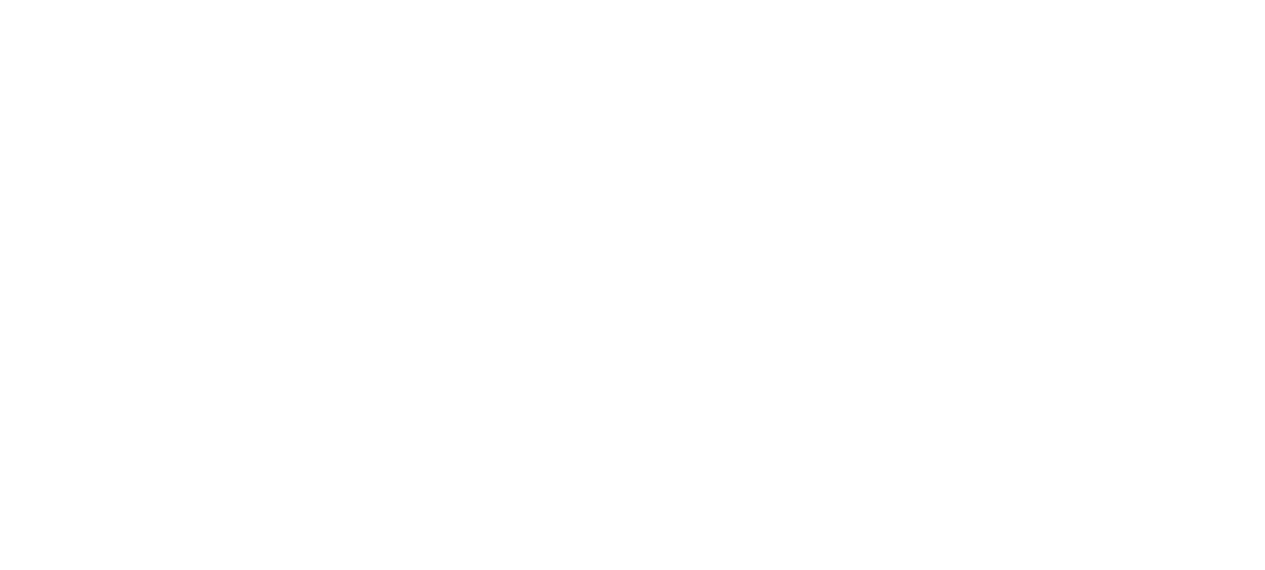 scroll, scrollTop: 0, scrollLeft: 0, axis: both 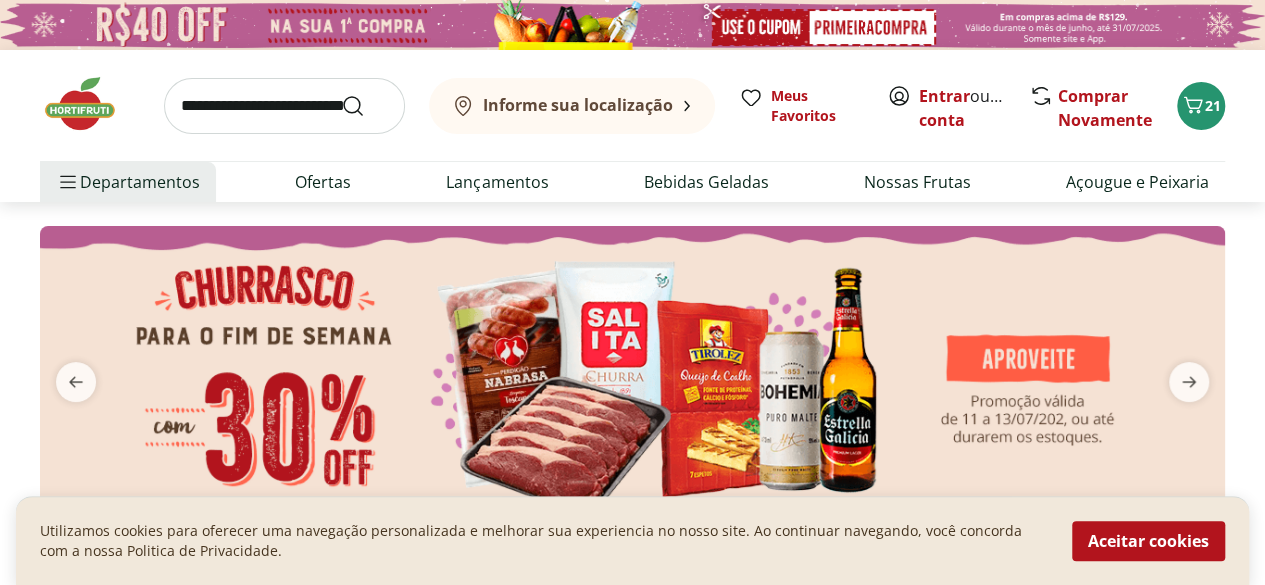type on "*" 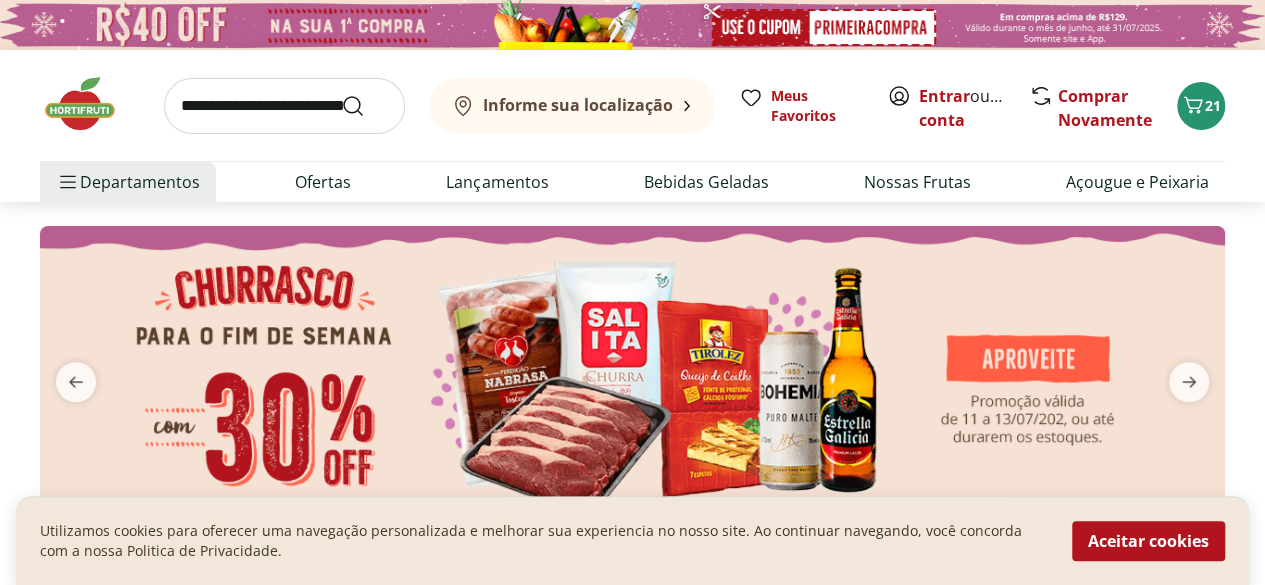 type on "*" 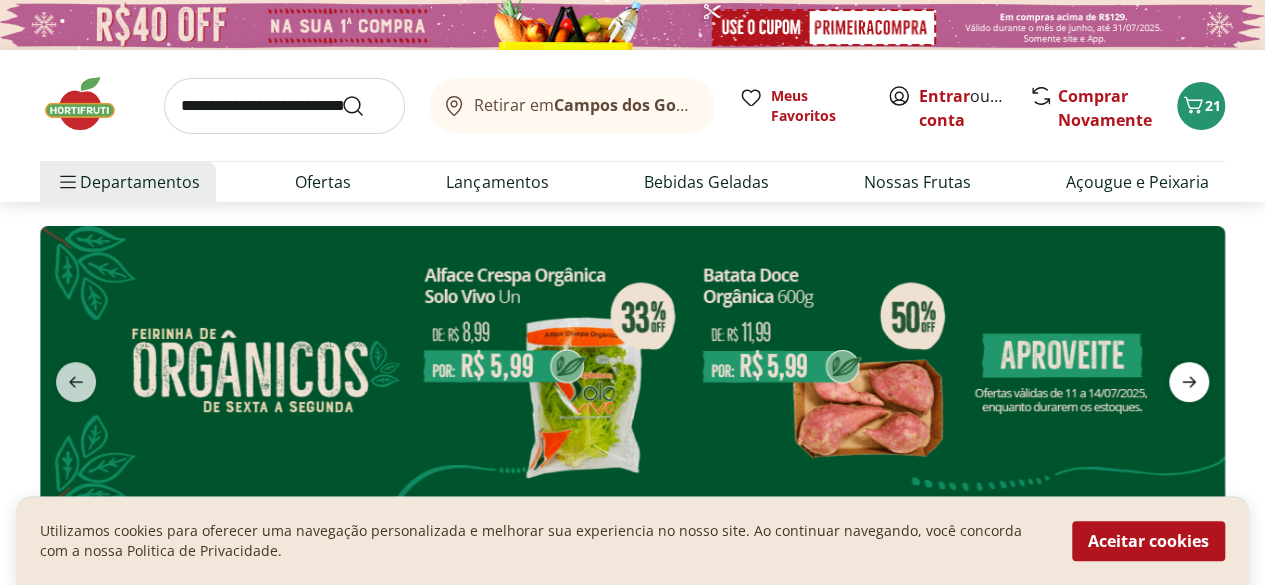click 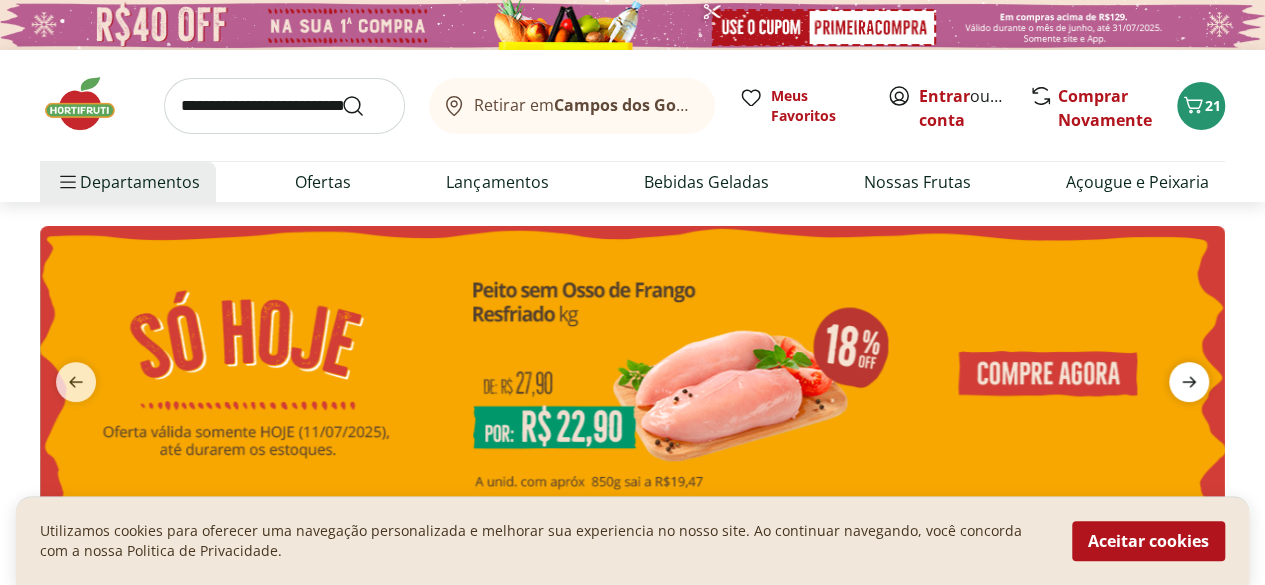 click 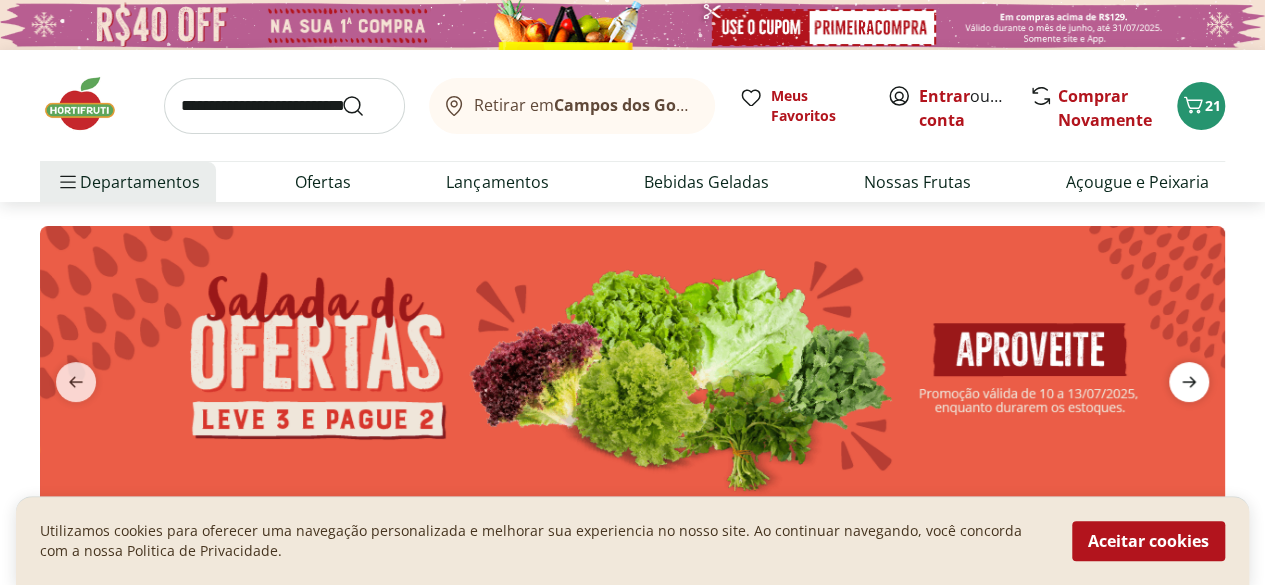 click 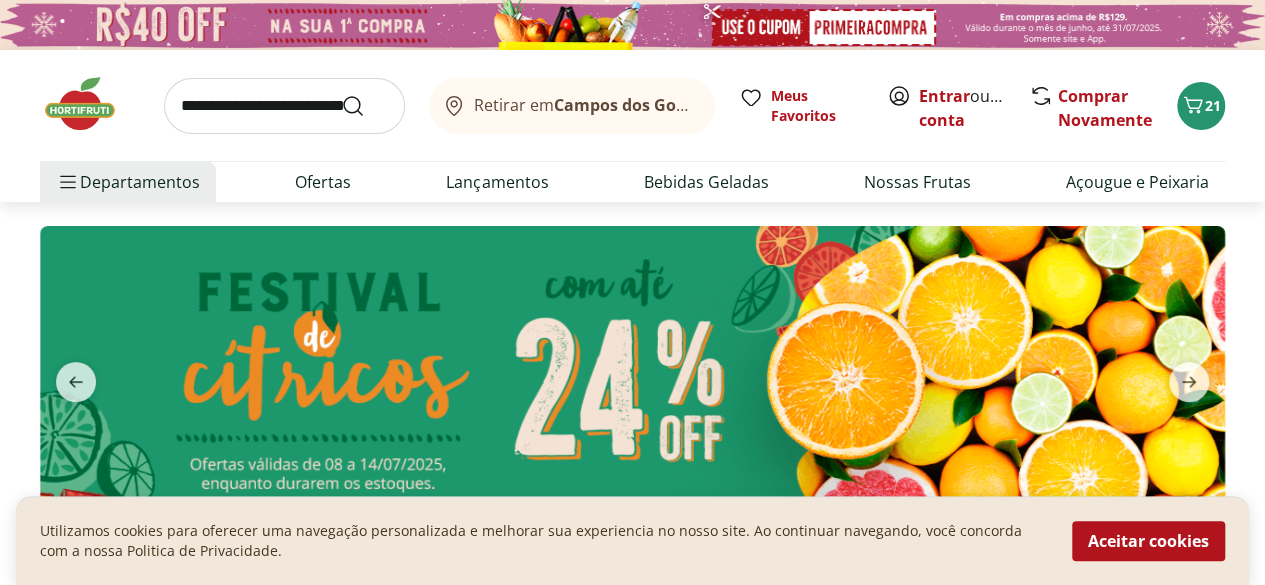 click at bounding box center [632, 369] 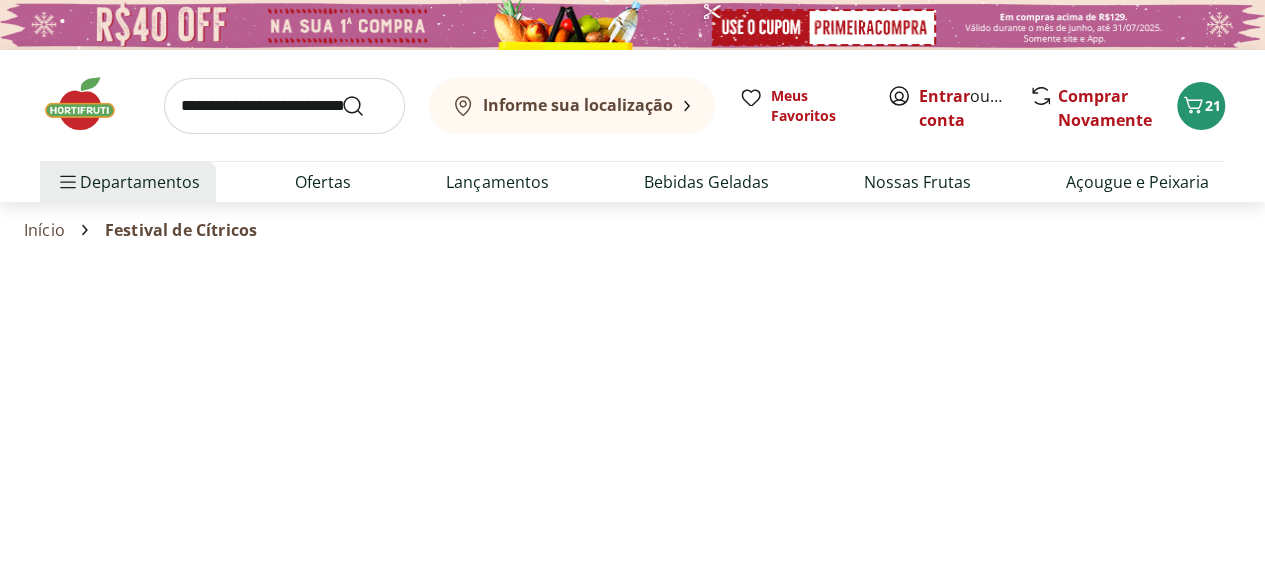 select on "**********" 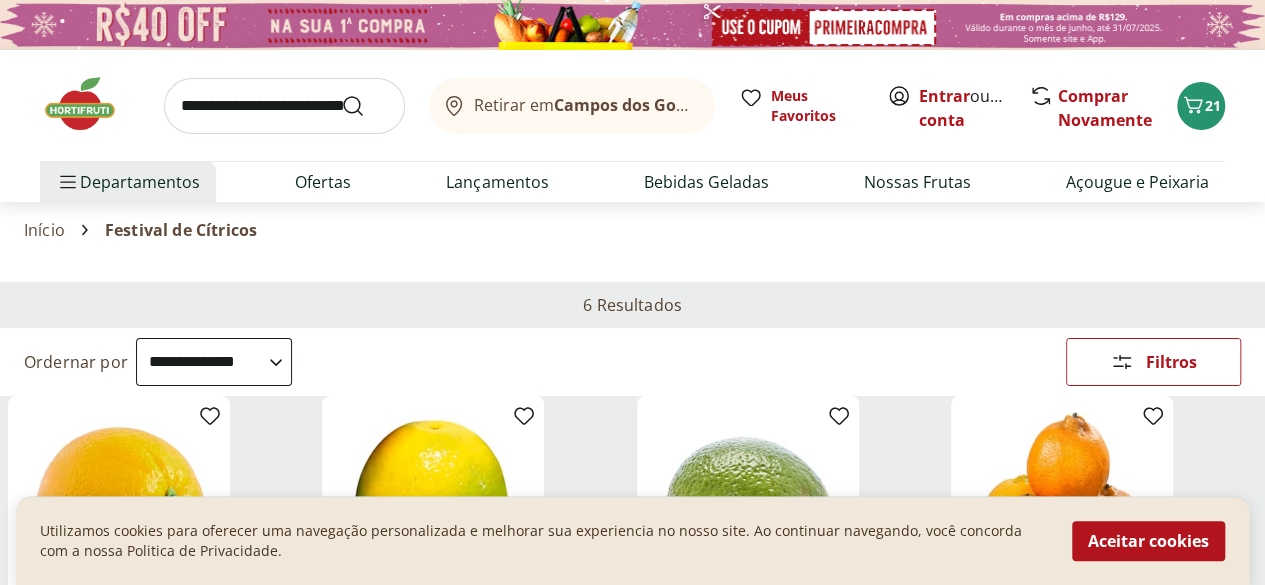 click at bounding box center (90, 104) 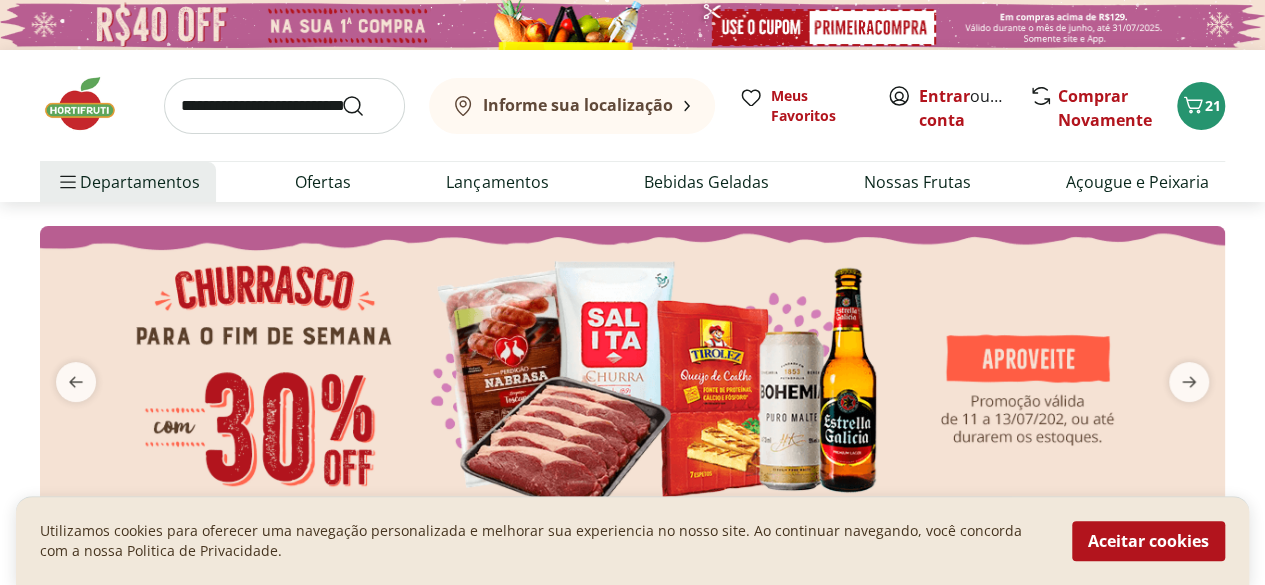 type on "*" 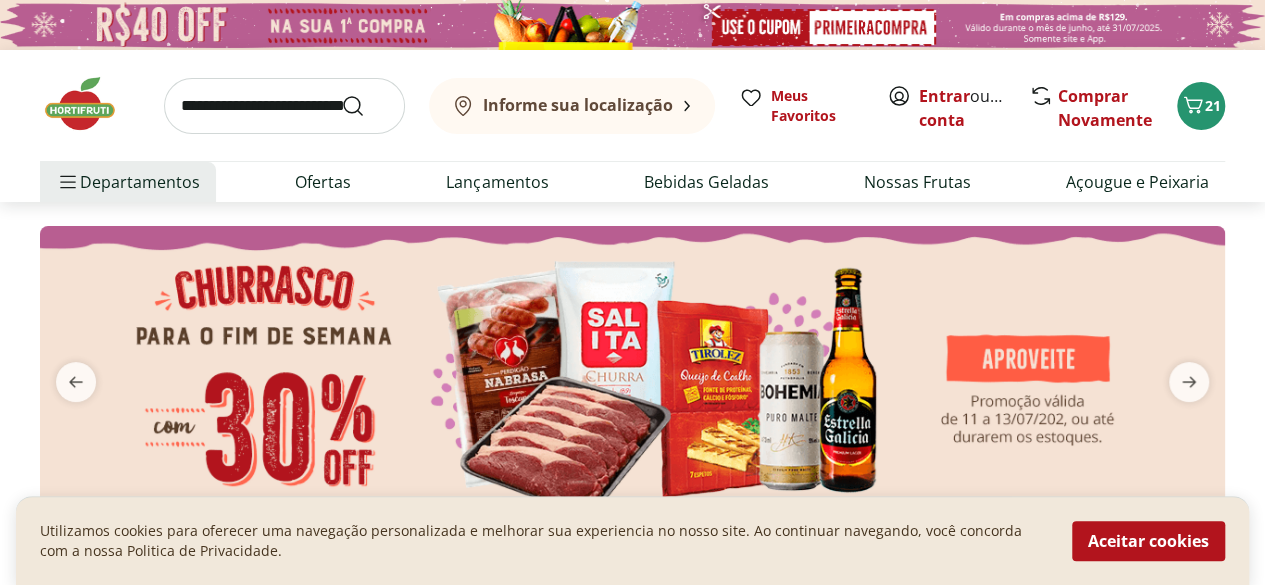 type on "*" 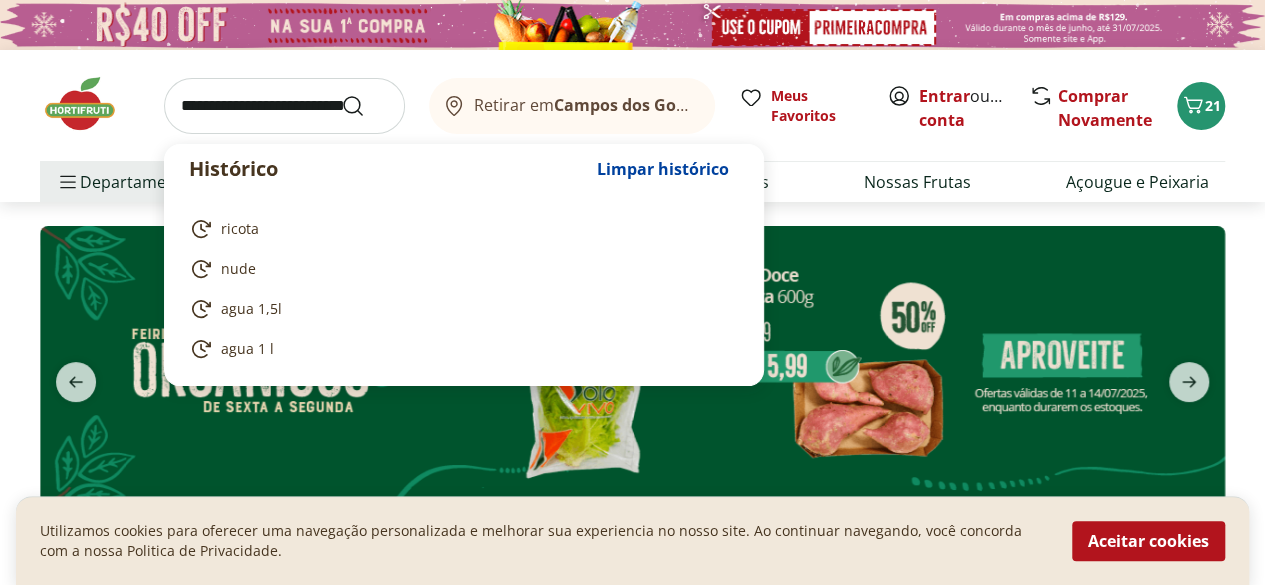 click at bounding box center [284, 106] 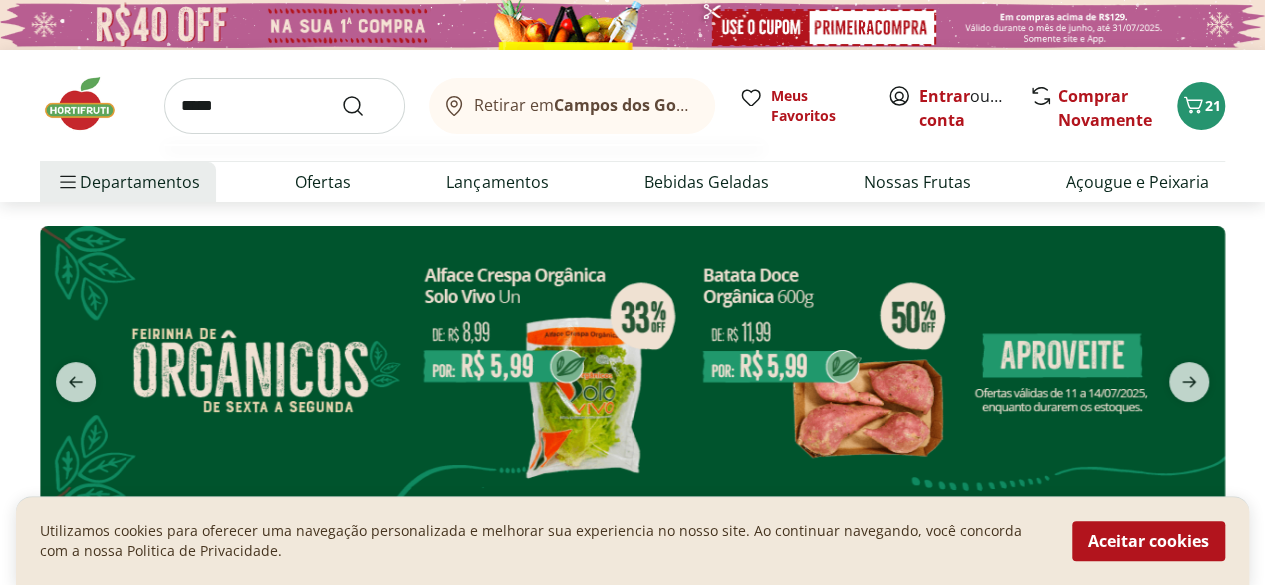 type on "*****" 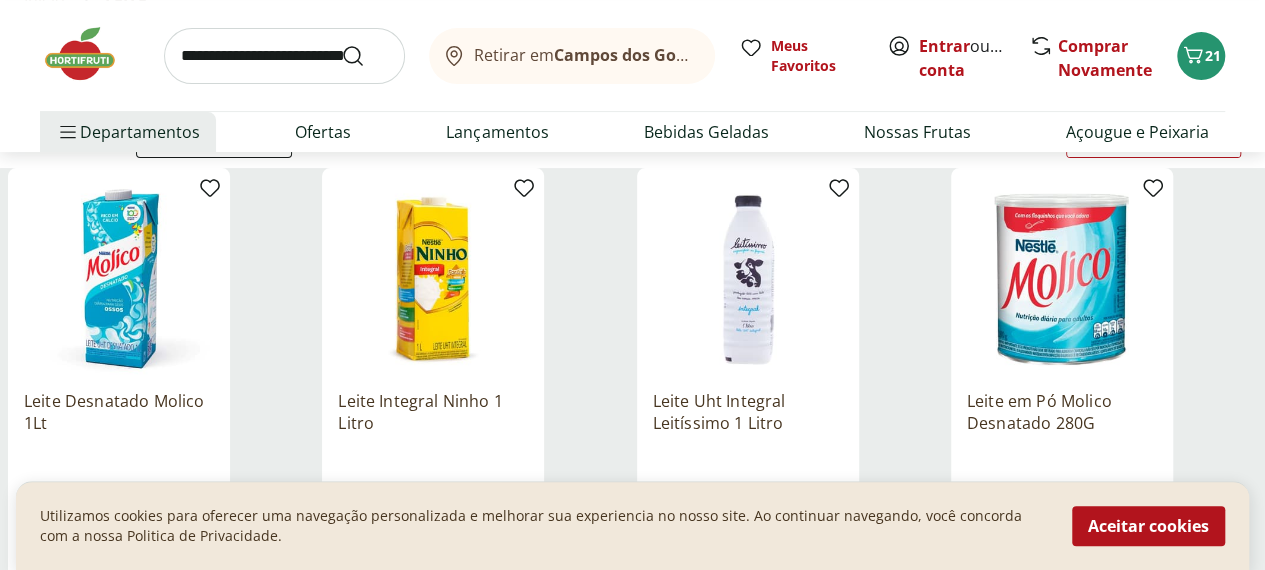 scroll, scrollTop: 210, scrollLeft: 0, axis: vertical 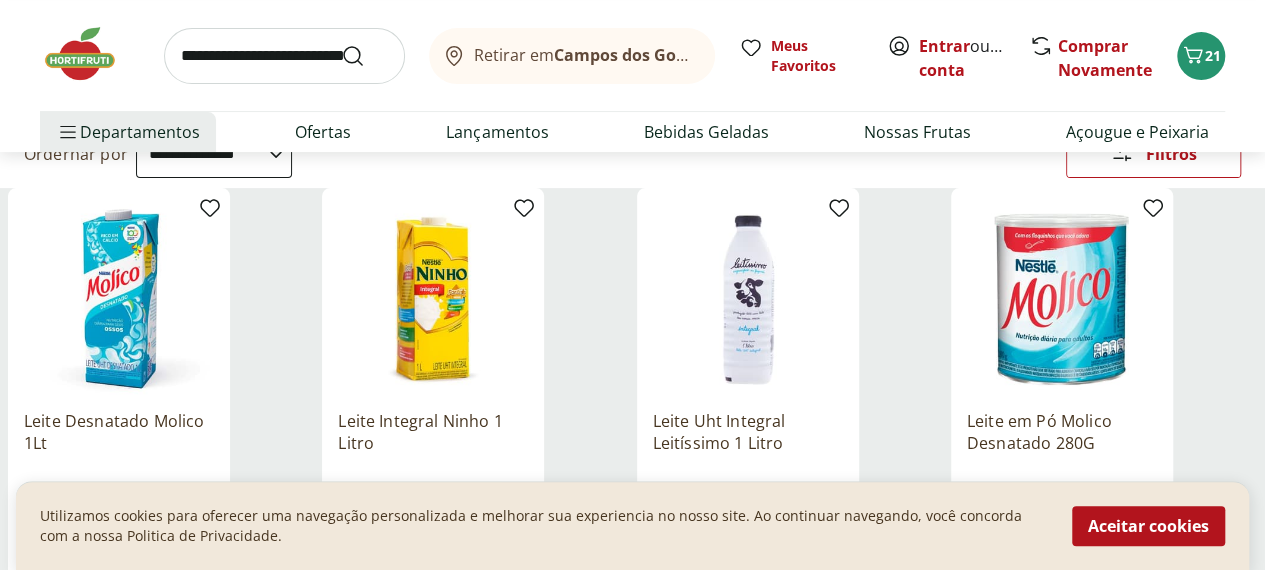 click on "**********" at bounding box center (214, 154) 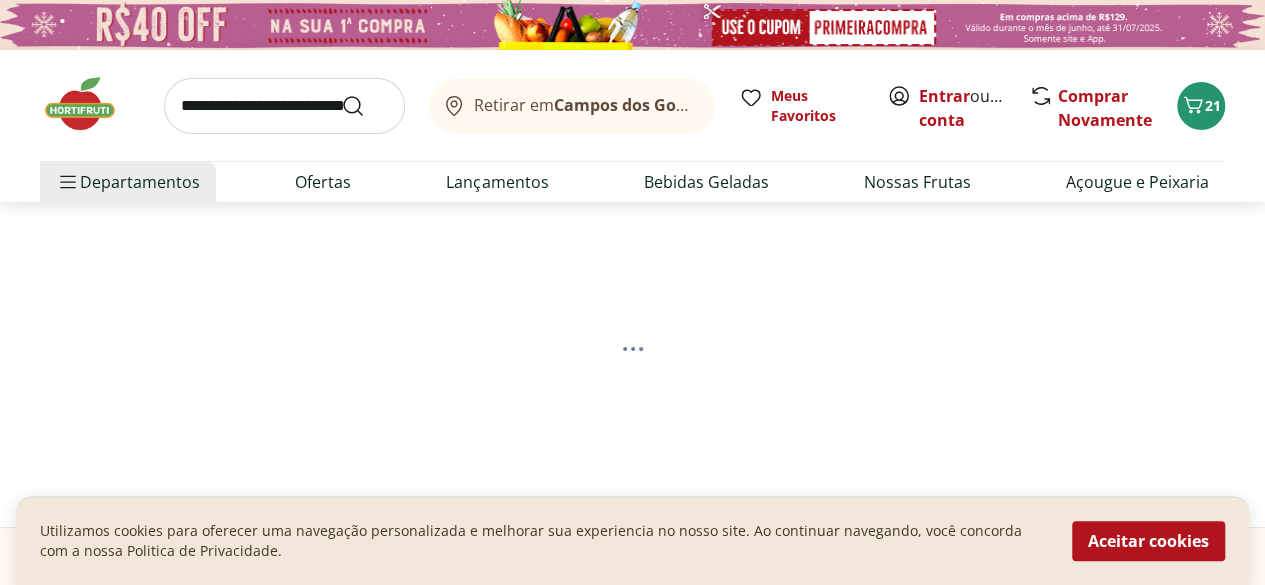 select on "*********" 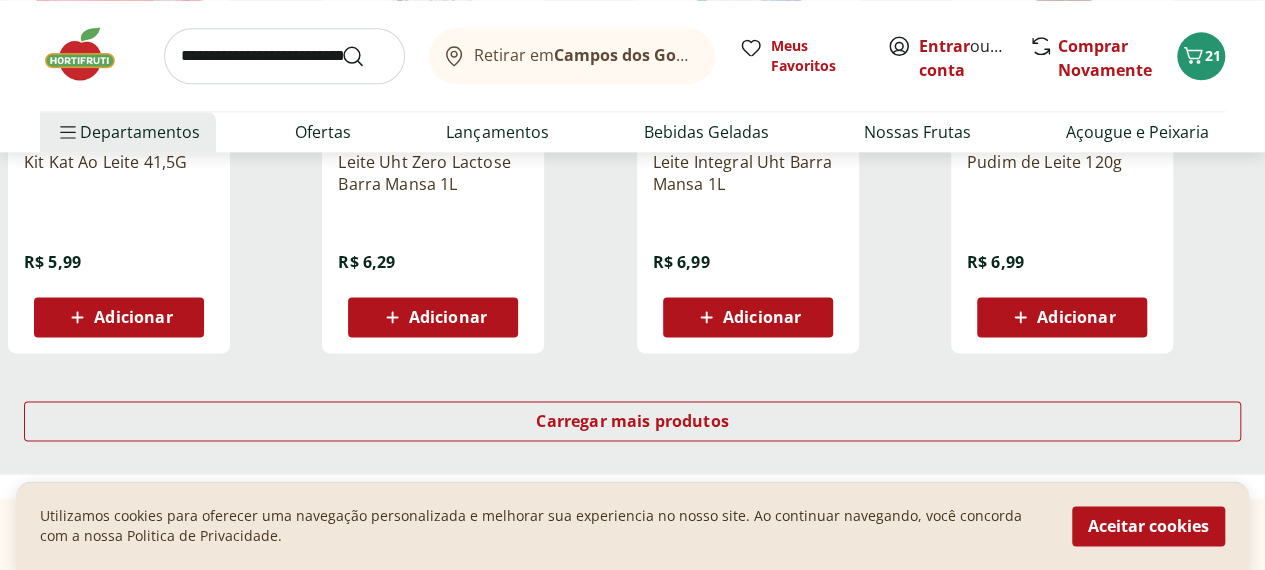 scroll, scrollTop: 1408, scrollLeft: 0, axis: vertical 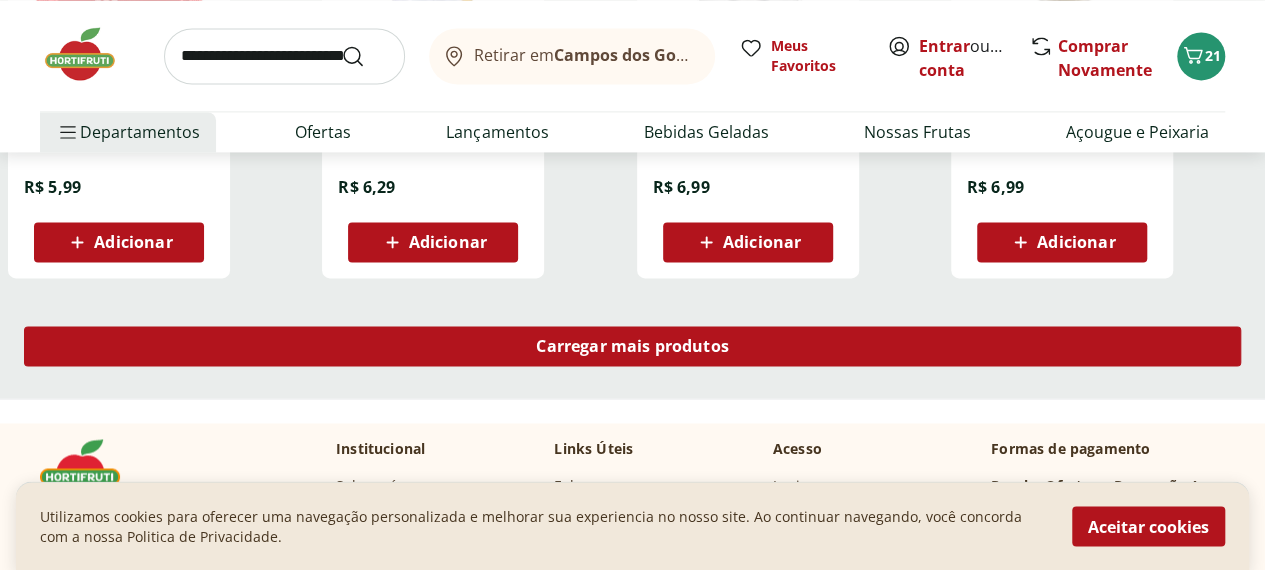 click on "Carregar mais produtos" at bounding box center [632, 346] 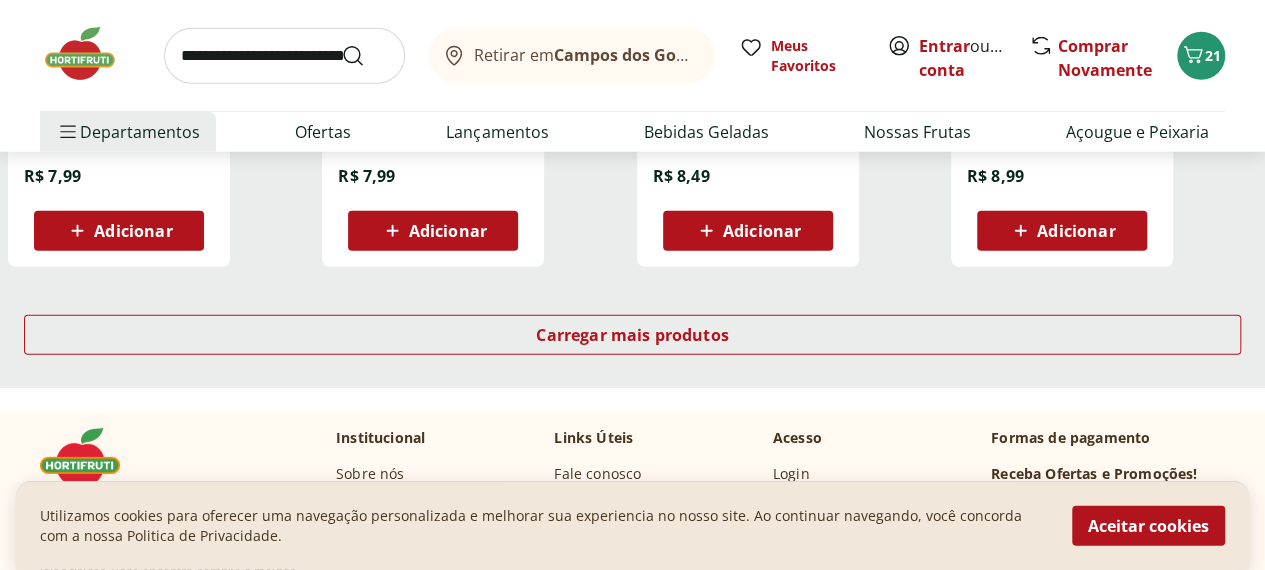 scroll, scrollTop: 2814, scrollLeft: 0, axis: vertical 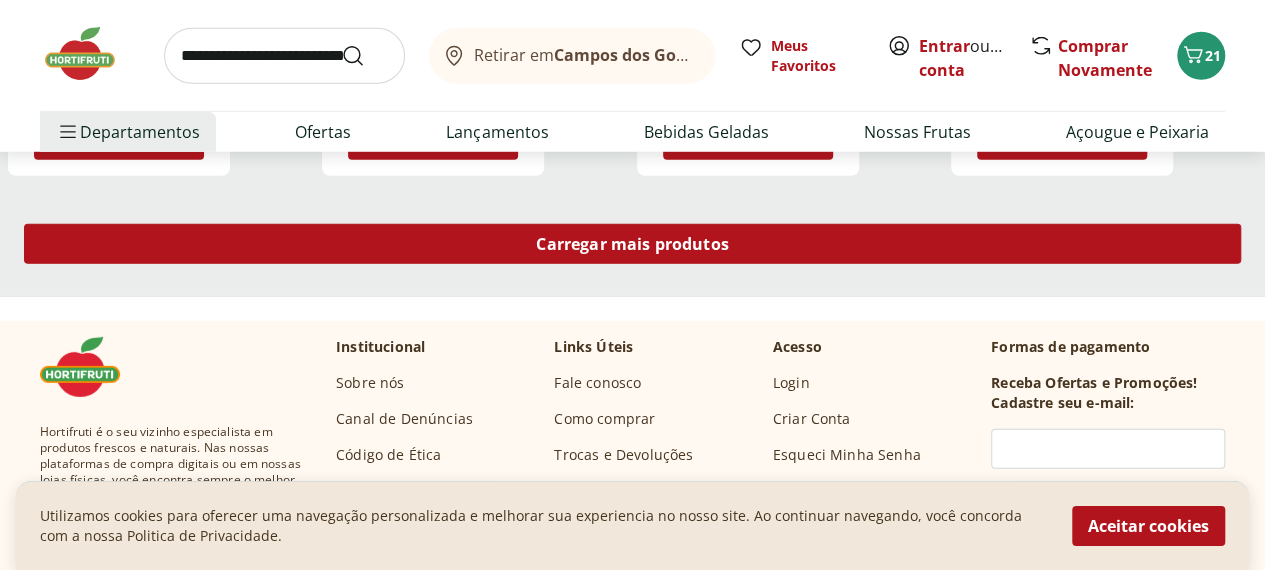 click on "Carregar mais produtos" at bounding box center (632, 244) 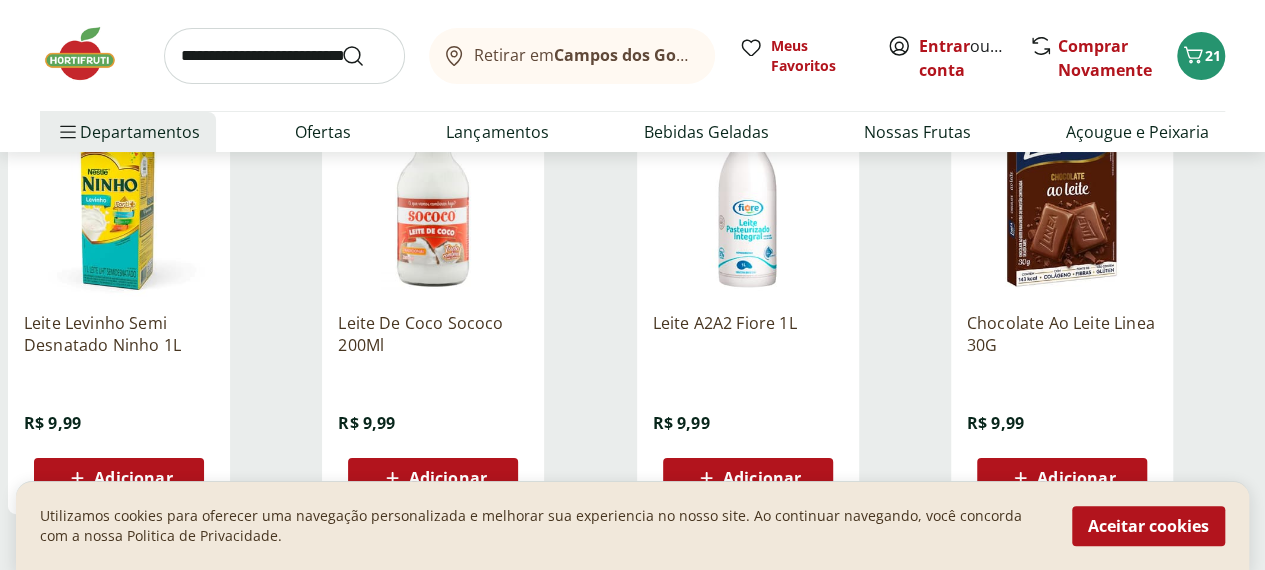 scroll, scrollTop: 3811, scrollLeft: 0, axis: vertical 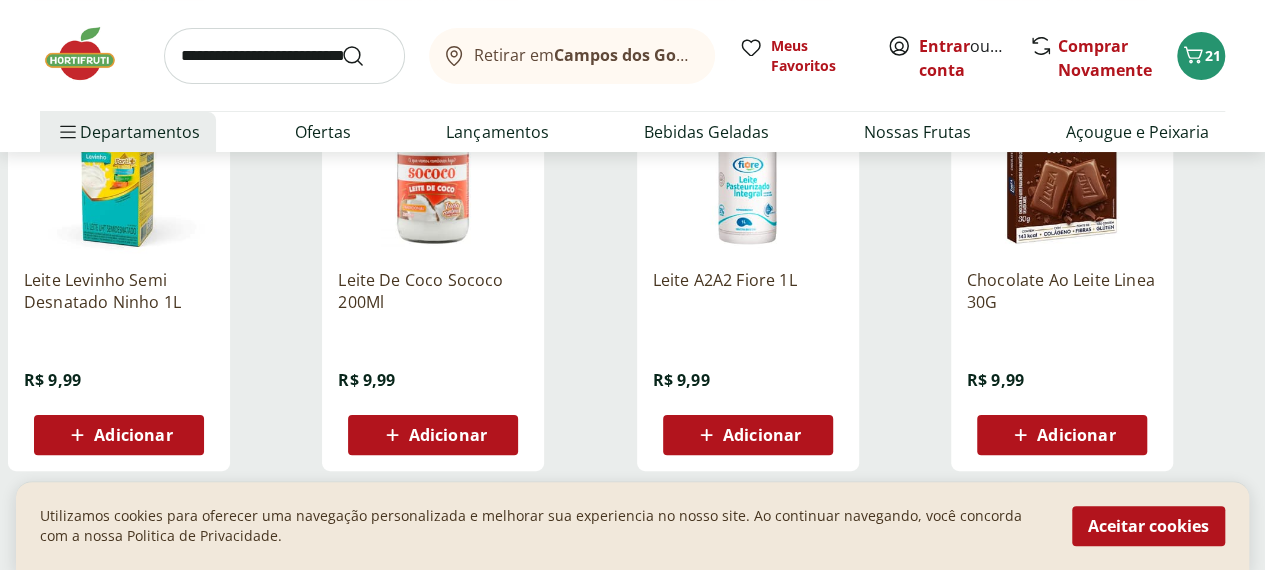 click on "Adicionar" at bounding box center [762, 435] 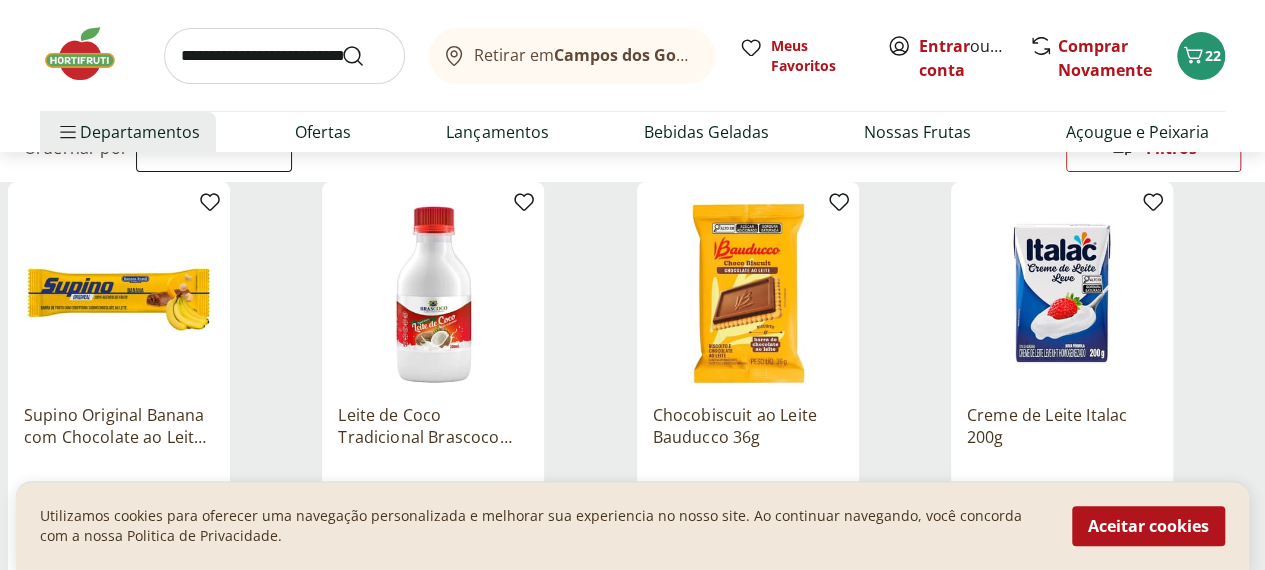scroll, scrollTop: 0, scrollLeft: 0, axis: both 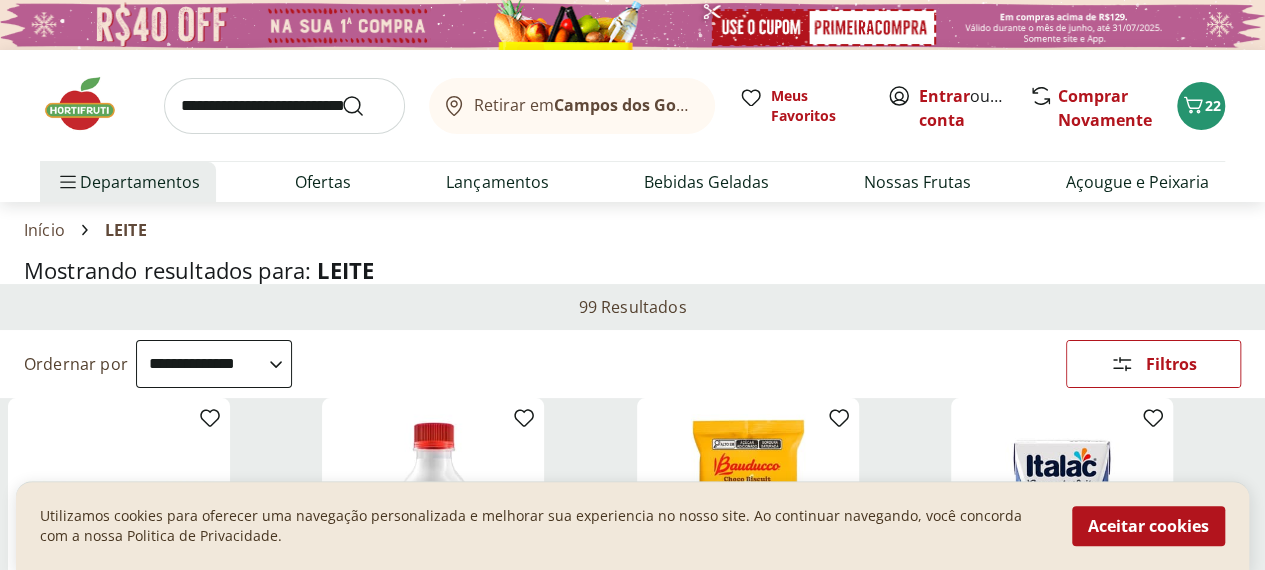 click at bounding box center (90, 104) 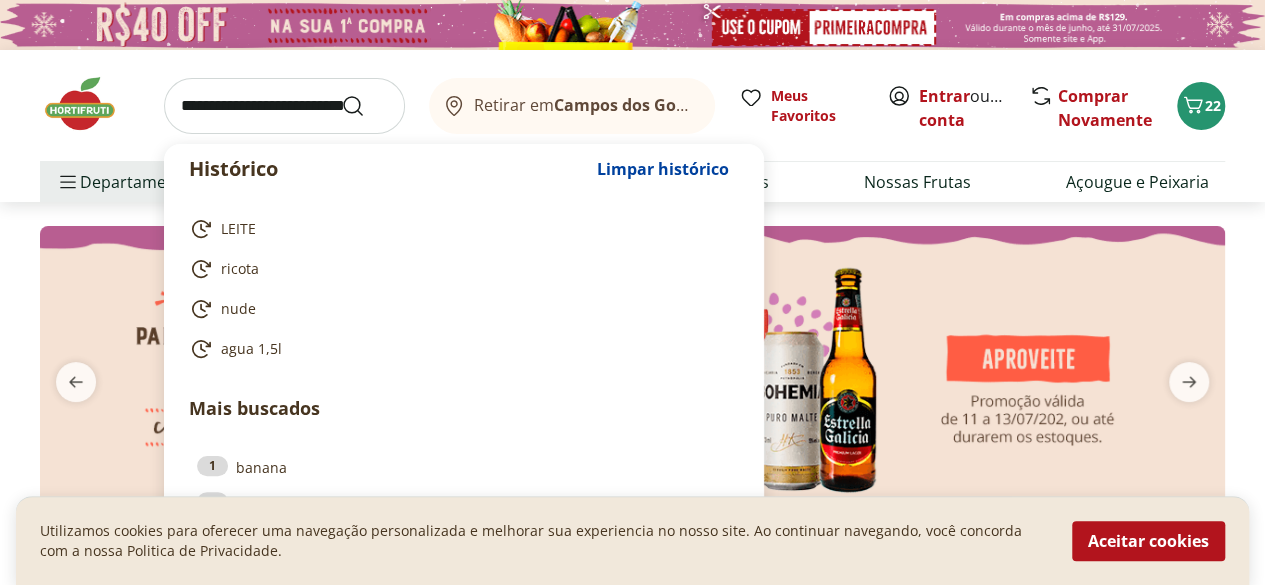 click at bounding box center [284, 106] 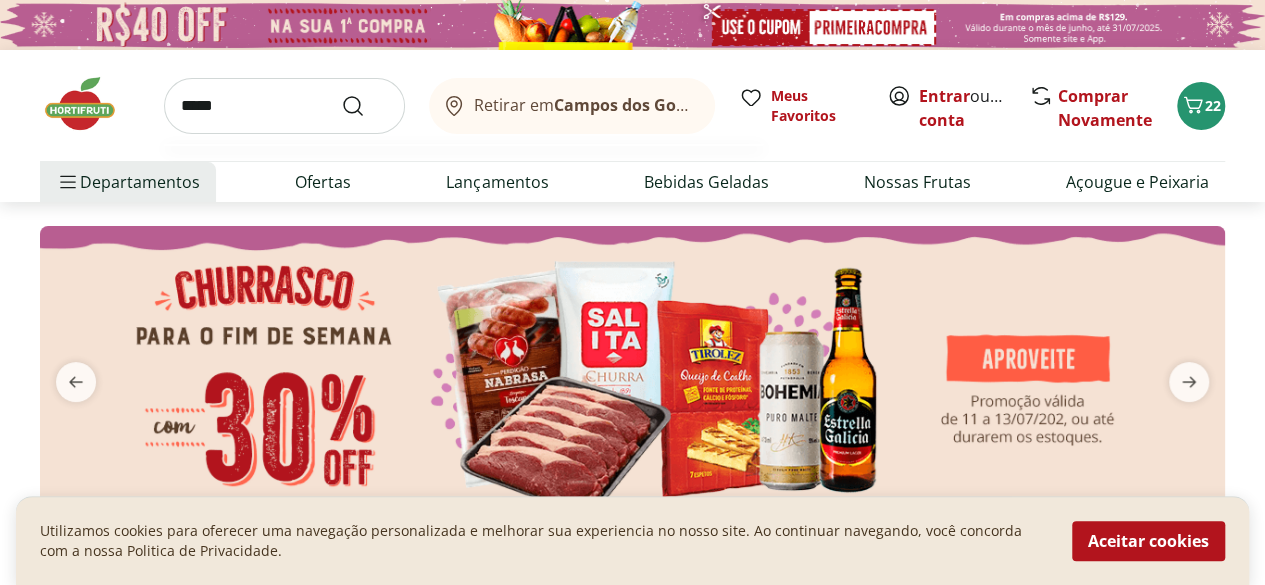 type on "******" 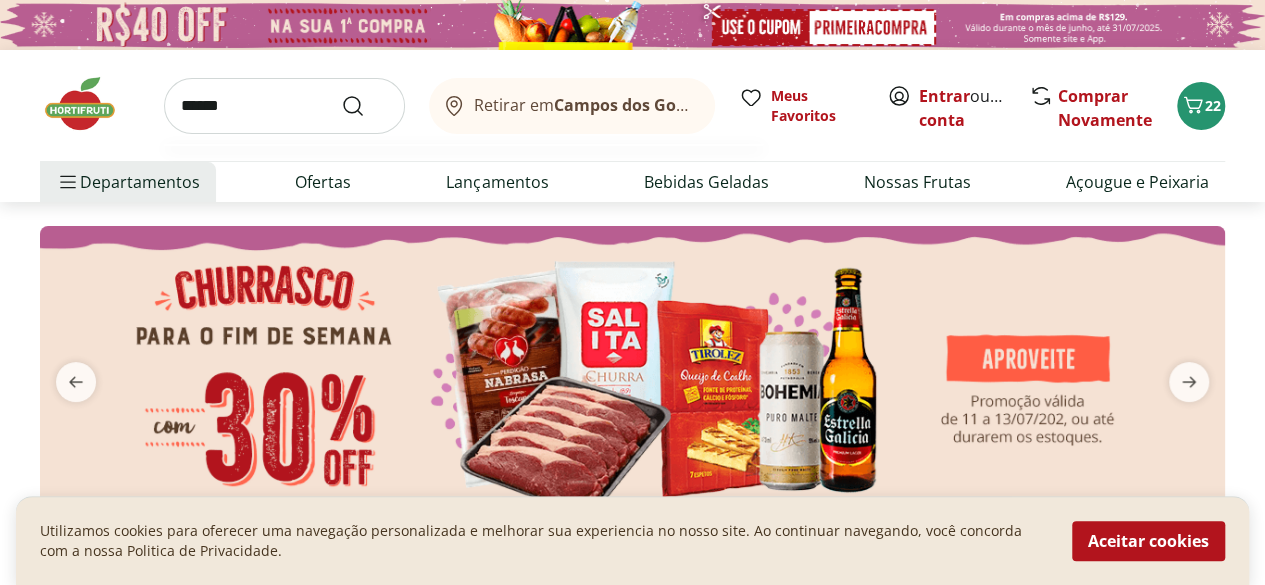 click at bounding box center (365, 106) 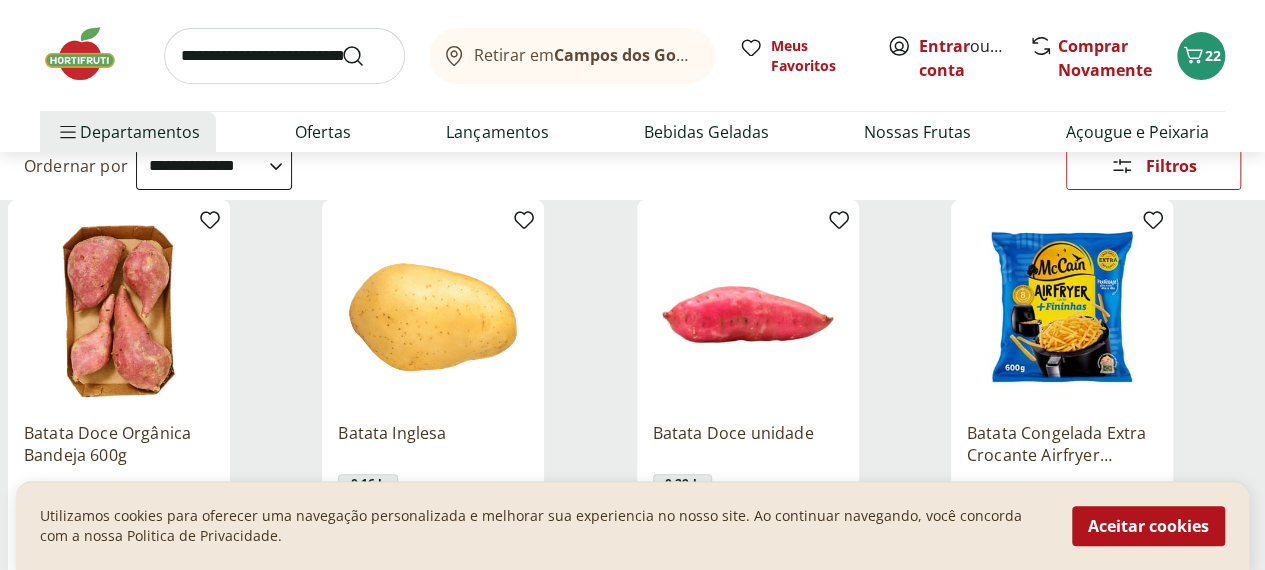 scroll, scrollTop: 185, scrollLeft: 0, axis: vertical 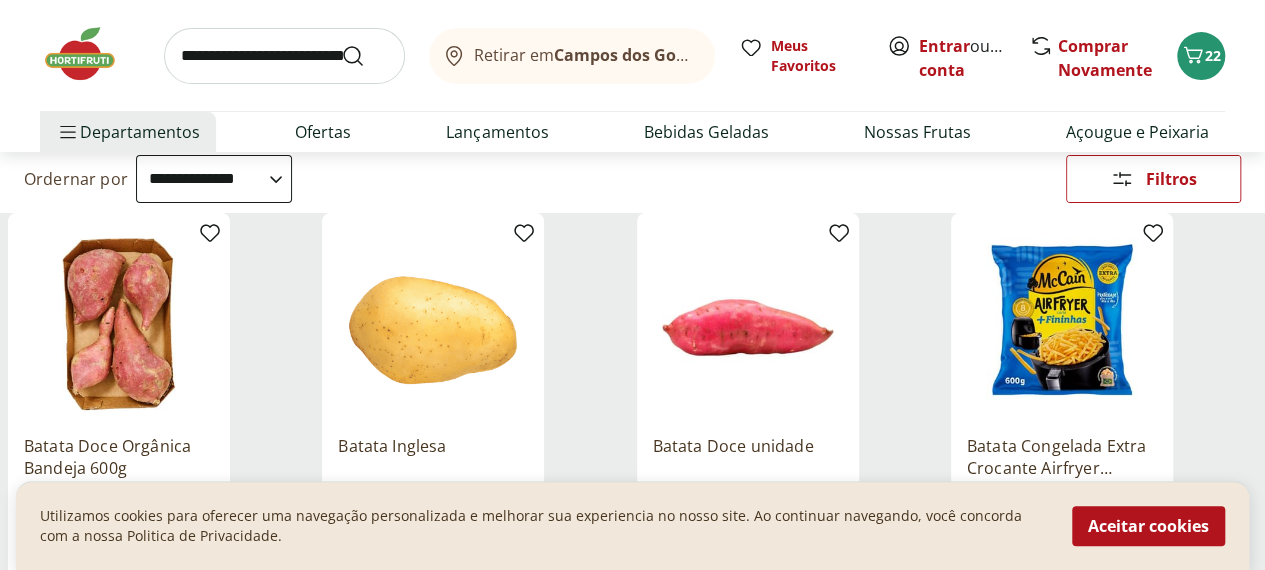 click on "**********" at bounding box center (214, 179) 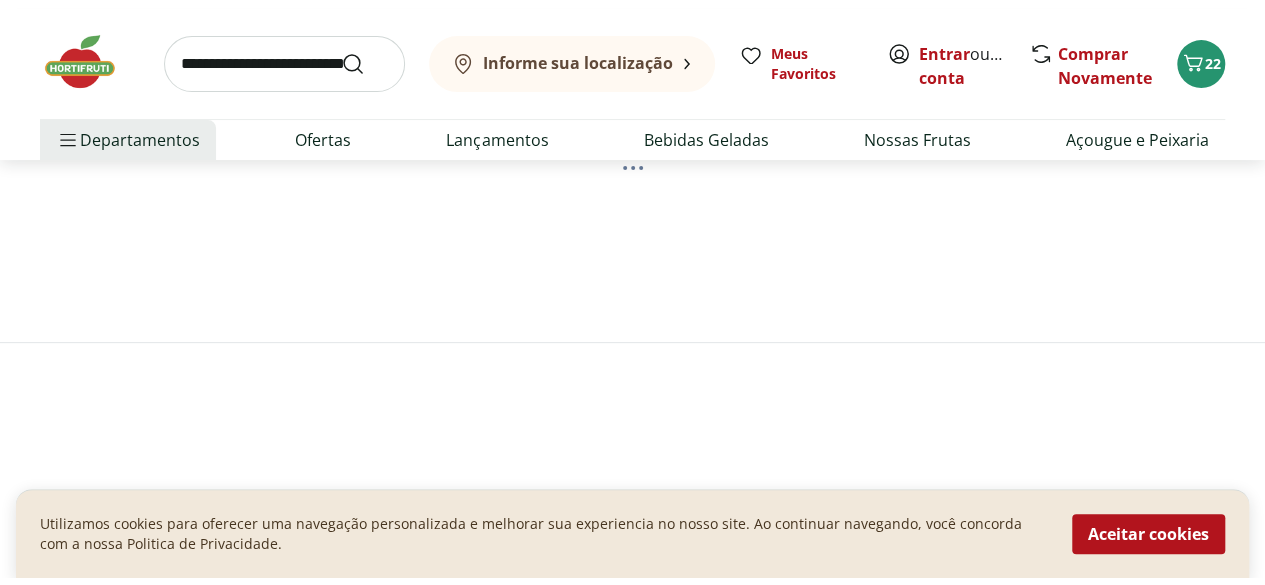 scroll, scrollTop: 0, scrollLeft: 0, axis: both 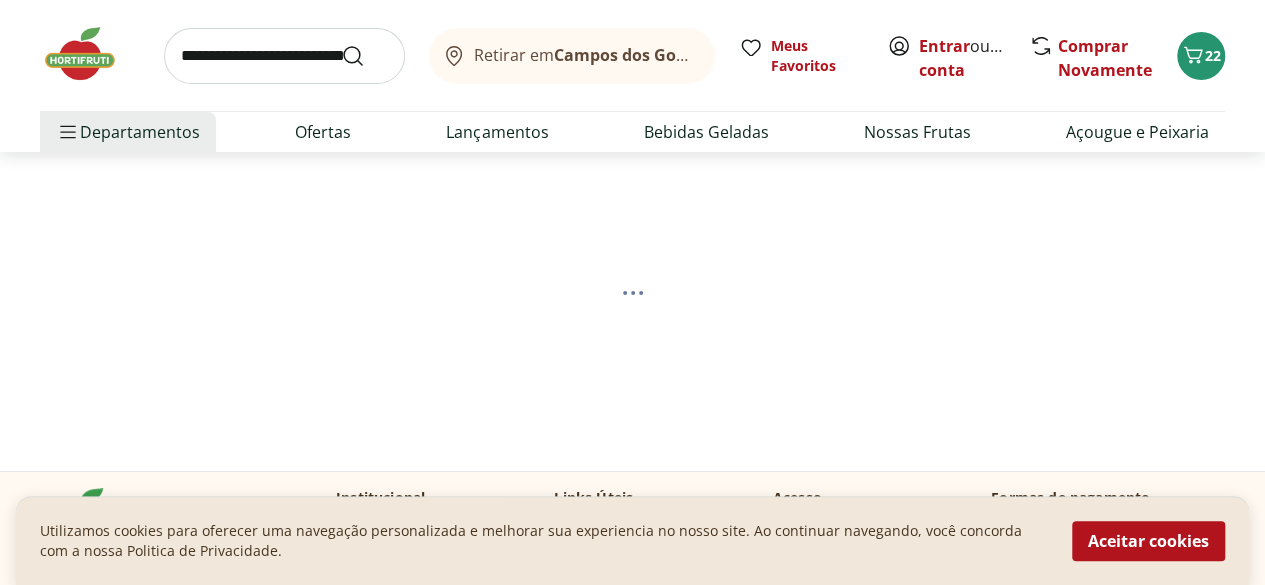 select on "*********" 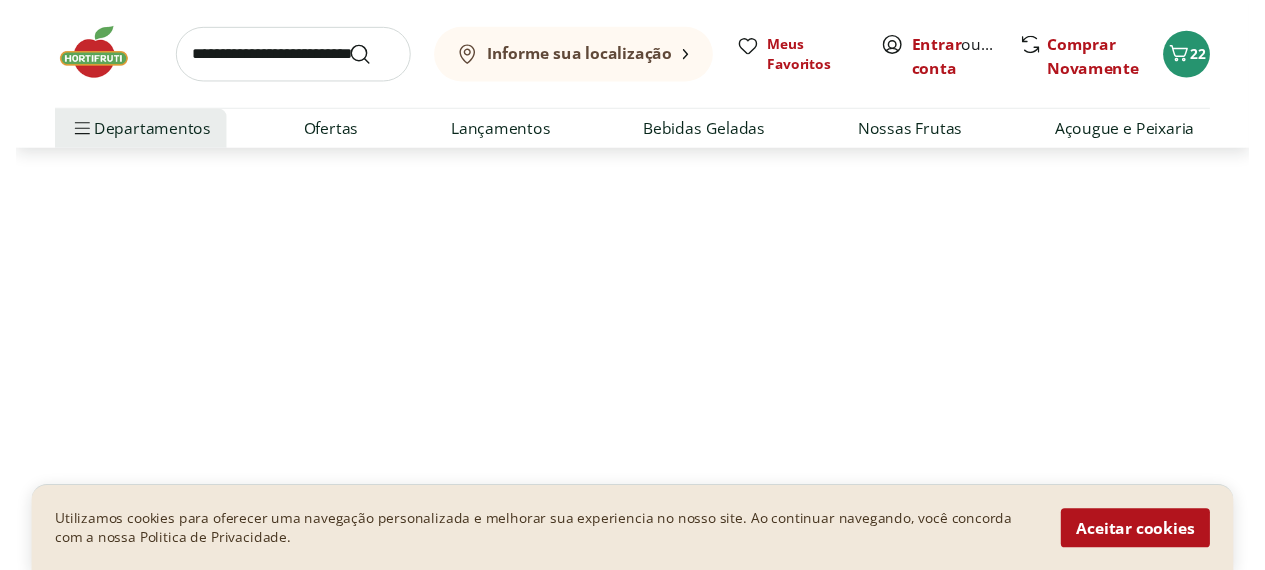 scroll, scrollTop: 156, scrollLeft: 0, axis: vertical 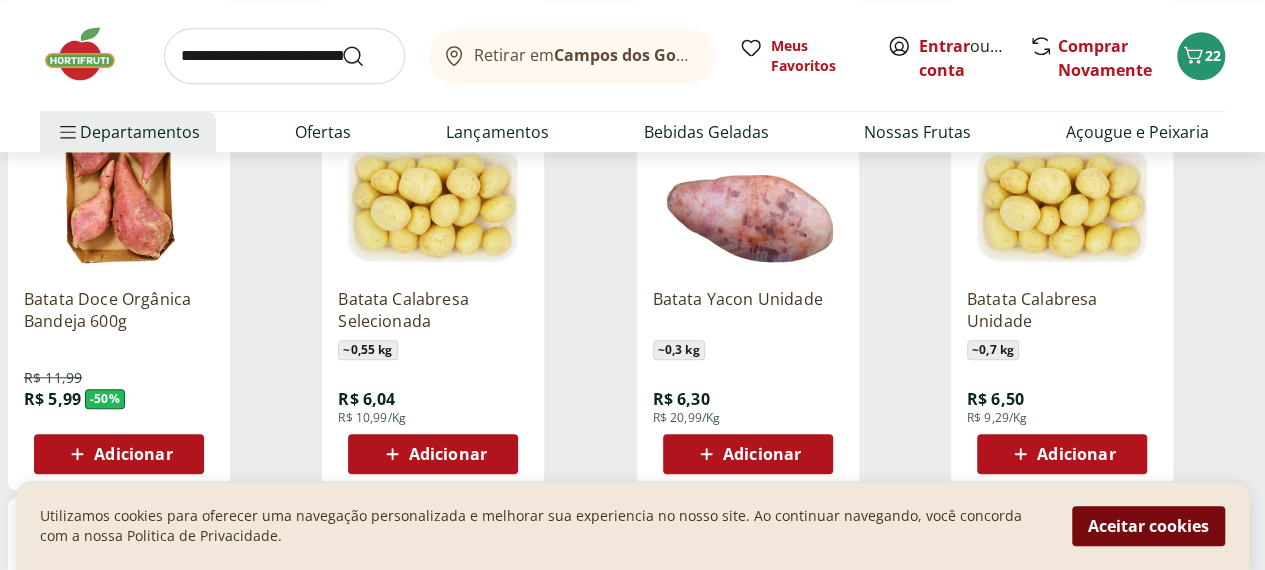 click on "Aceitar cookies" at bounding box center (1148, 526) 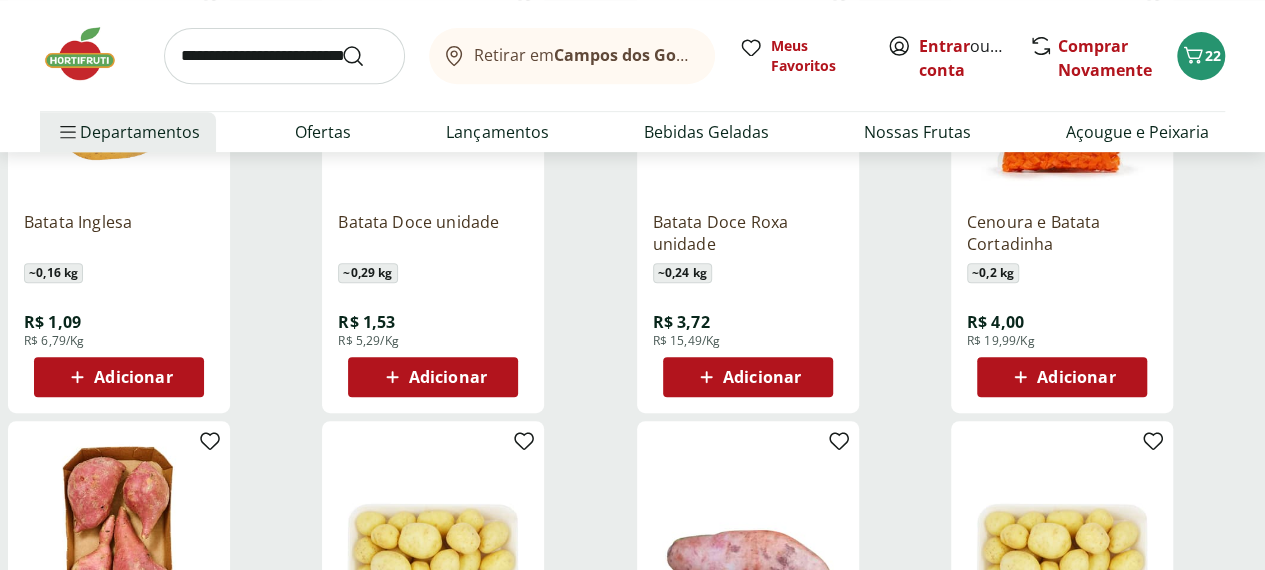 scroll, scrollTop: 448, scrollLeft: 0, axis: vertical 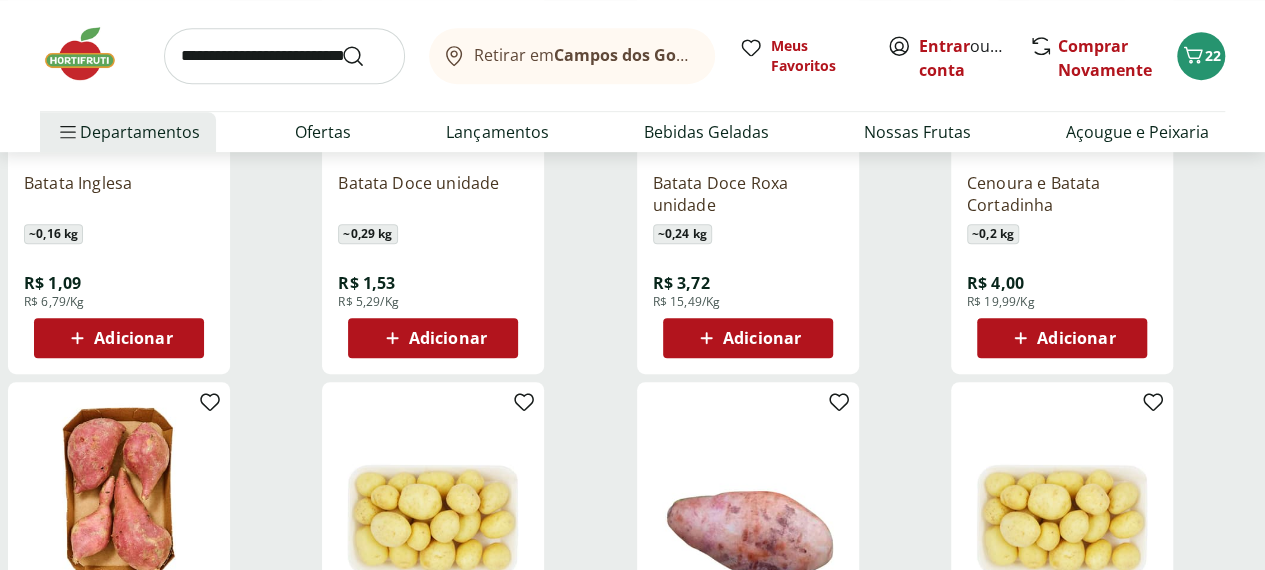 click on "Adicionar" at bounding box center [133, 338] 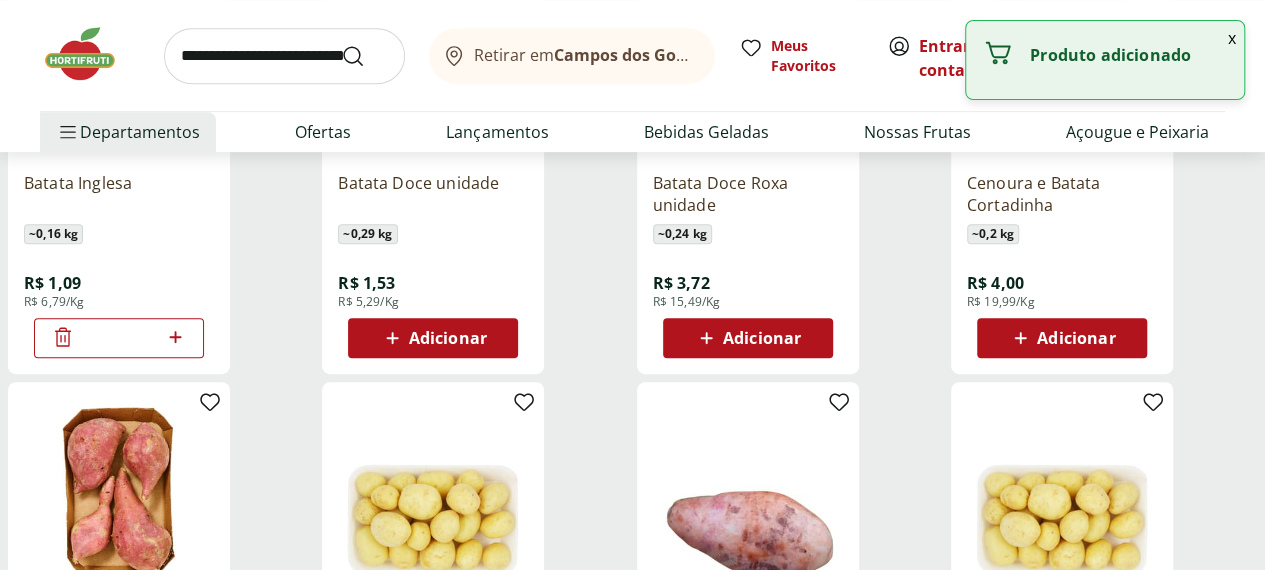click 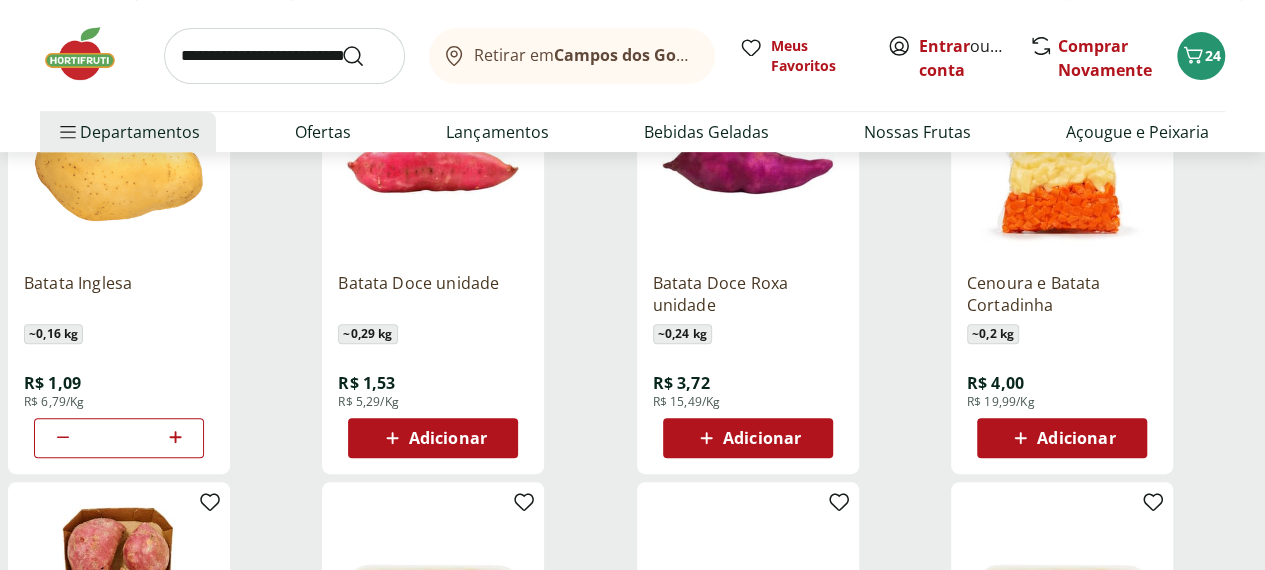 scroll, scrollTop: 355, scrollLeft: 0, axis: vertical 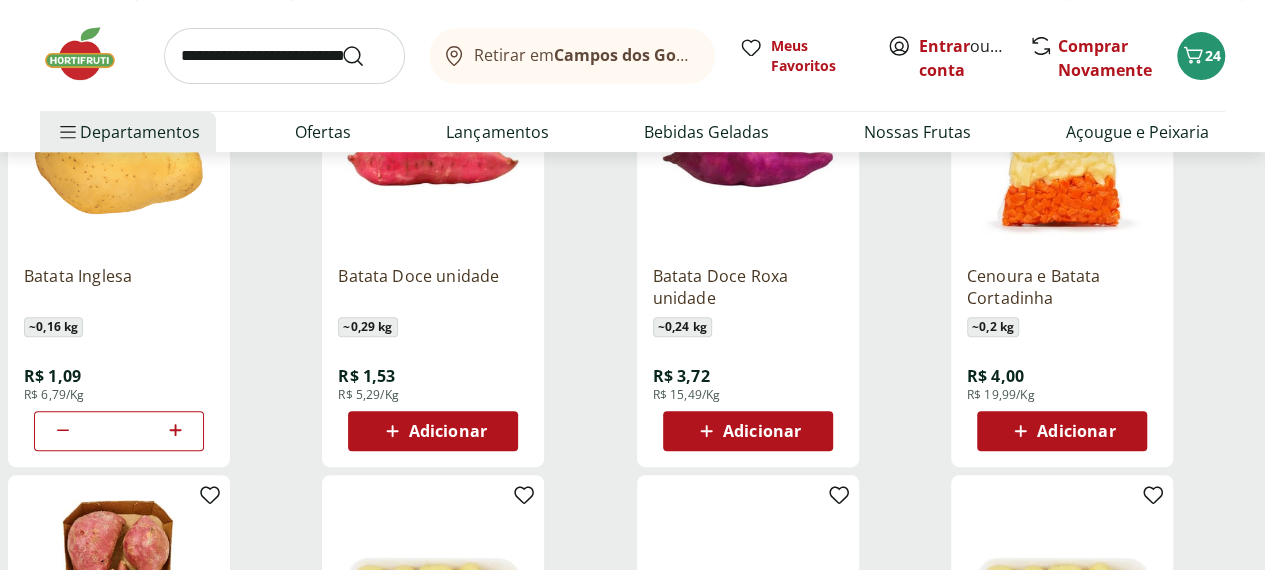 click 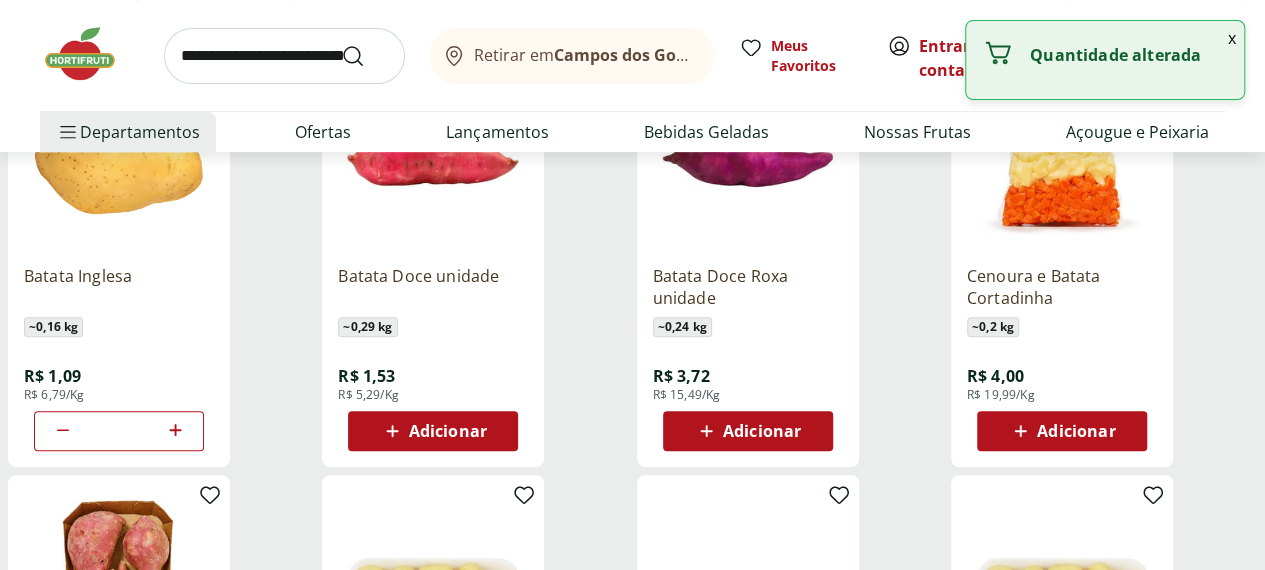click 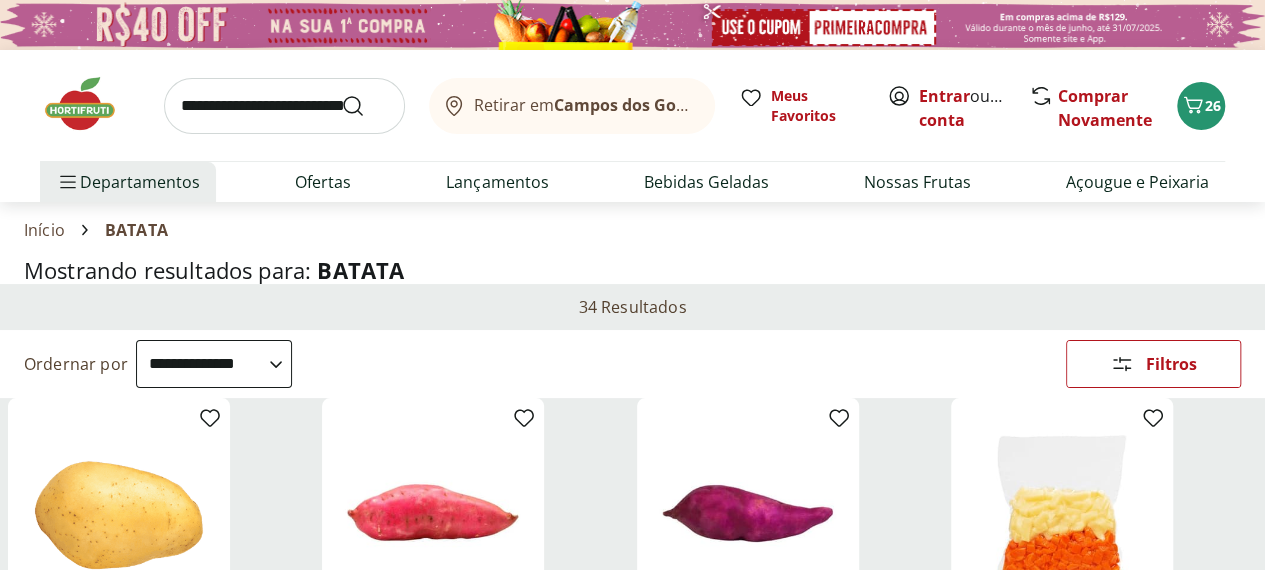 scroll, scrollTop: 355, scrollLeft: 0, axis: vertical 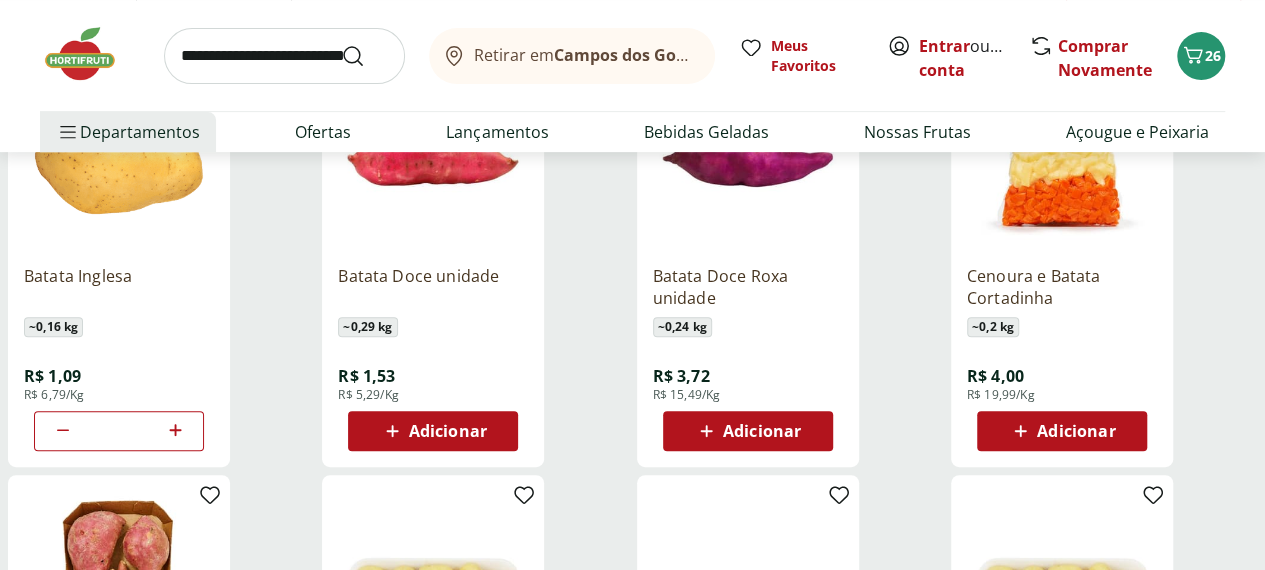 click at bounding box center (90, 54) 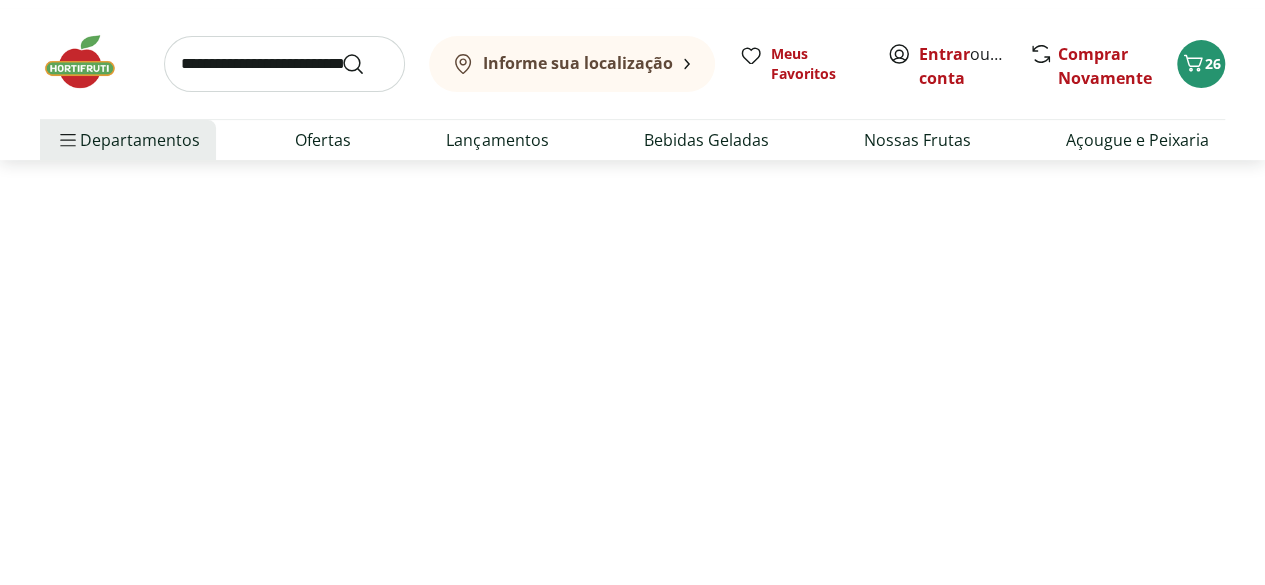 scroll, scrollTop: 0, scrollLeft: 0, axis: both 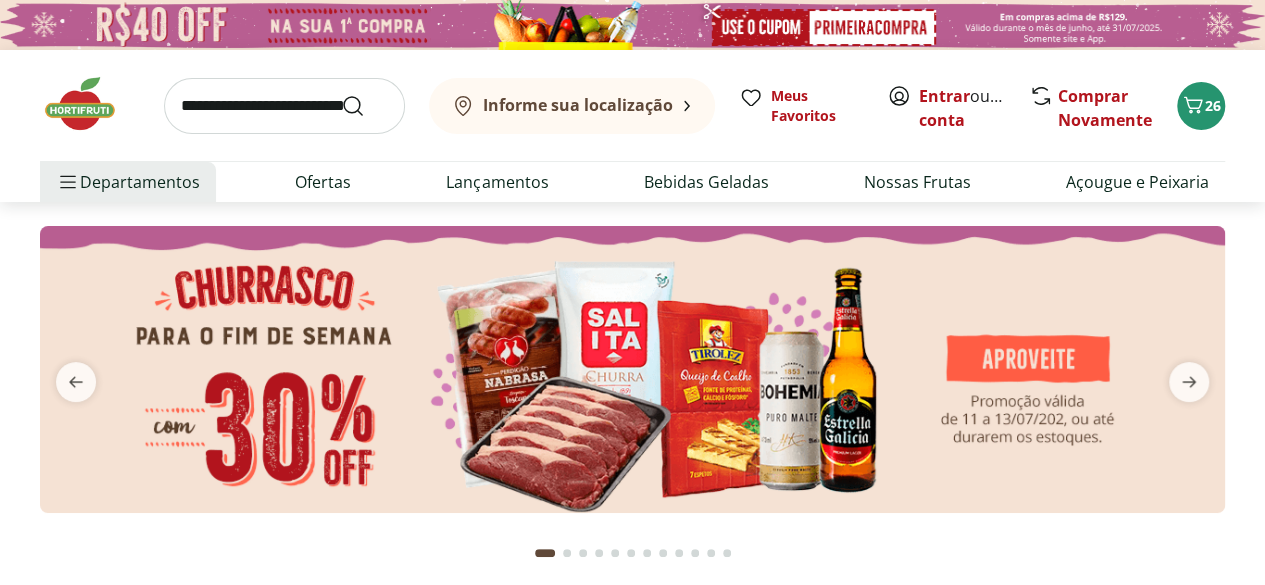 type on "*" 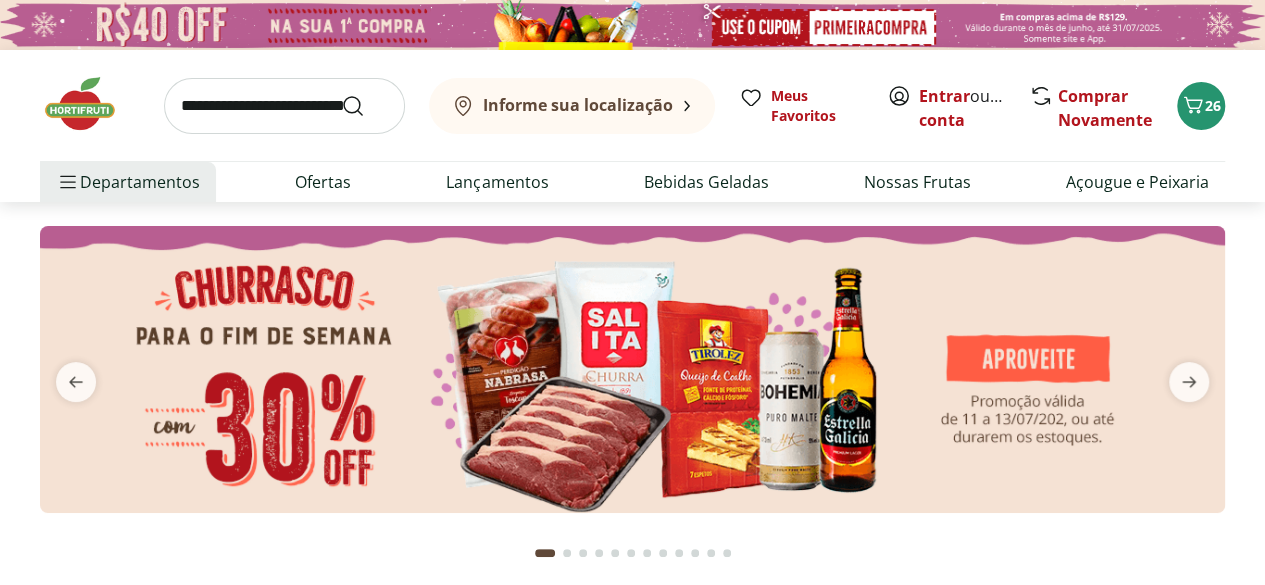 type on "*" 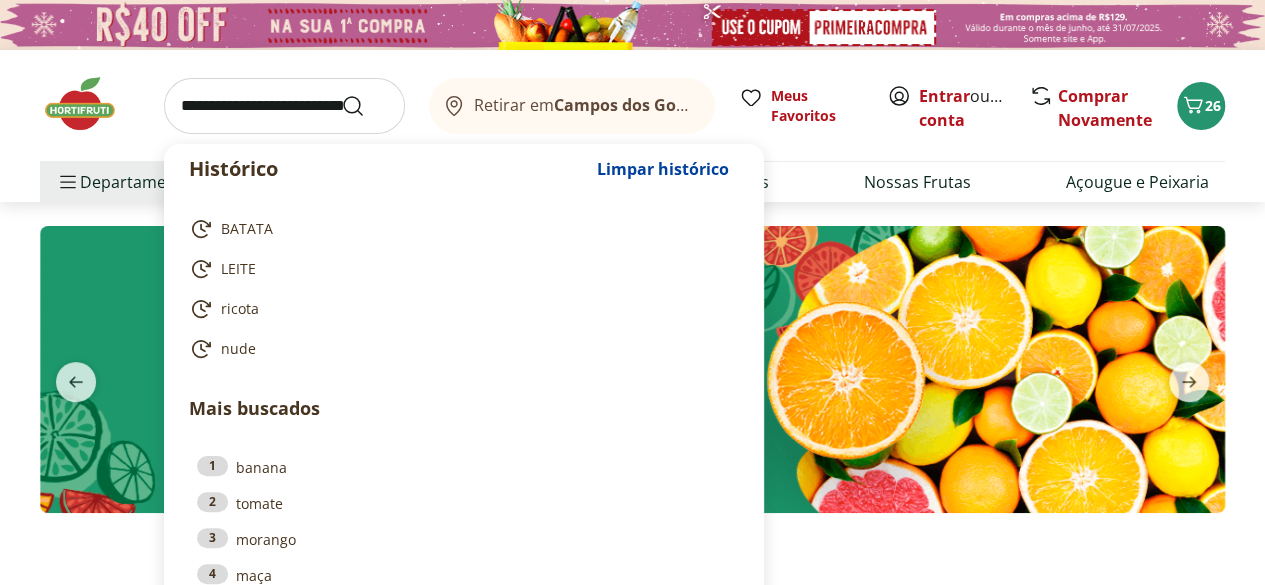 click at bounding box center (284, 106) 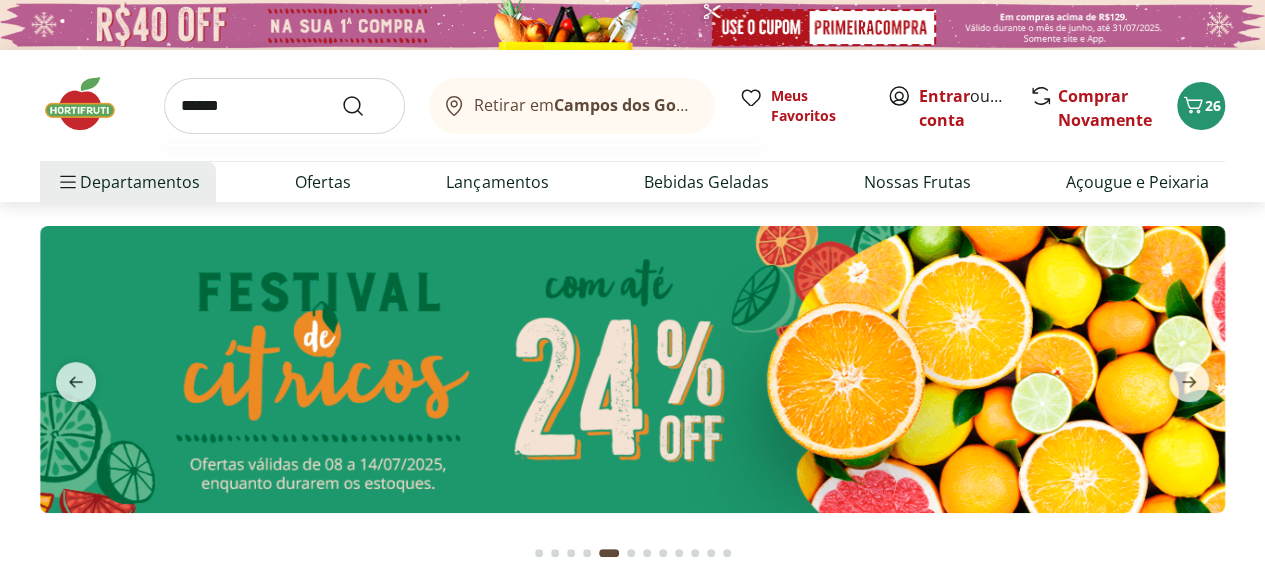 type on "******" 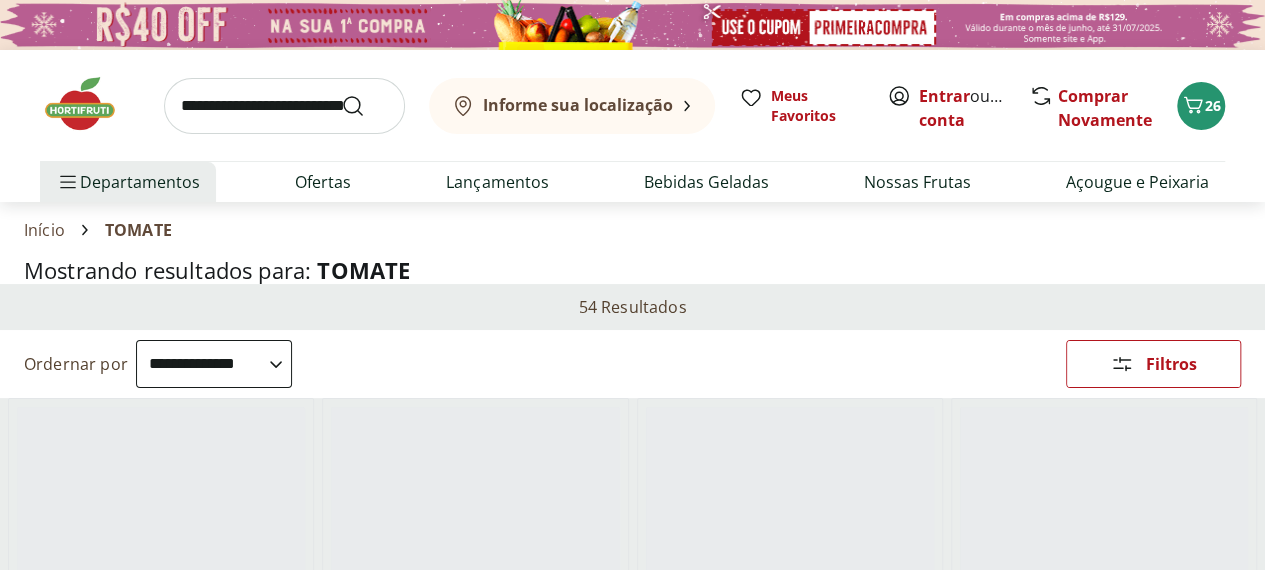 click on "**********" at bounding box center [214, 364] 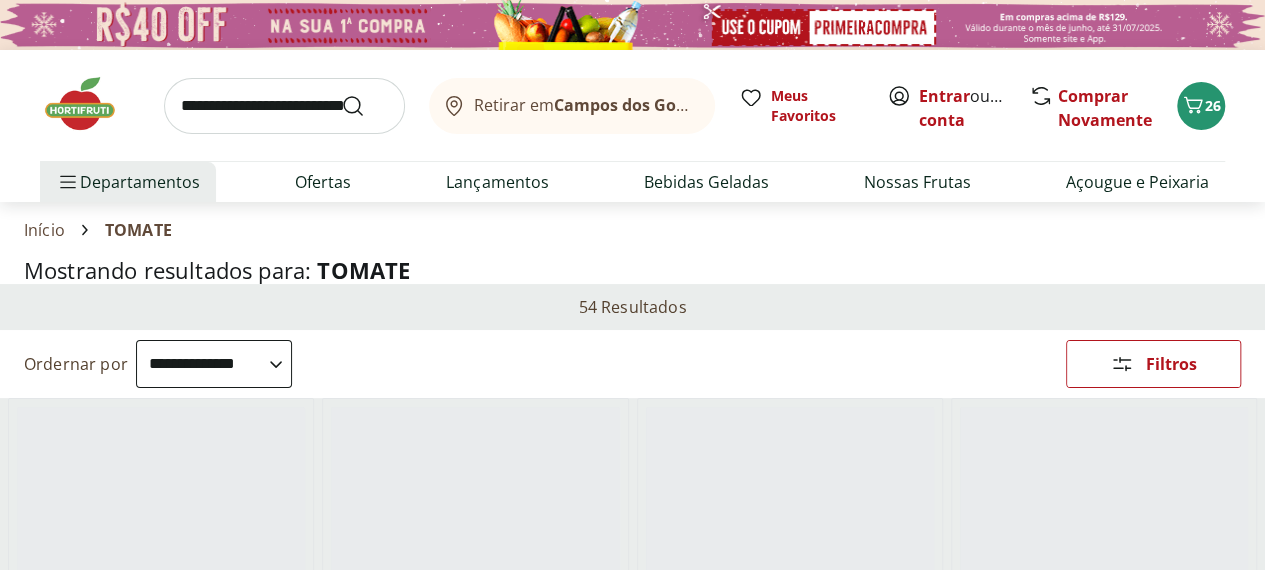 click on "**********" at bounding box center [214, 364] 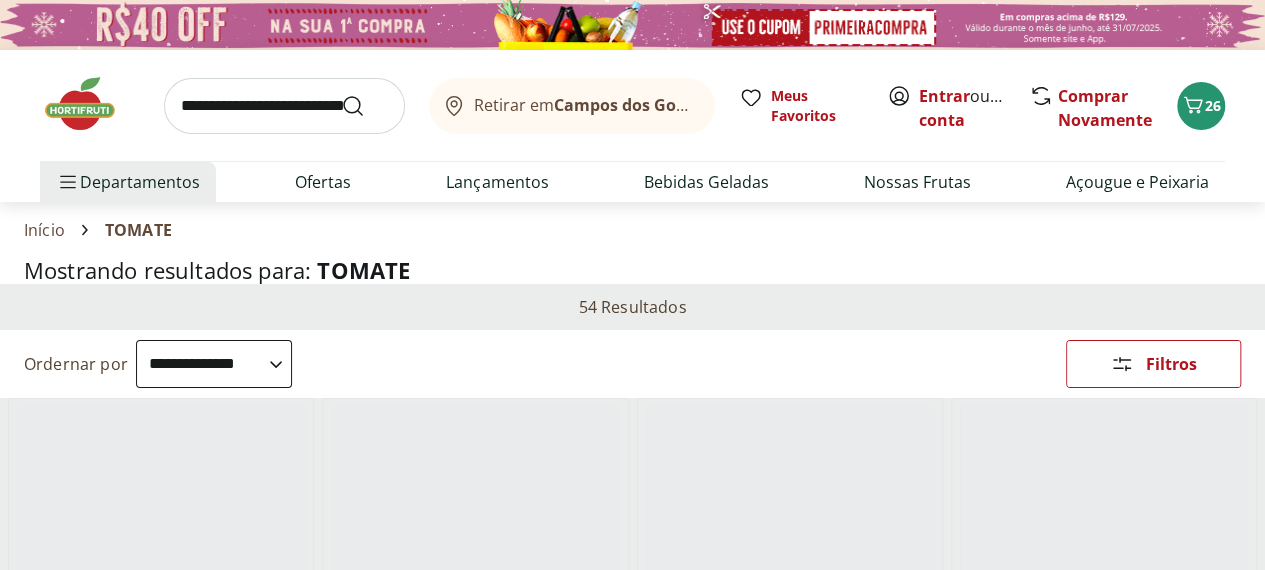 select on "**********" 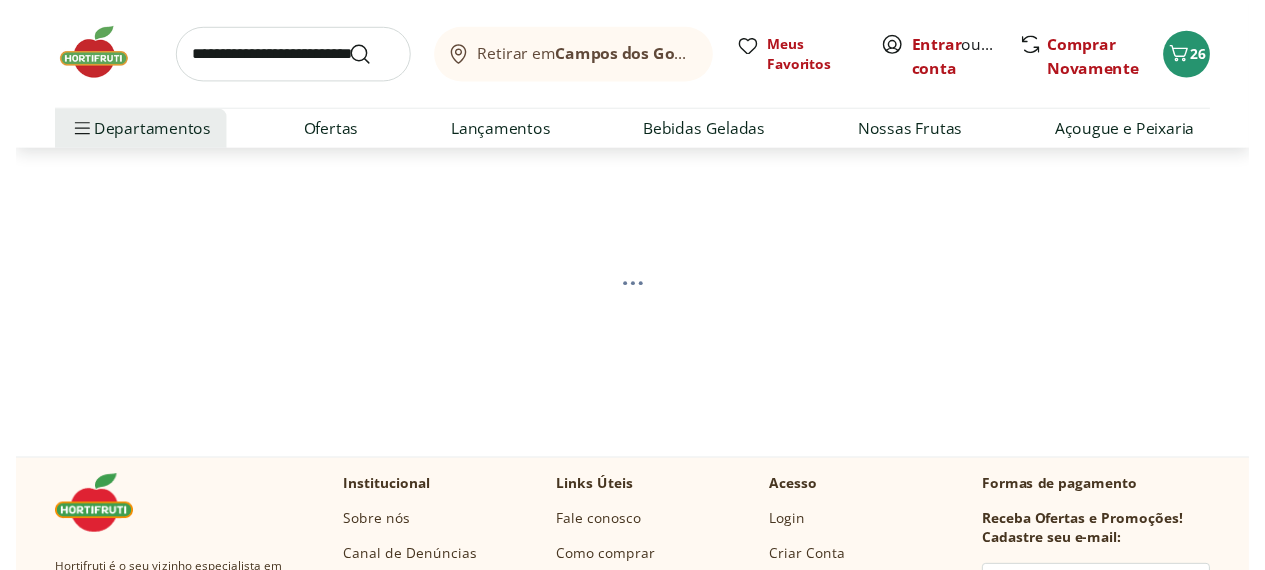 scroll, scrollTop: 24, scrollLeft: 0, axis: vertical 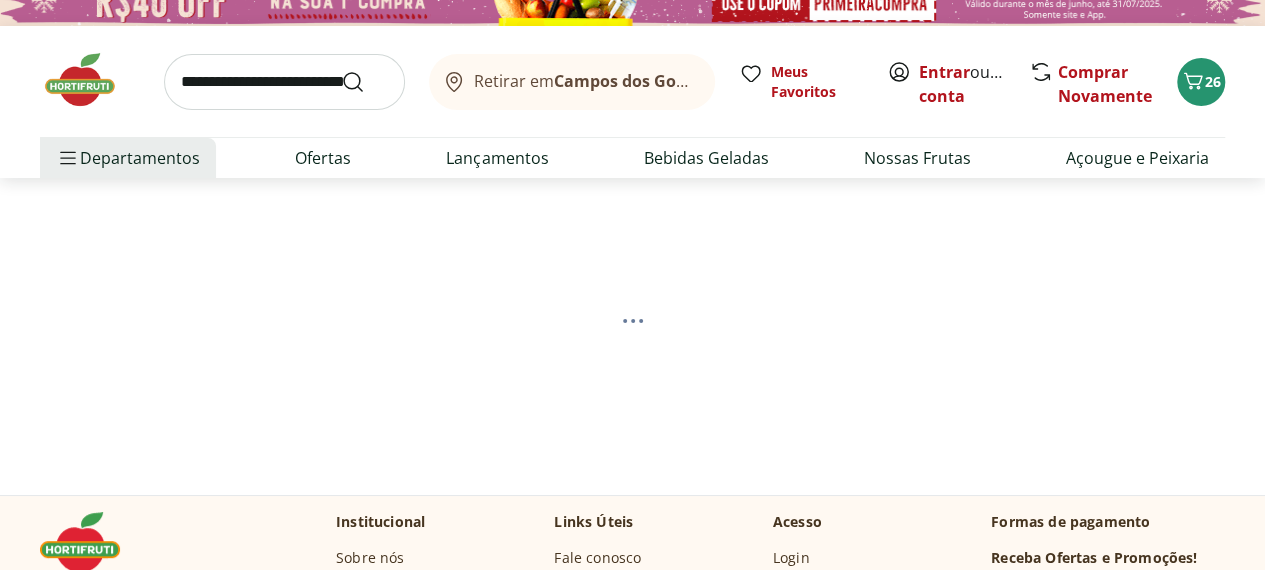 select on "*********" 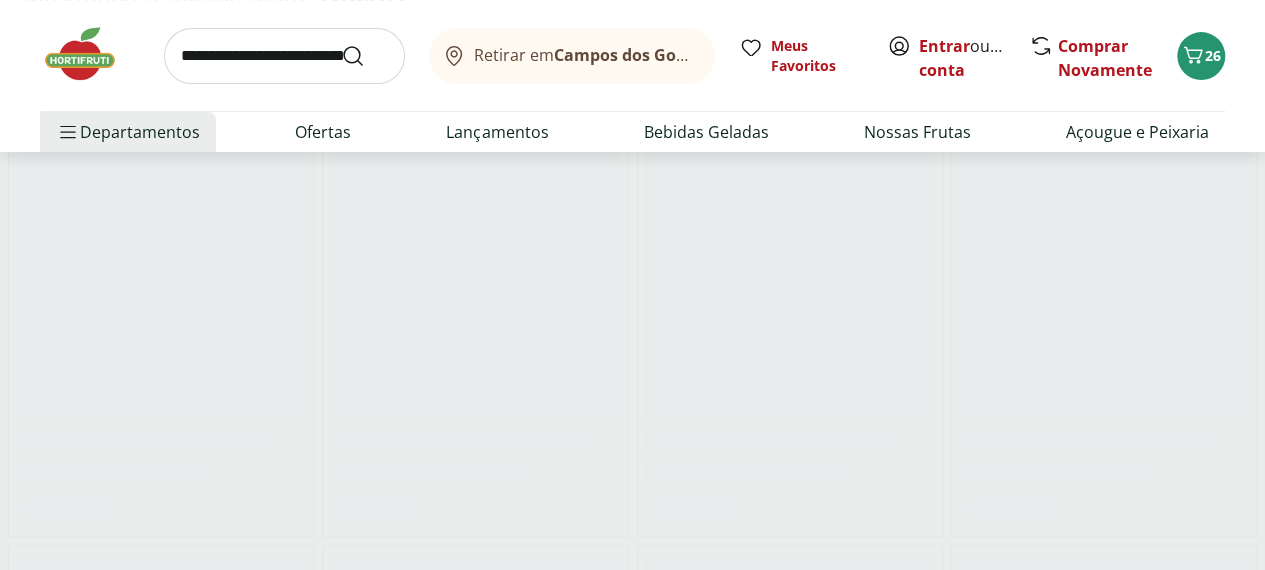 scroll, scrollTop: 318, scrollLeft: 0, axis: vertical 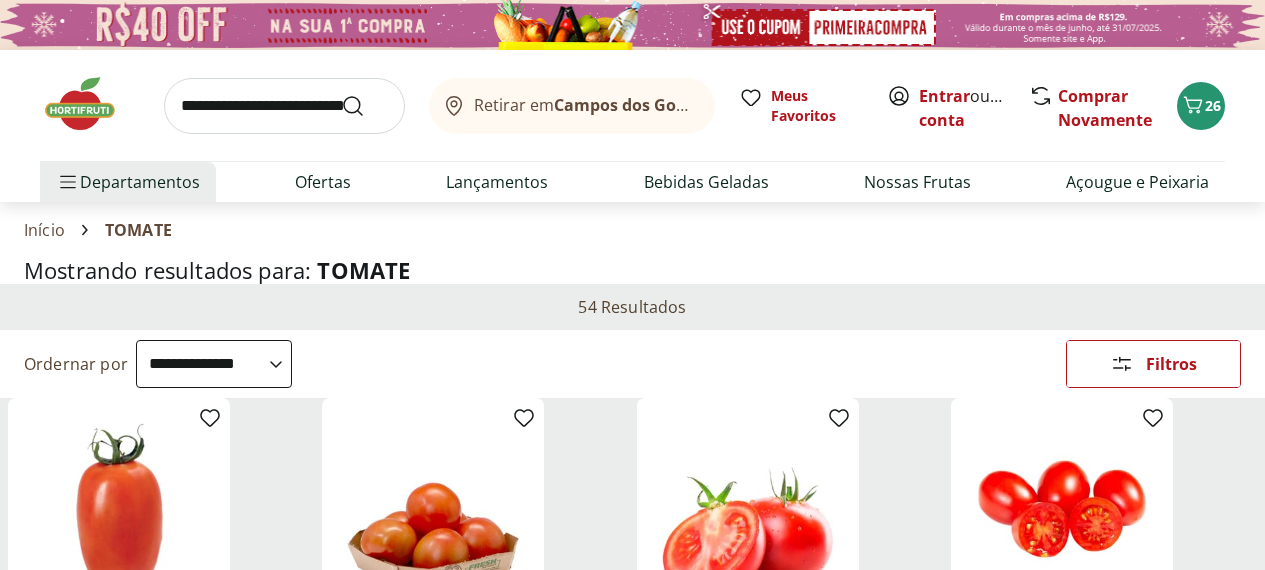select on "*********" 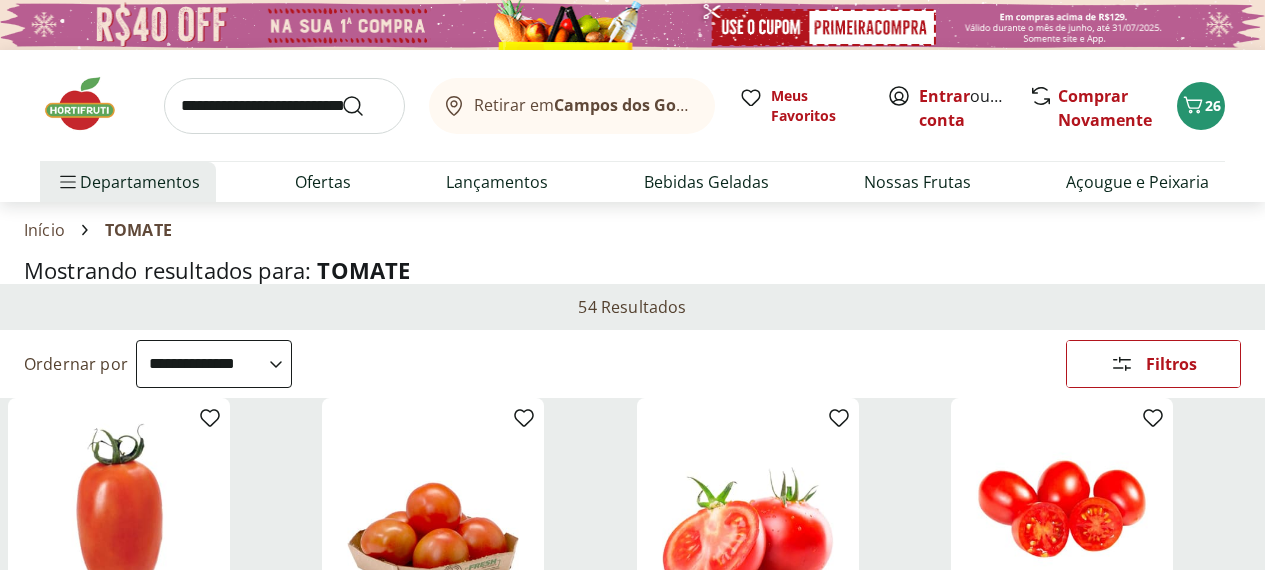scroll, scrollTop: 279, scrollLeft: 0, axis: vertical 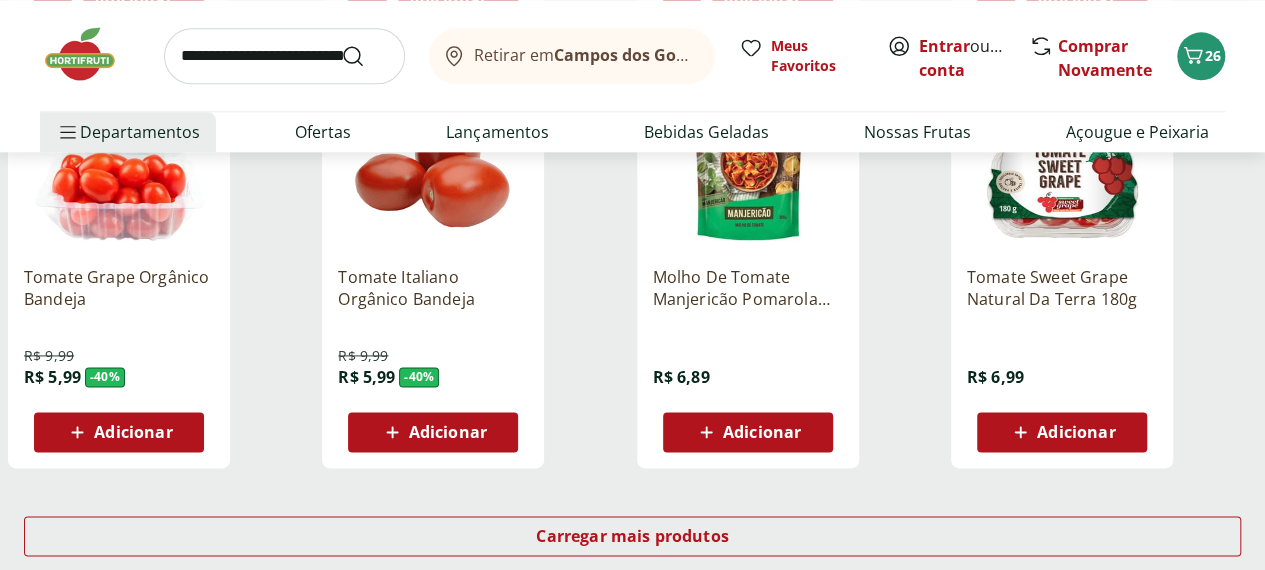 click on "Adicionar" at bounding box center (448, 432) 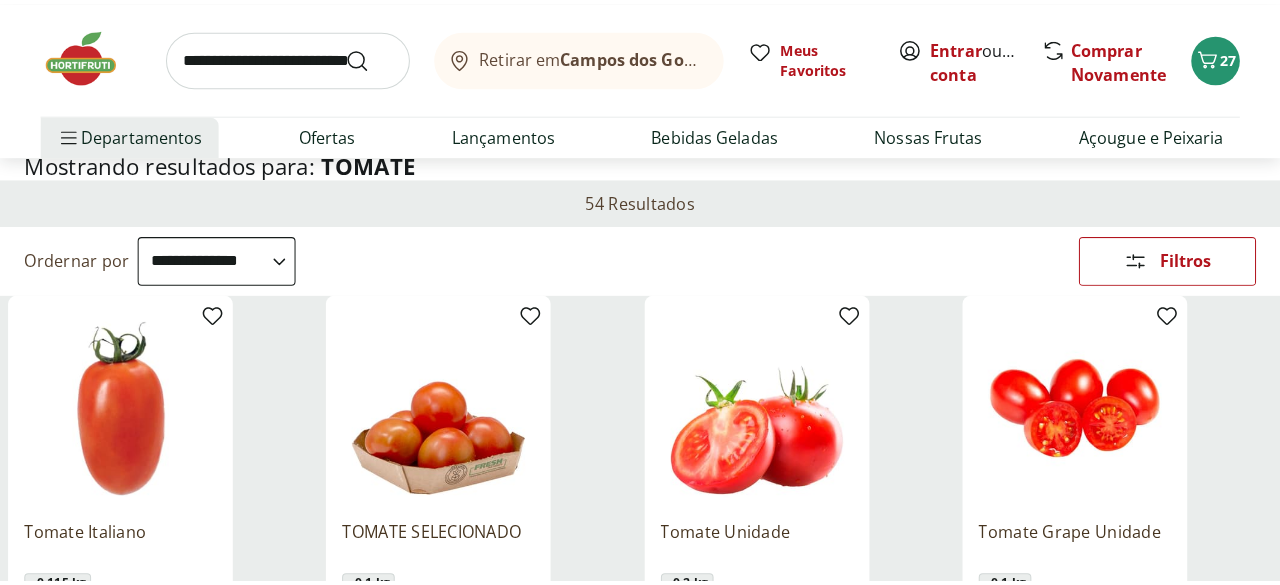 scroll, scrollTop: 0, scrollLeft: 0, axis: both 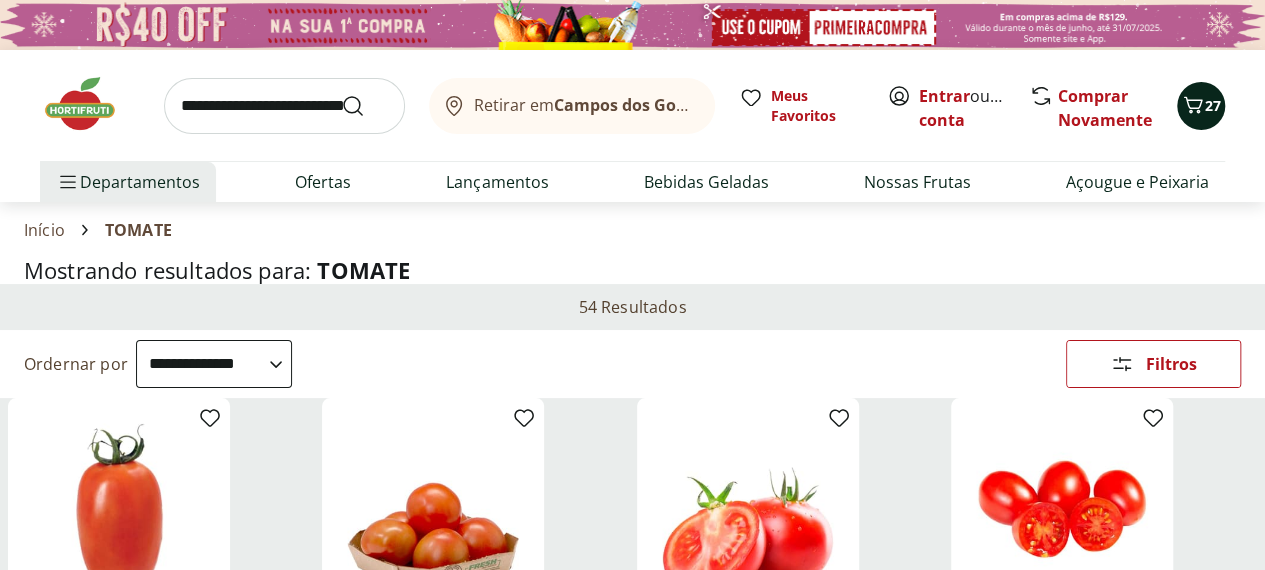 click 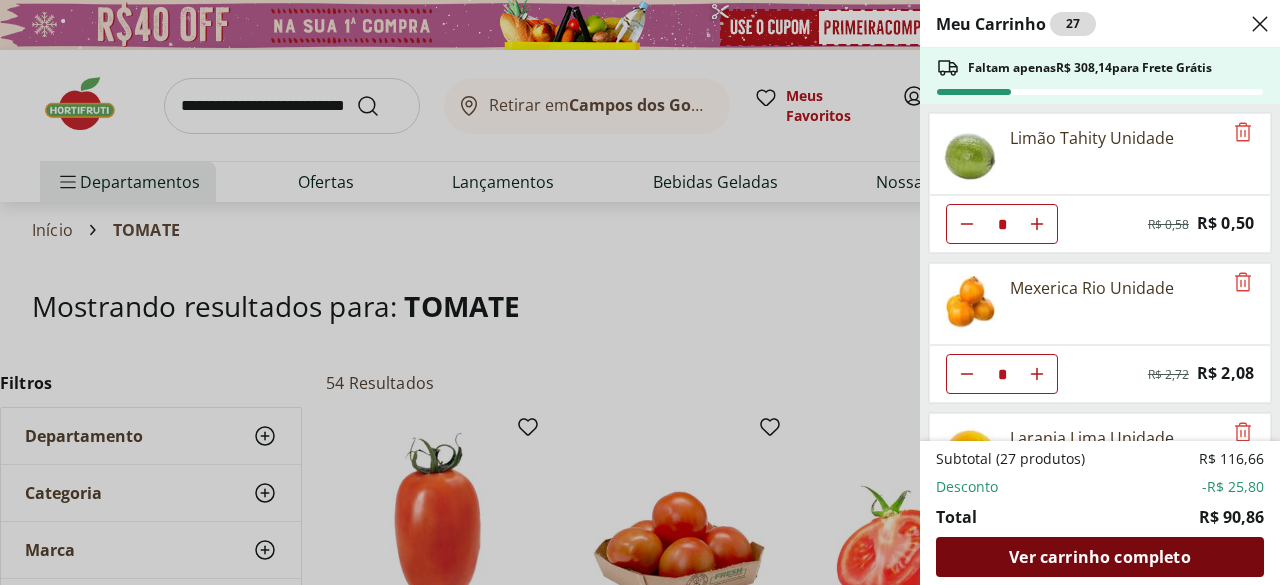 click on "Ver carrinho completo" at bounding box center [1099, 557] 